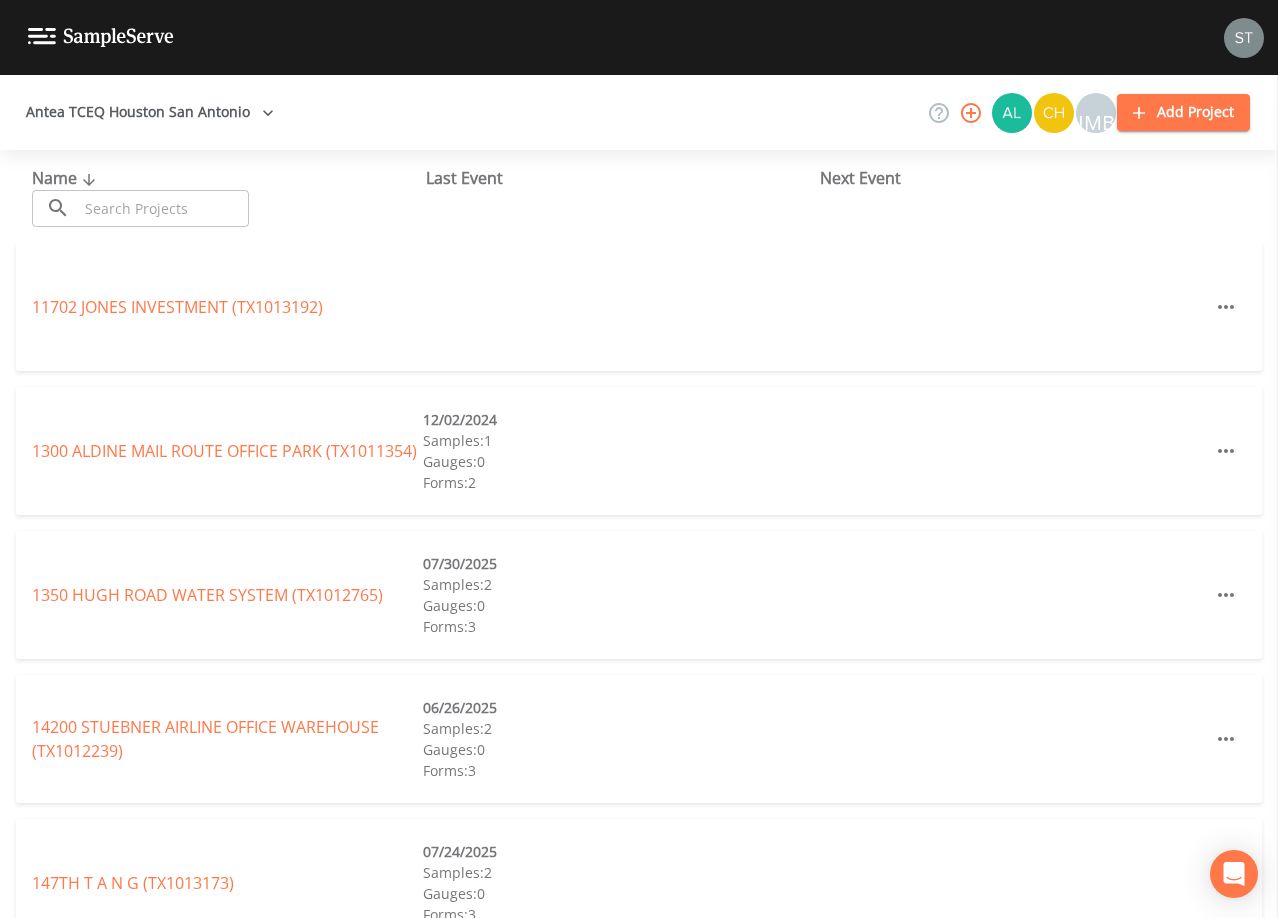 scroll, scrollTop: 0, scrollLeft: 0, axis: both 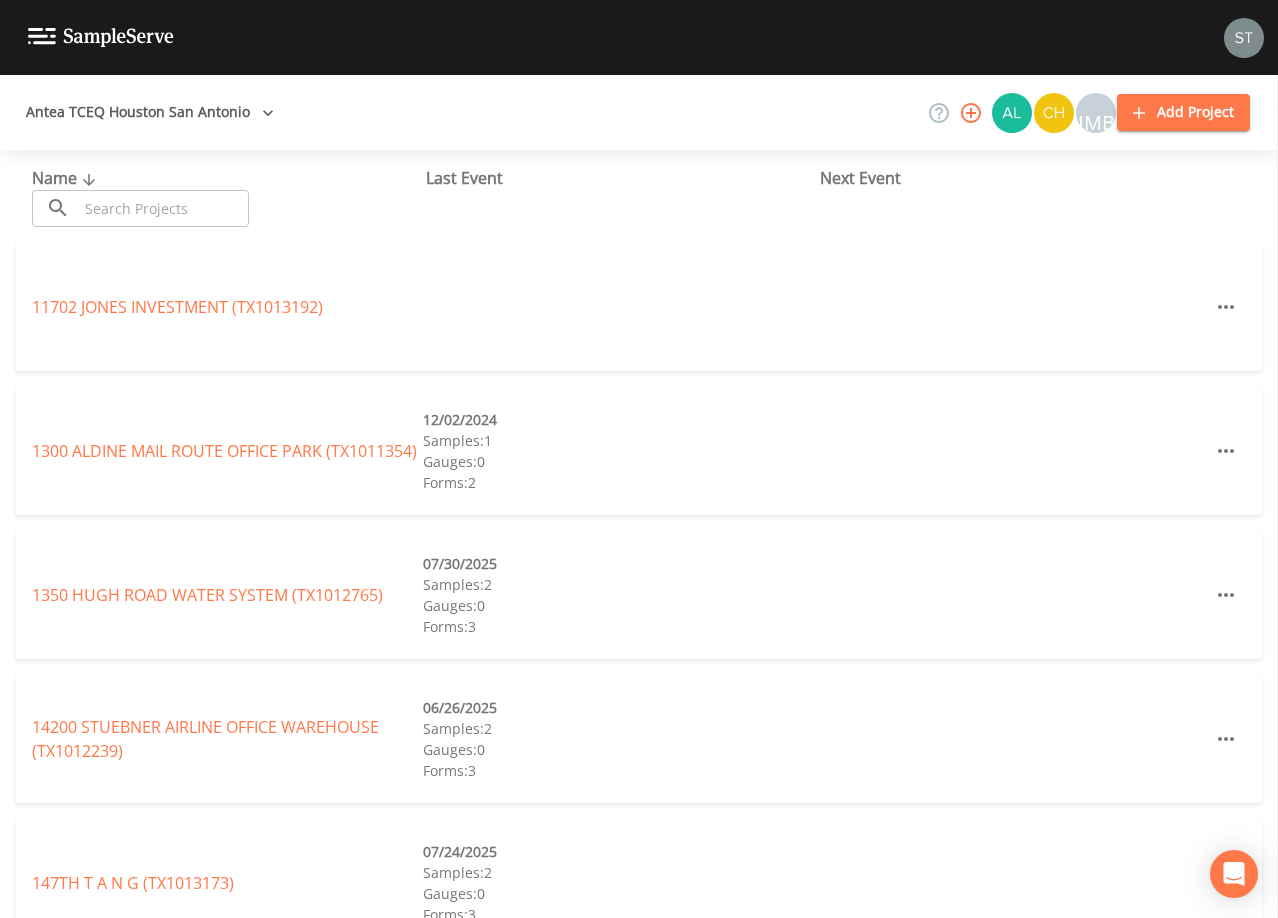 click at bounding box center [163, 208] 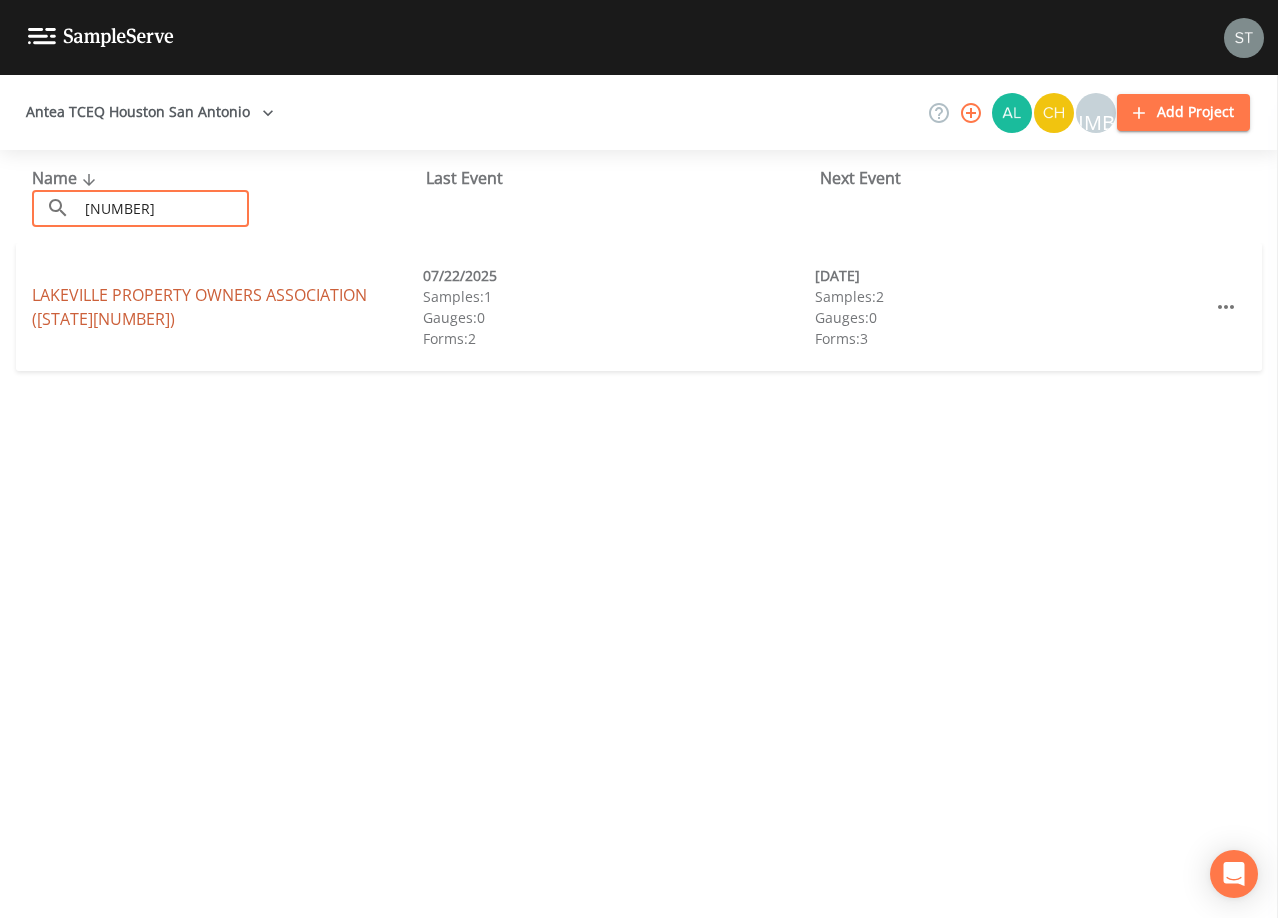 type on "[NUMBER]" 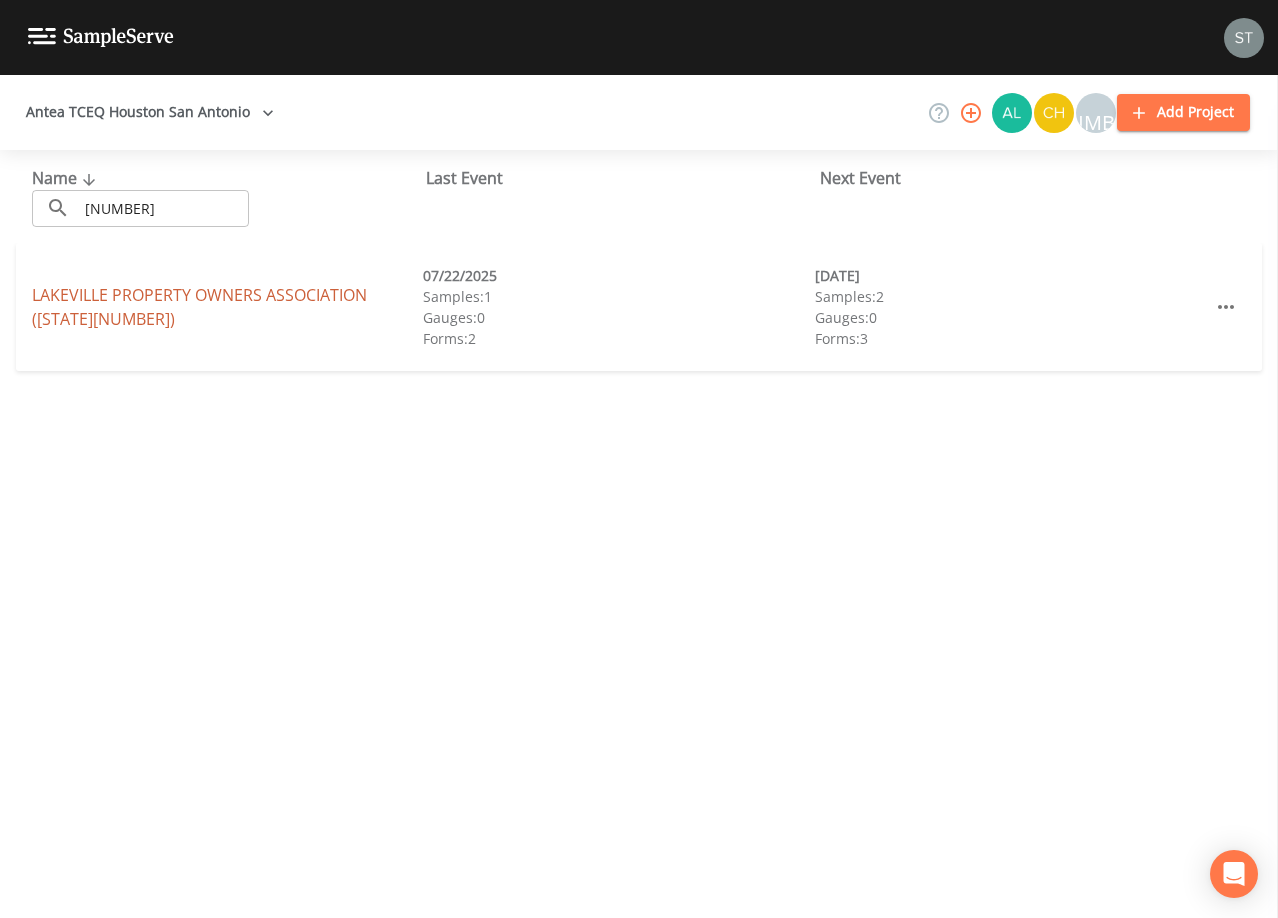 click on "LAKEVILLE PROPERTY OWNERS ASSOCIATION   ([STATE][NUMBER])" at bounding box center (199, 307) 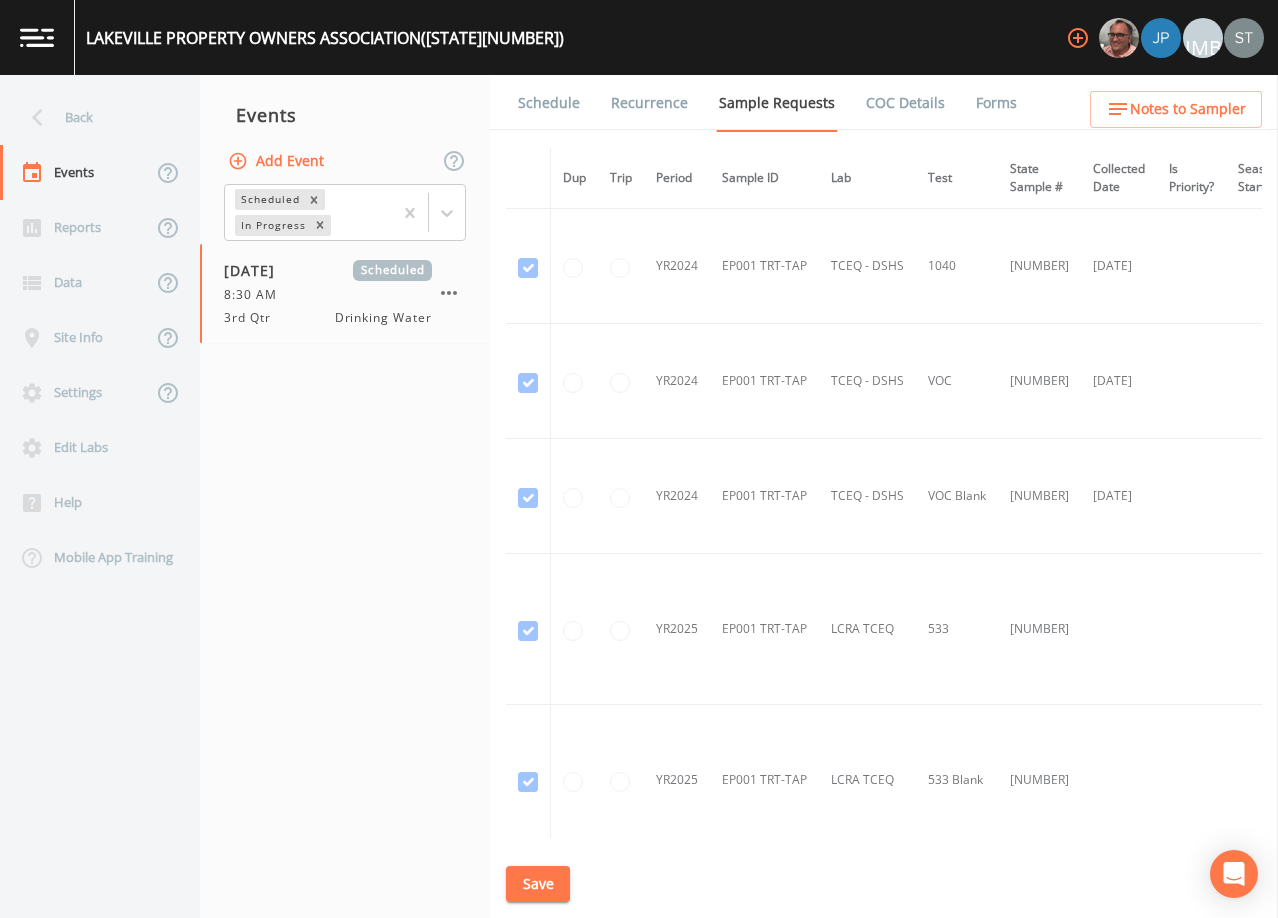 click on "Schedule" at bounding box center [549, 103] 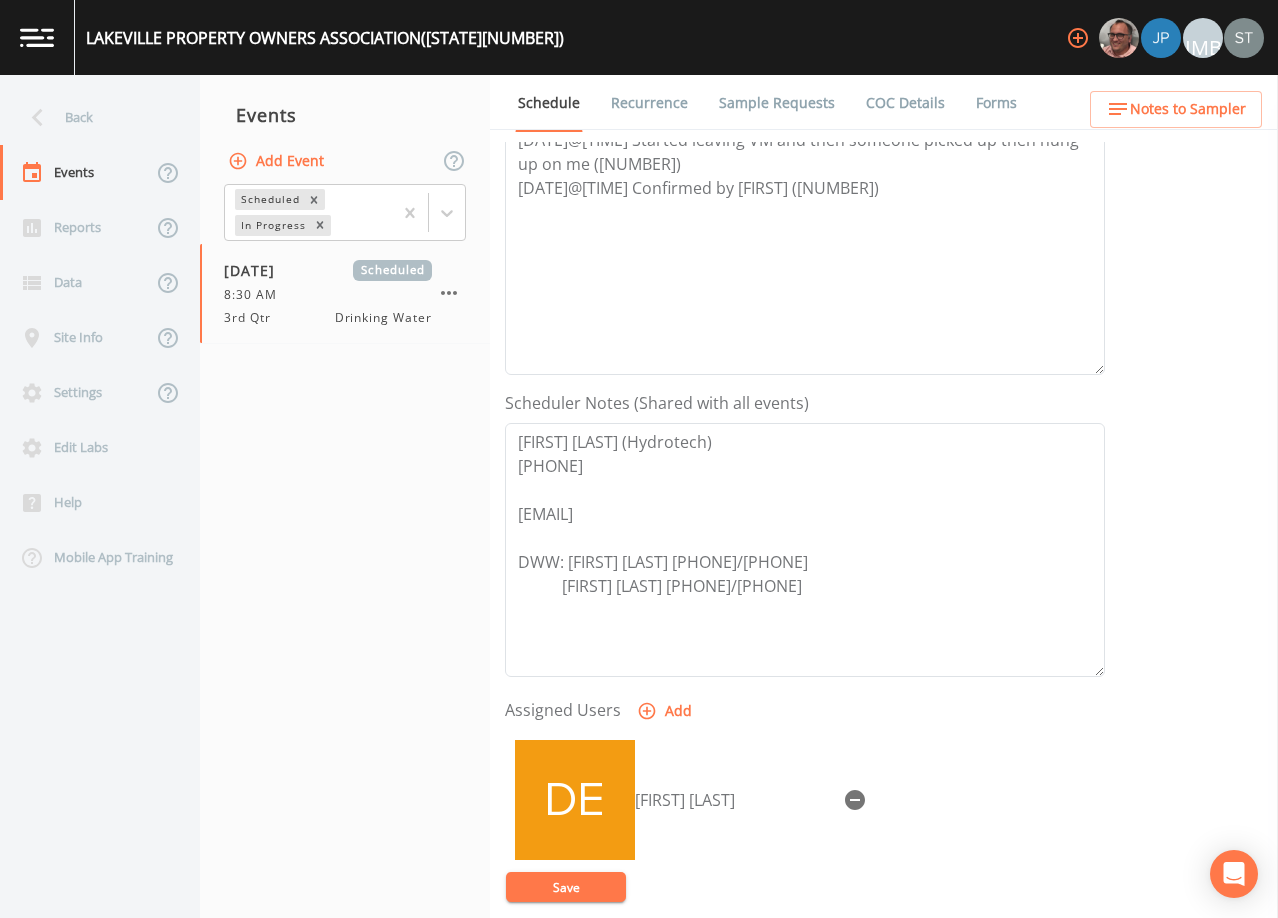 scroll, scrollTop: 400, scrollLeft: 0, axis: vertical 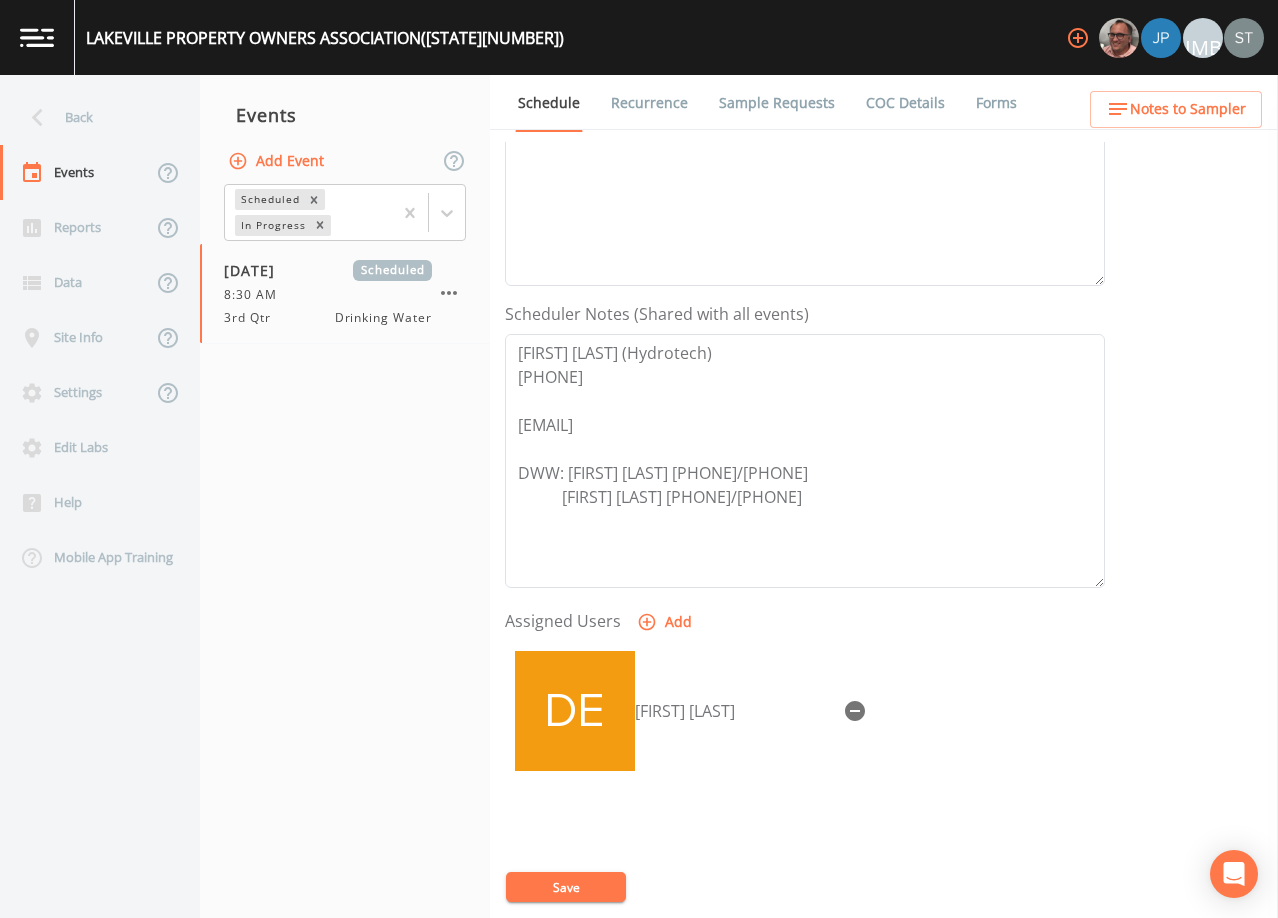 click 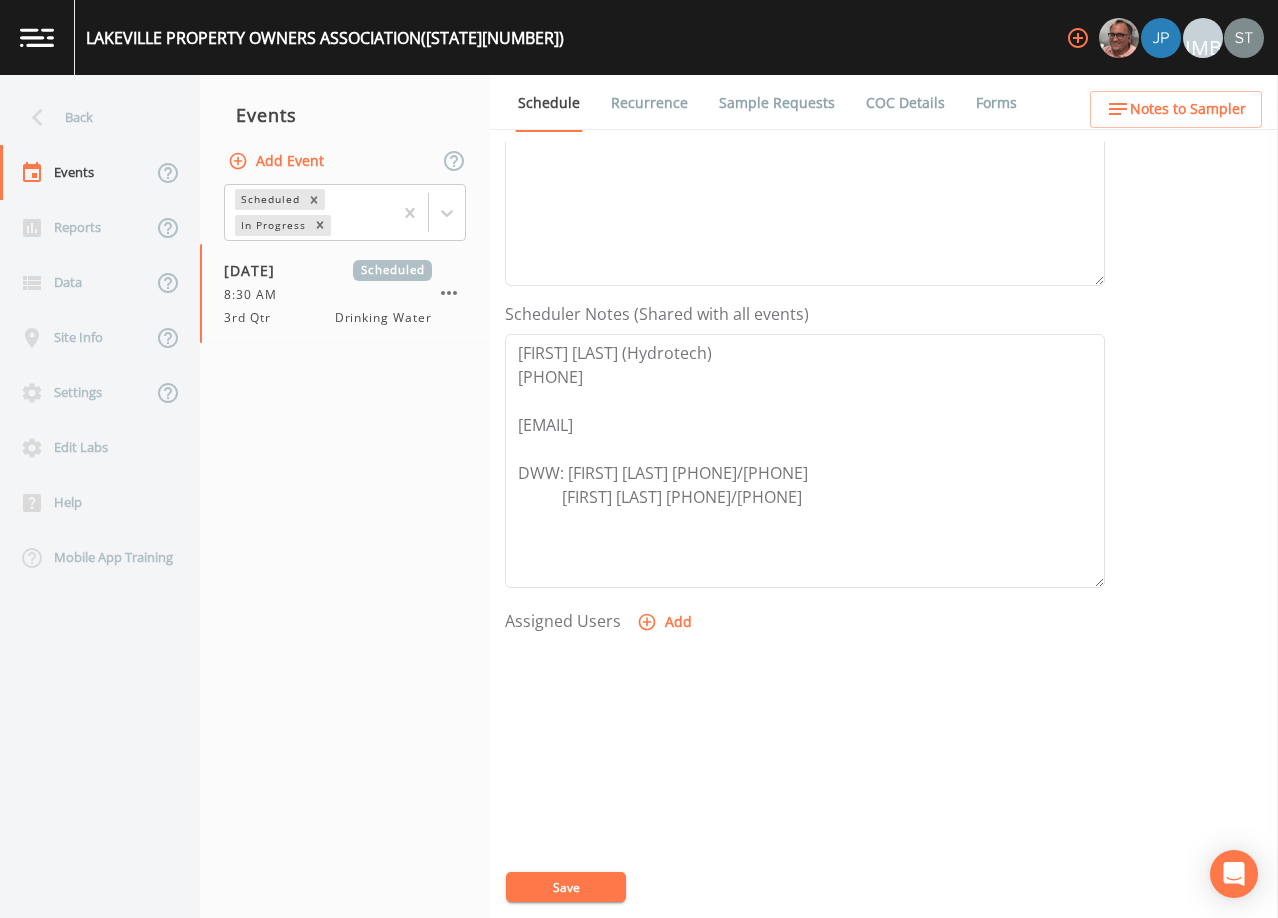 click on "Add" at bounding box center (666, 622) 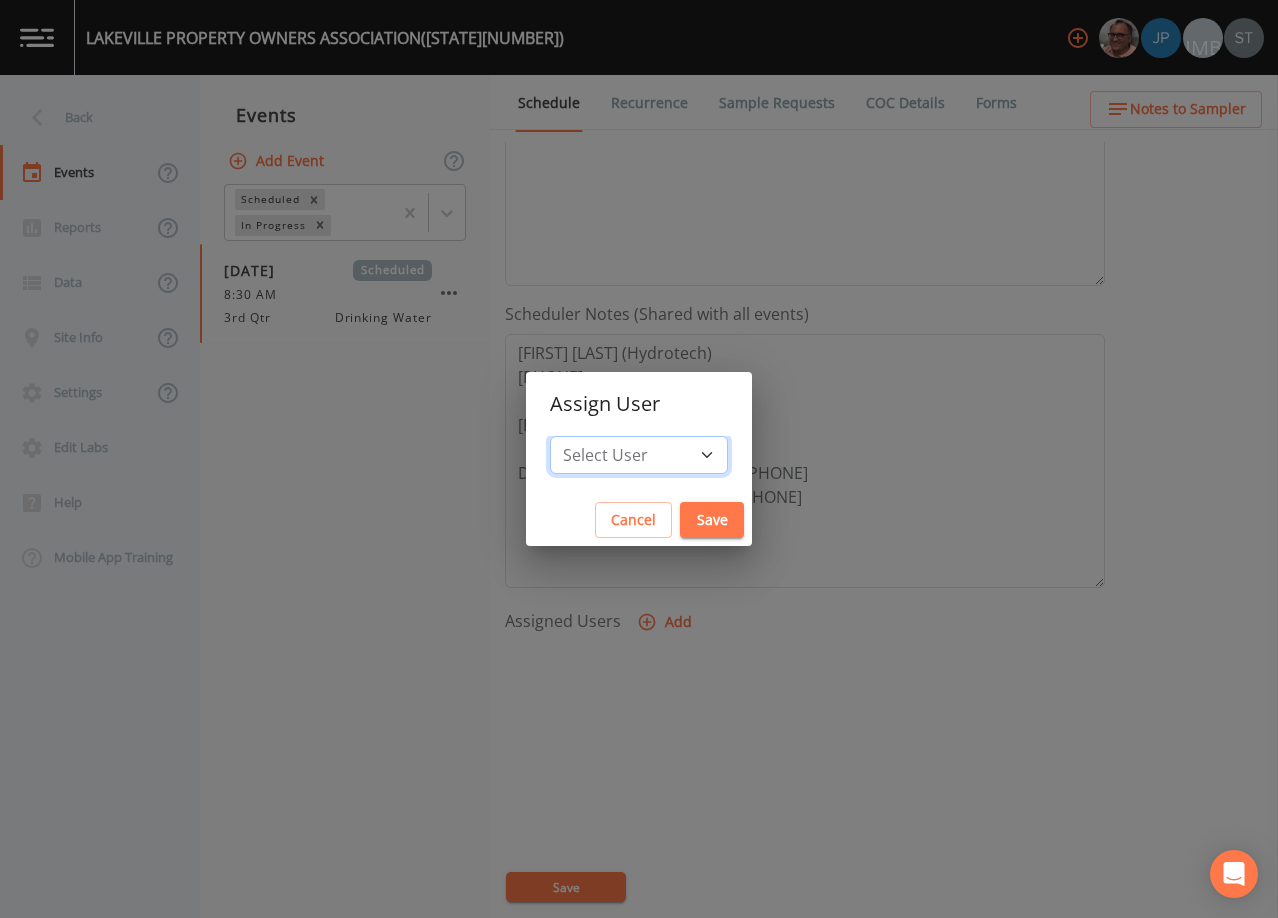 click on "Select User [FIRST] [LAST] [FIRST] [LAST] [FIRST] [LAST] [FIRST] [LAST] [FIRST] [LAST] [FIRST] [LAST] [FIRST] [LAST] [FIRST] [LAST] [FIRST] [LAST] [FIRST] [LAST] [FIRST] [LAST] [FIRST] [LAST] [FIRST] [LAST] [FIRST] [LAST] [FIRST] [LAST] [FIRST] [LAST]" at bounding box center (639, 455) 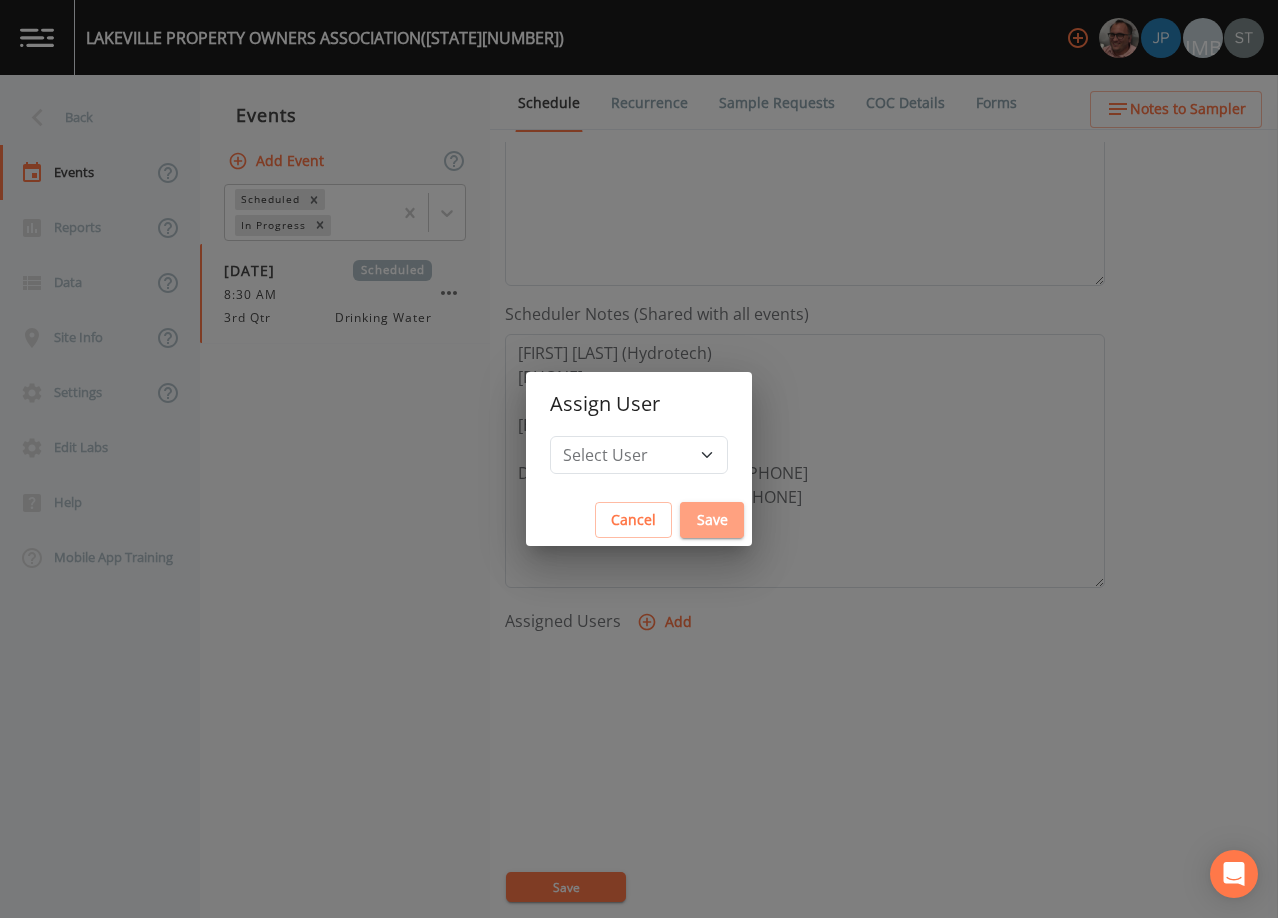 click on "Save" at bounding box center [712, 520] 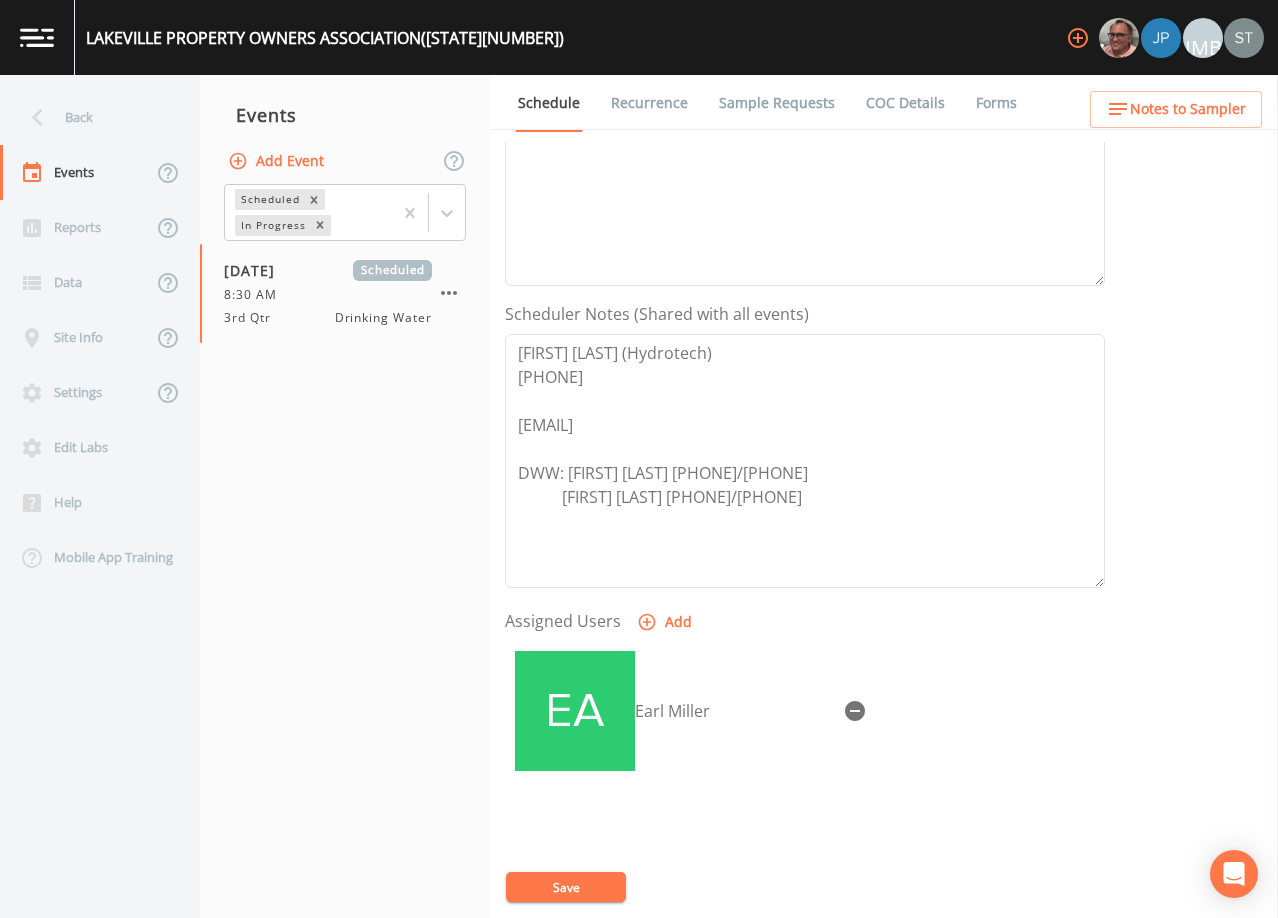 click on "Save" at bounding box center [566, 887] 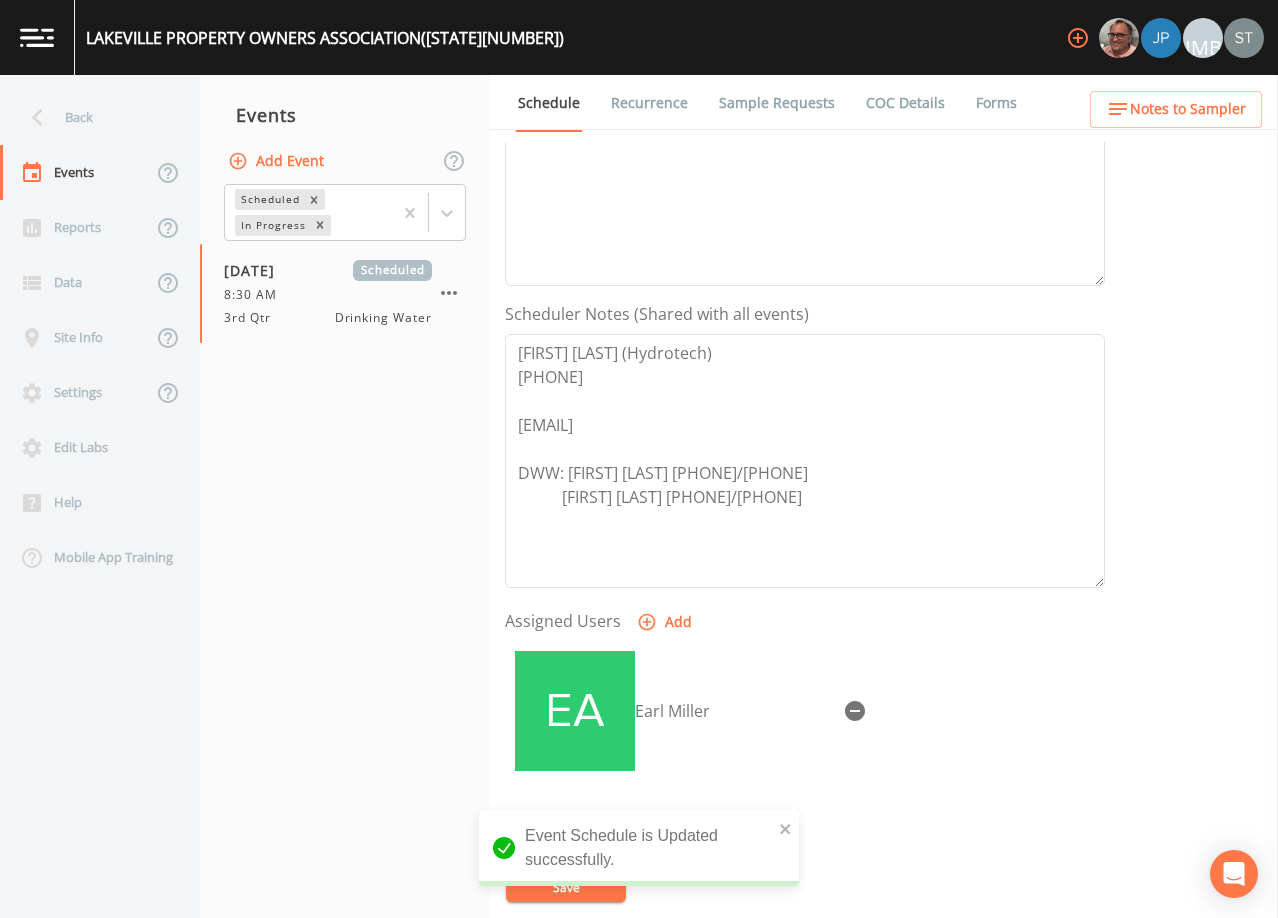 click on "Sample Requests" at bounding box center [777, 103] 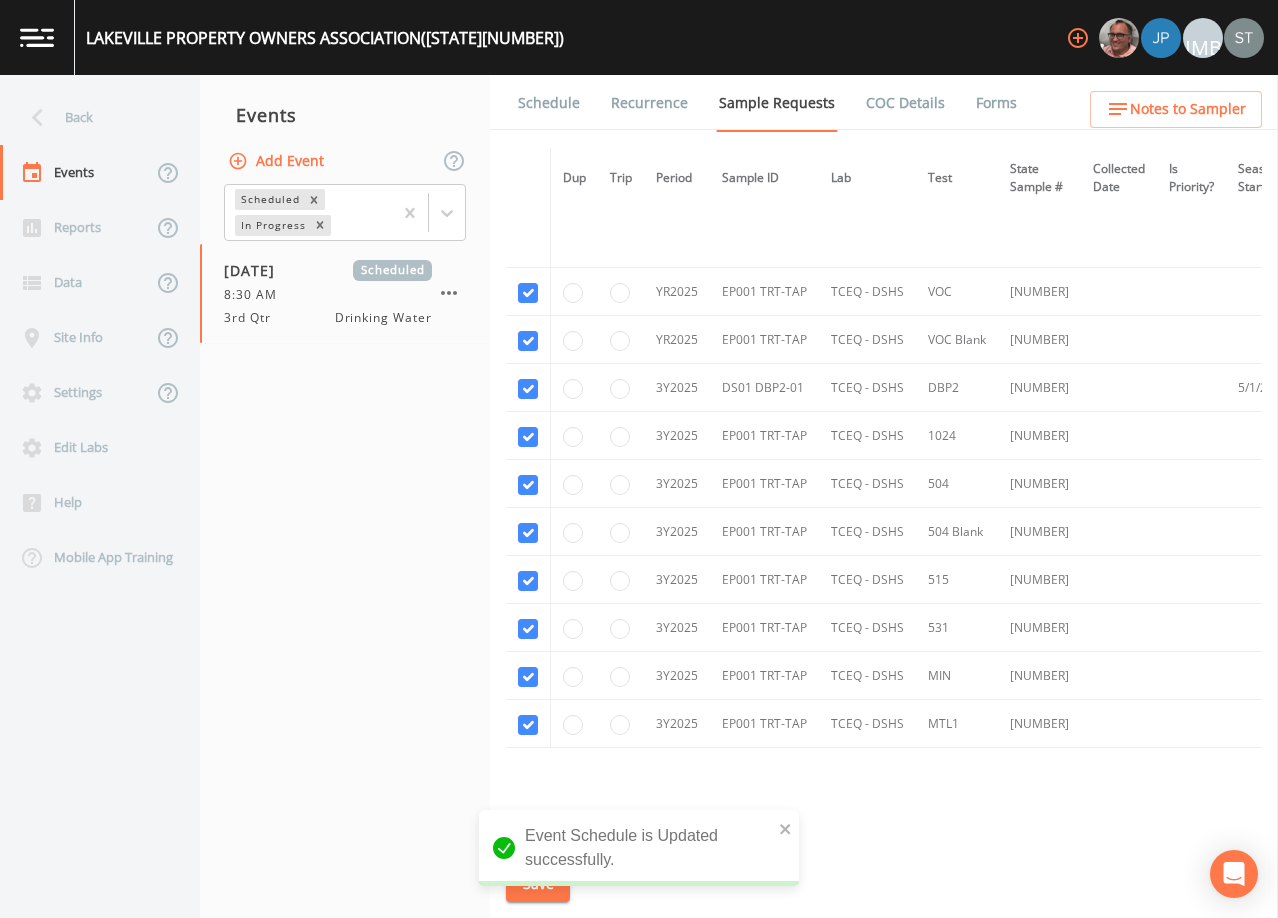 scroll, scrollTop: 965, scrollLeft: 0, axis: vertical 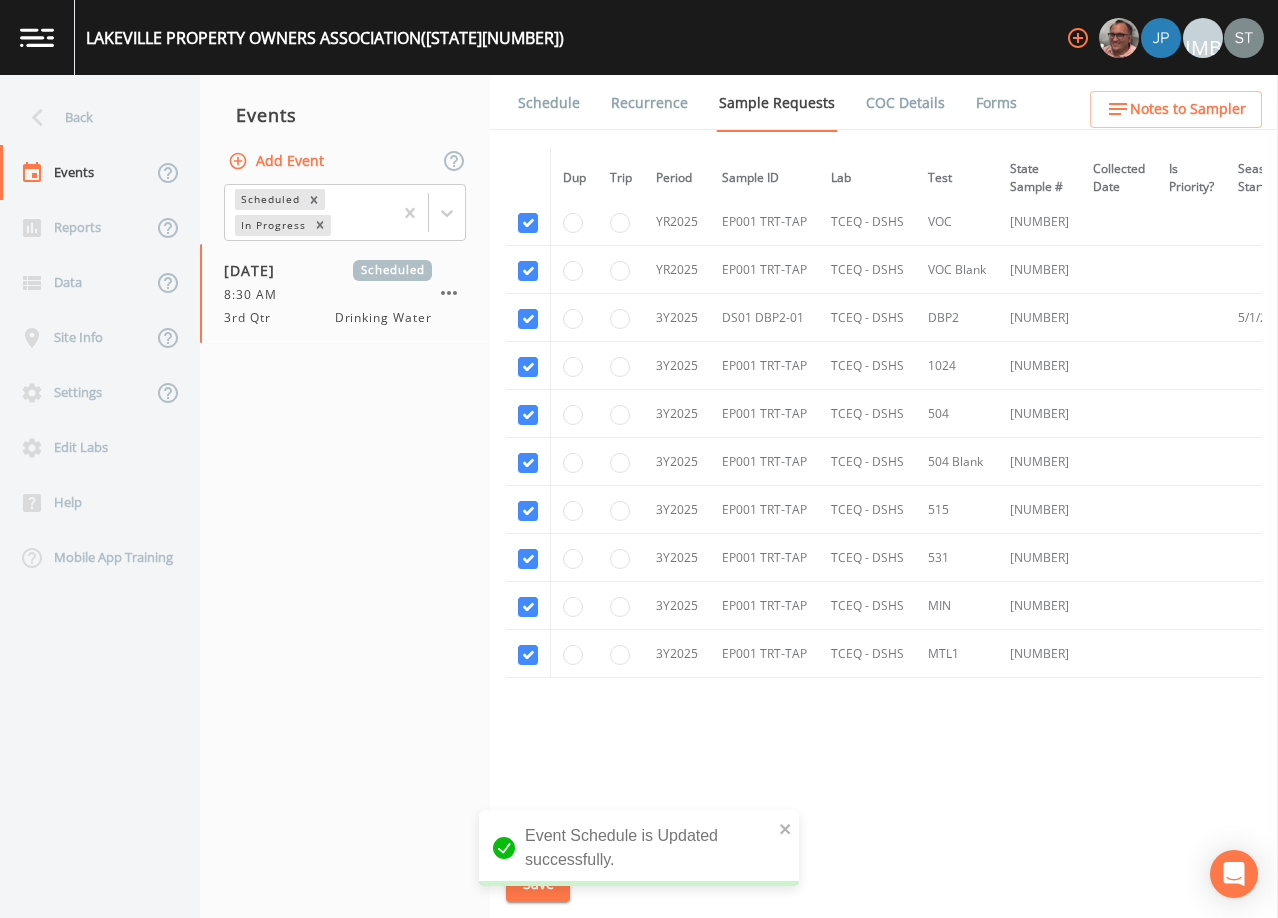 click on "Schedule" at bounding box center [549, 103] 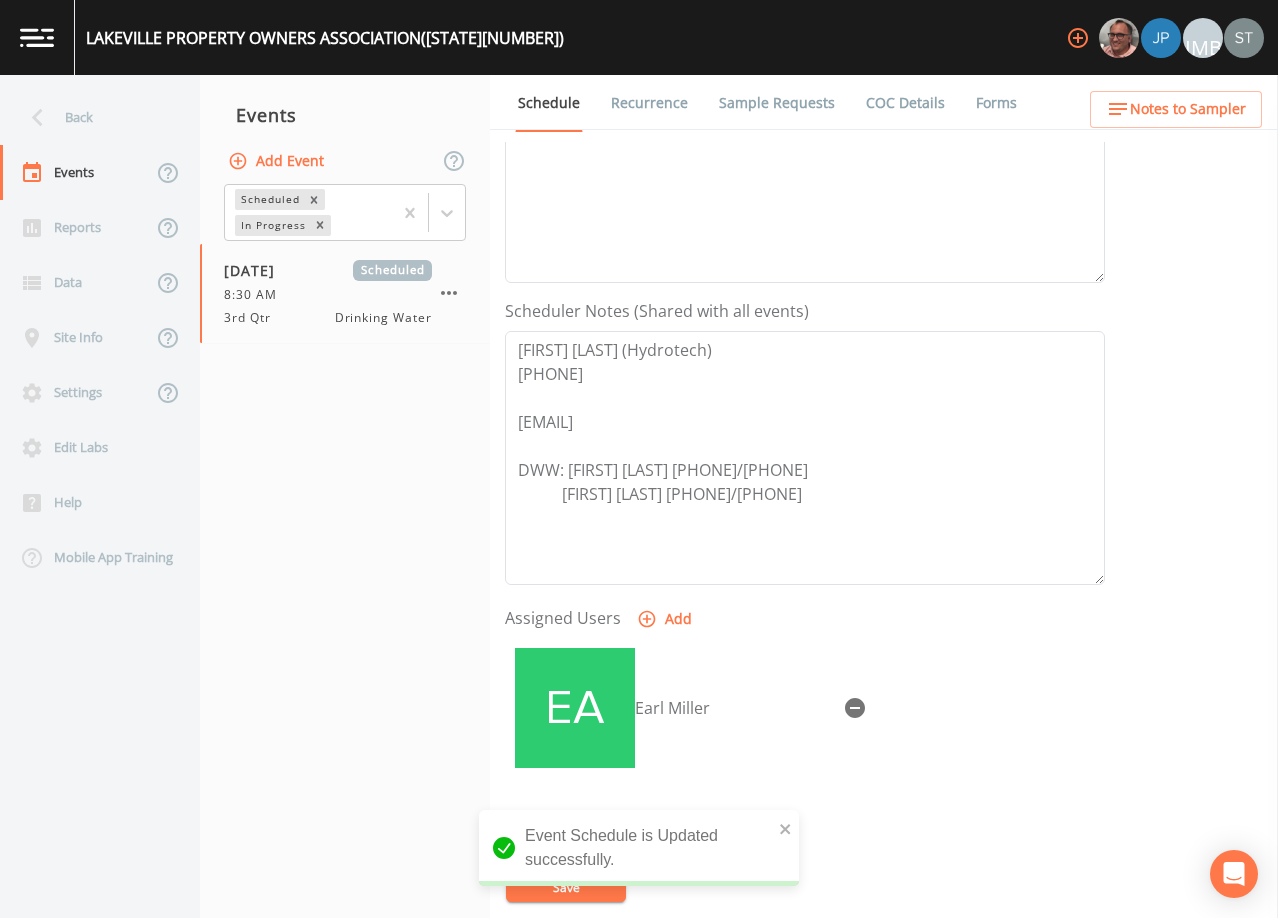 scroll, scrollTop: 493, scrollLeft: 0, axis: vertical 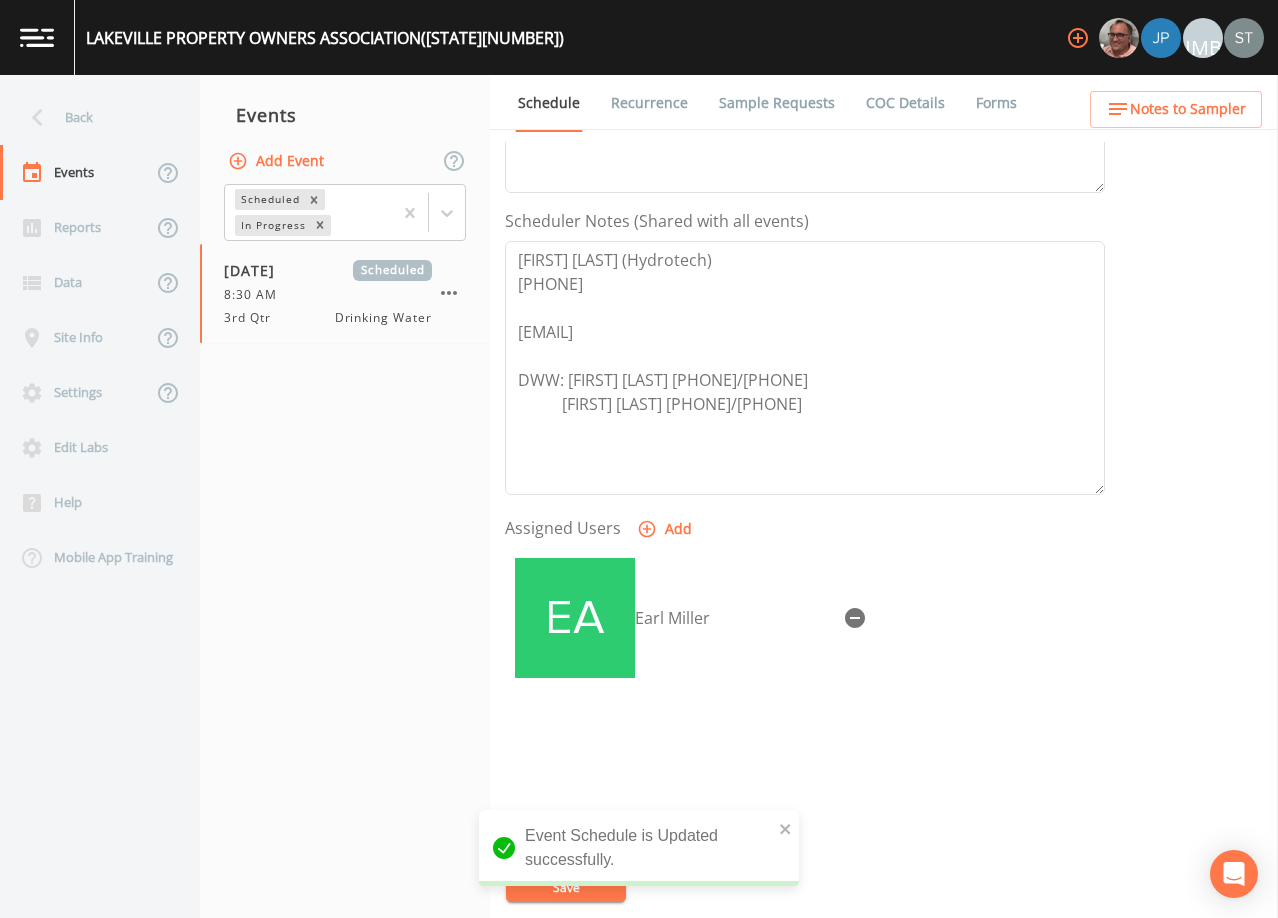 click on "Recurrence" at bounding box center [649, 103] 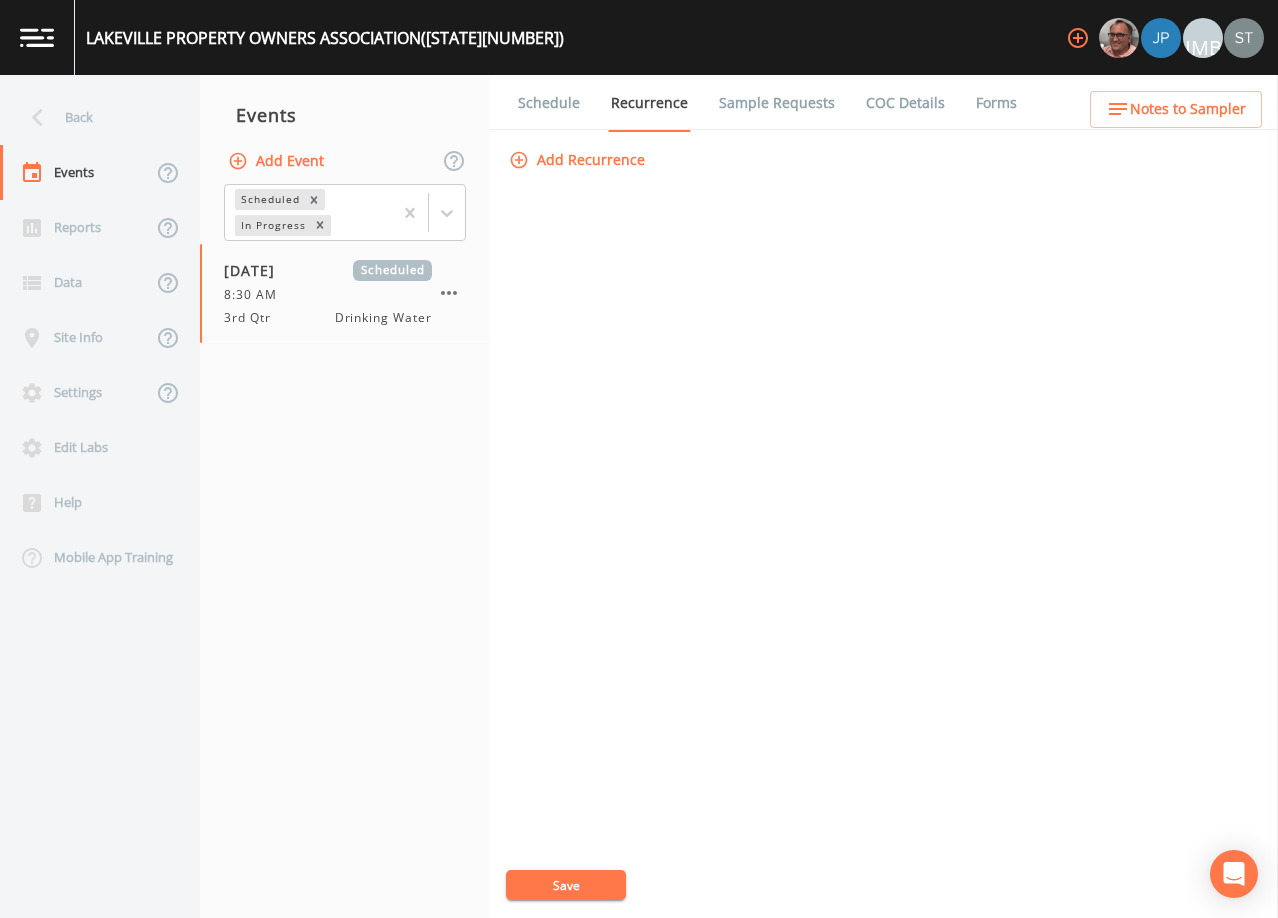 click on "Schedule" at bounding box center [549, 103] 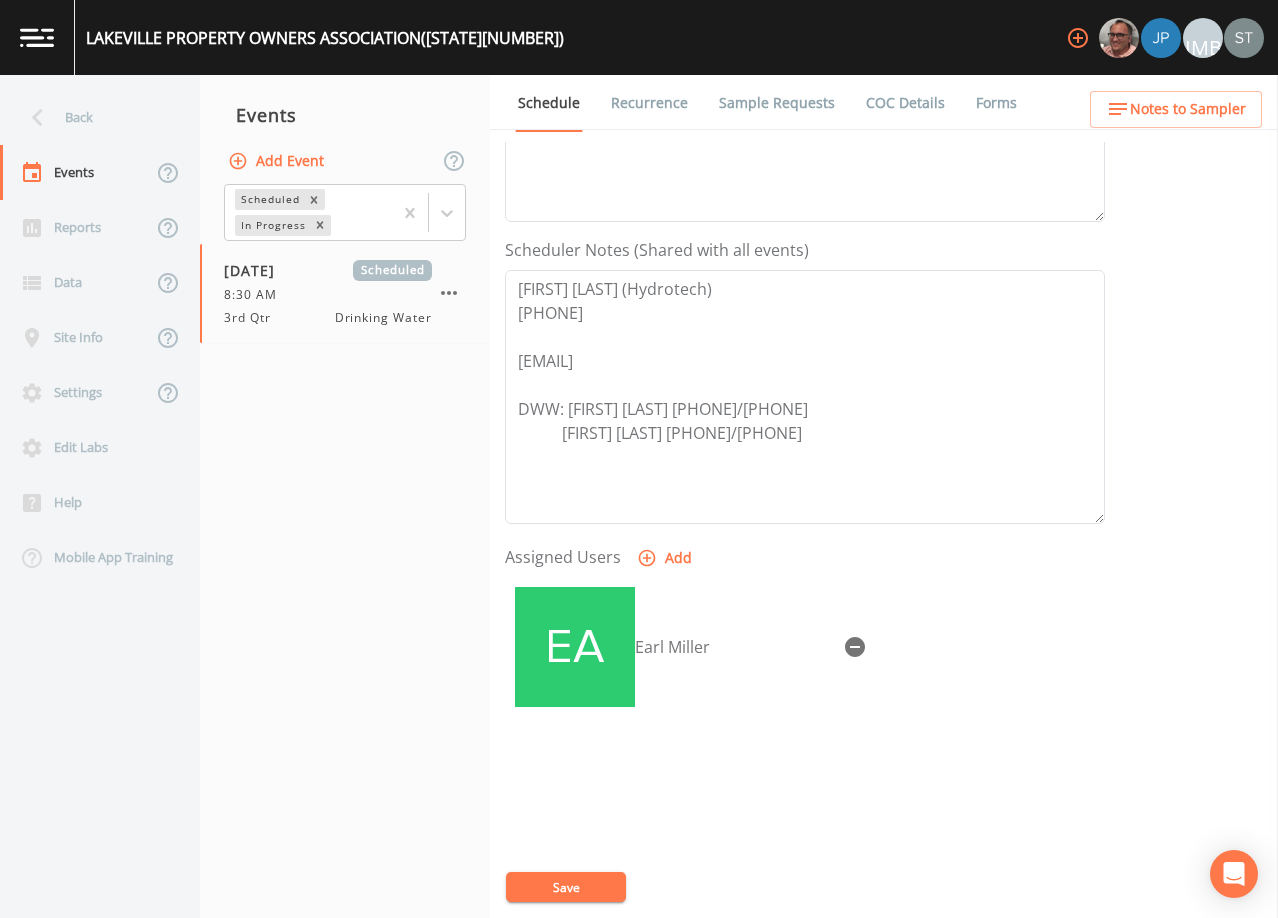 scroll, scrollTop: 493, scrollLeft: 0, axis: vertical 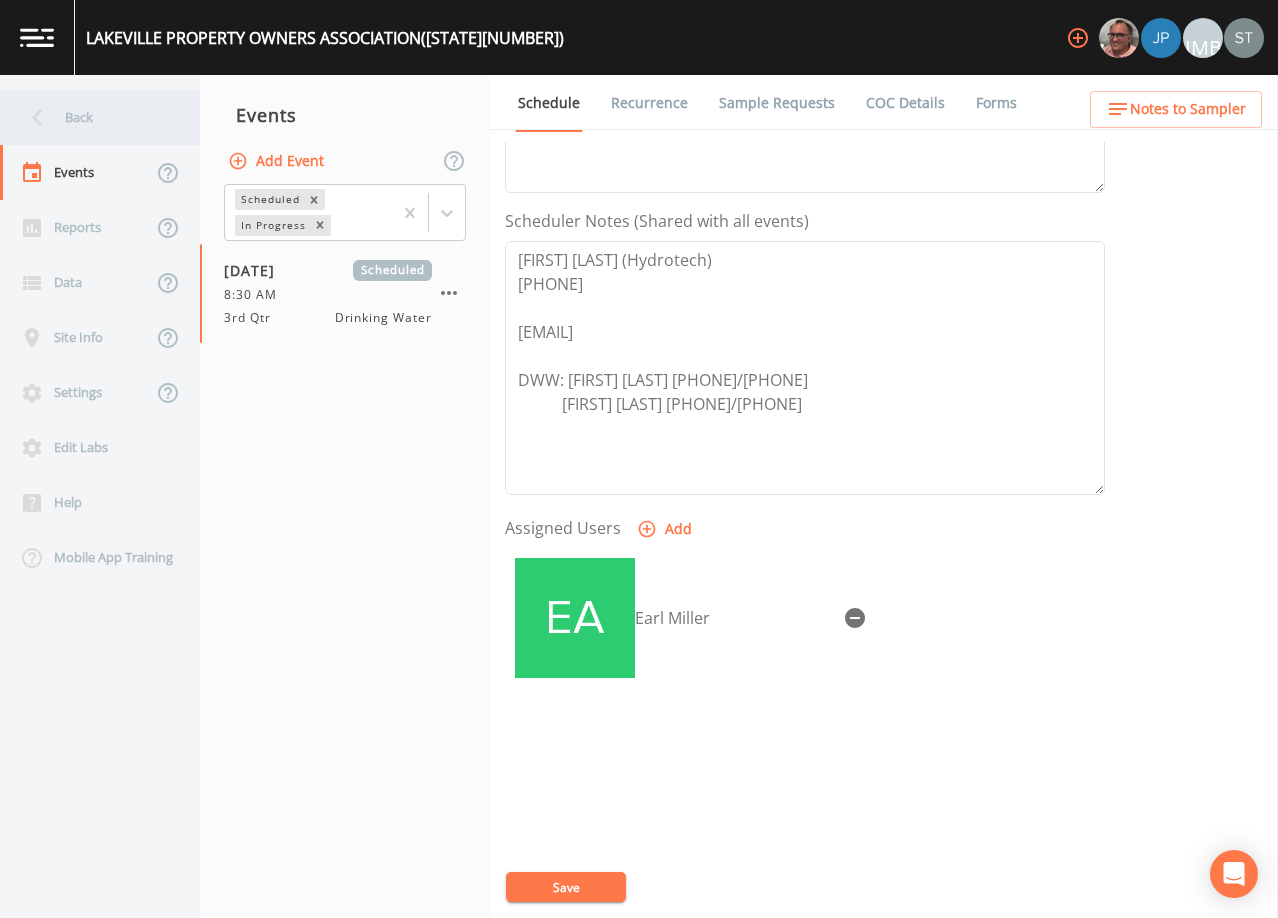 click on "Back" at bounding box center [90, 117] 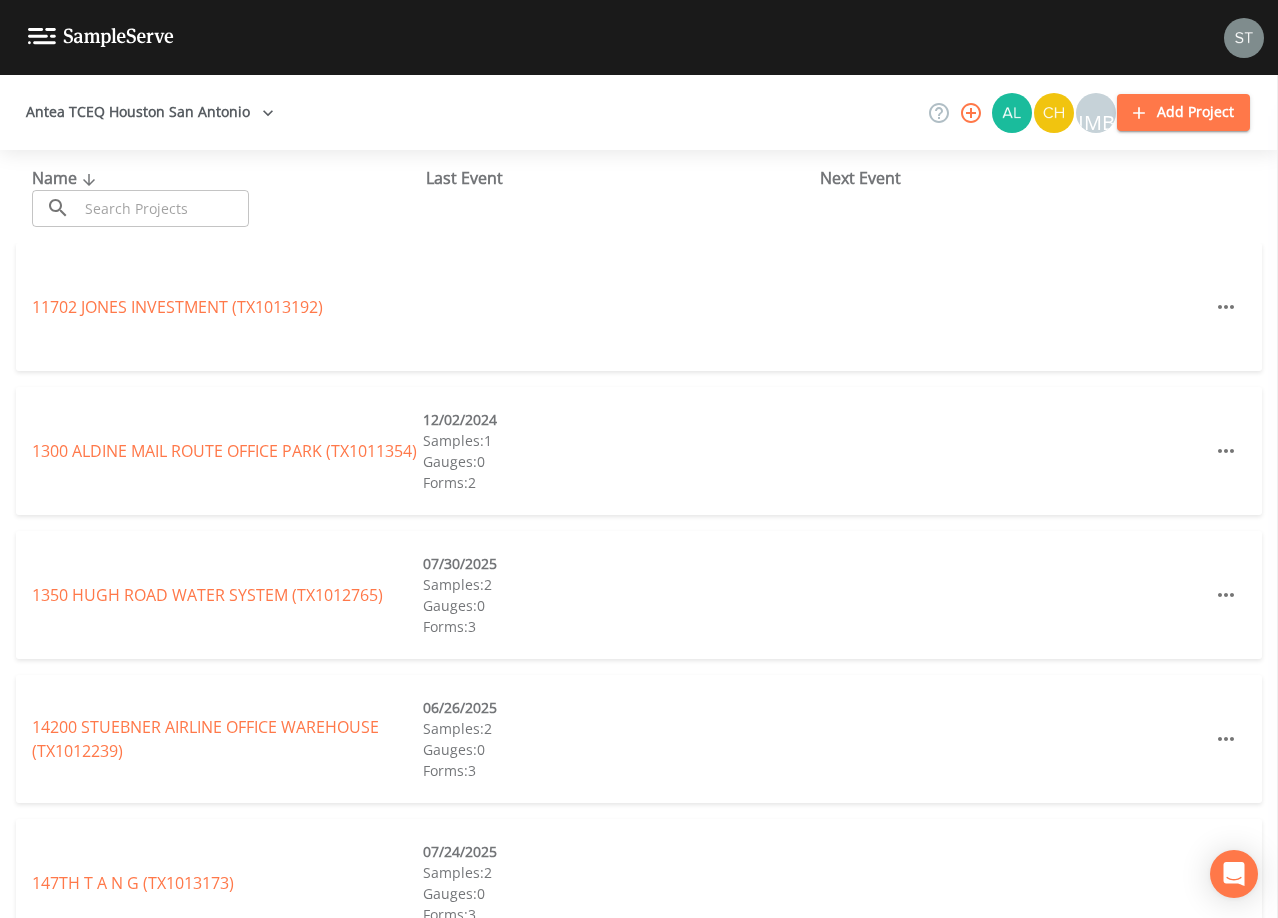 click at bounding box center (163, 208) 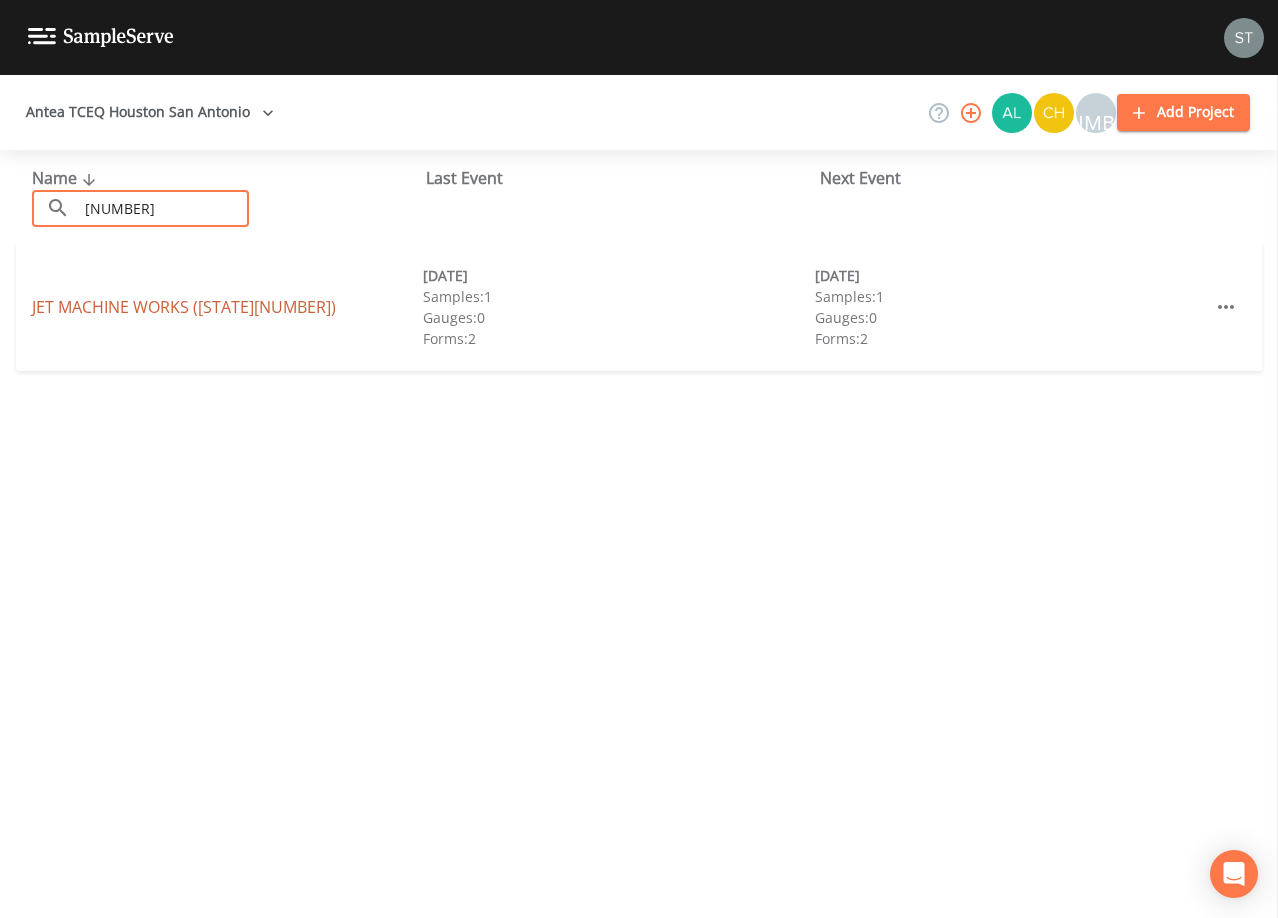 type on "[NUMBER]" 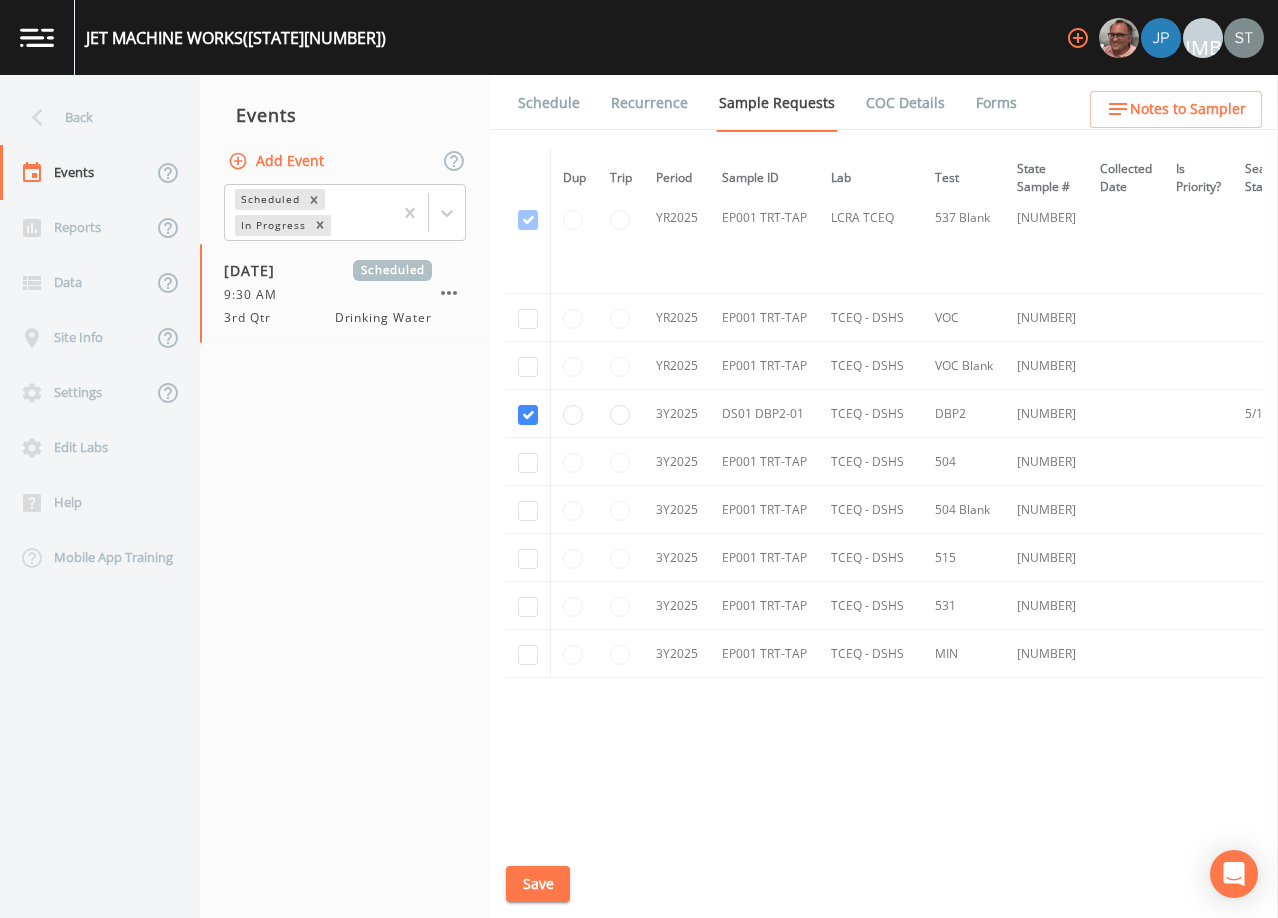 scroll, scrollTop: 984, scrollLeft: 0, axis: vertical 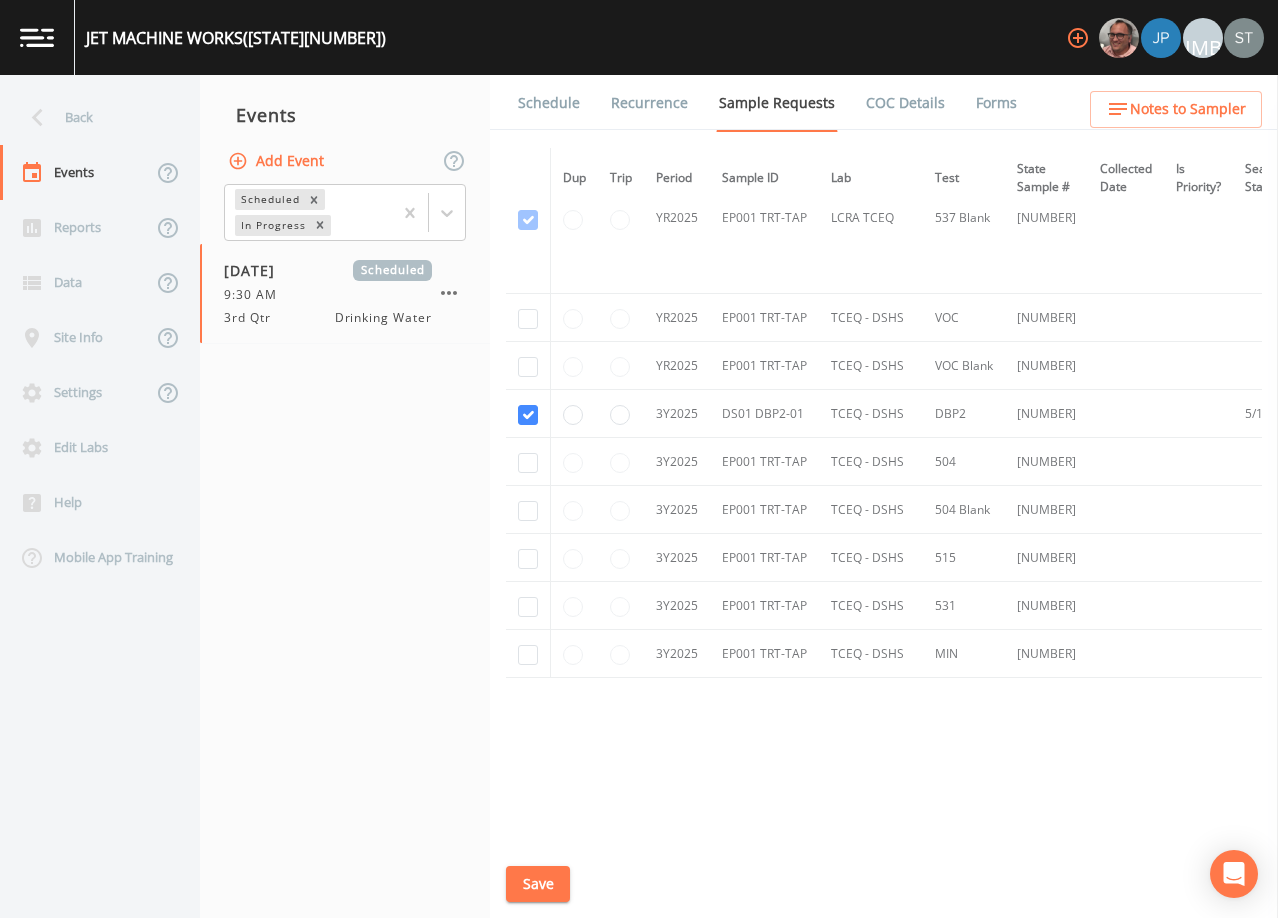 click on "Schedule" at bounding box center (549, 103) 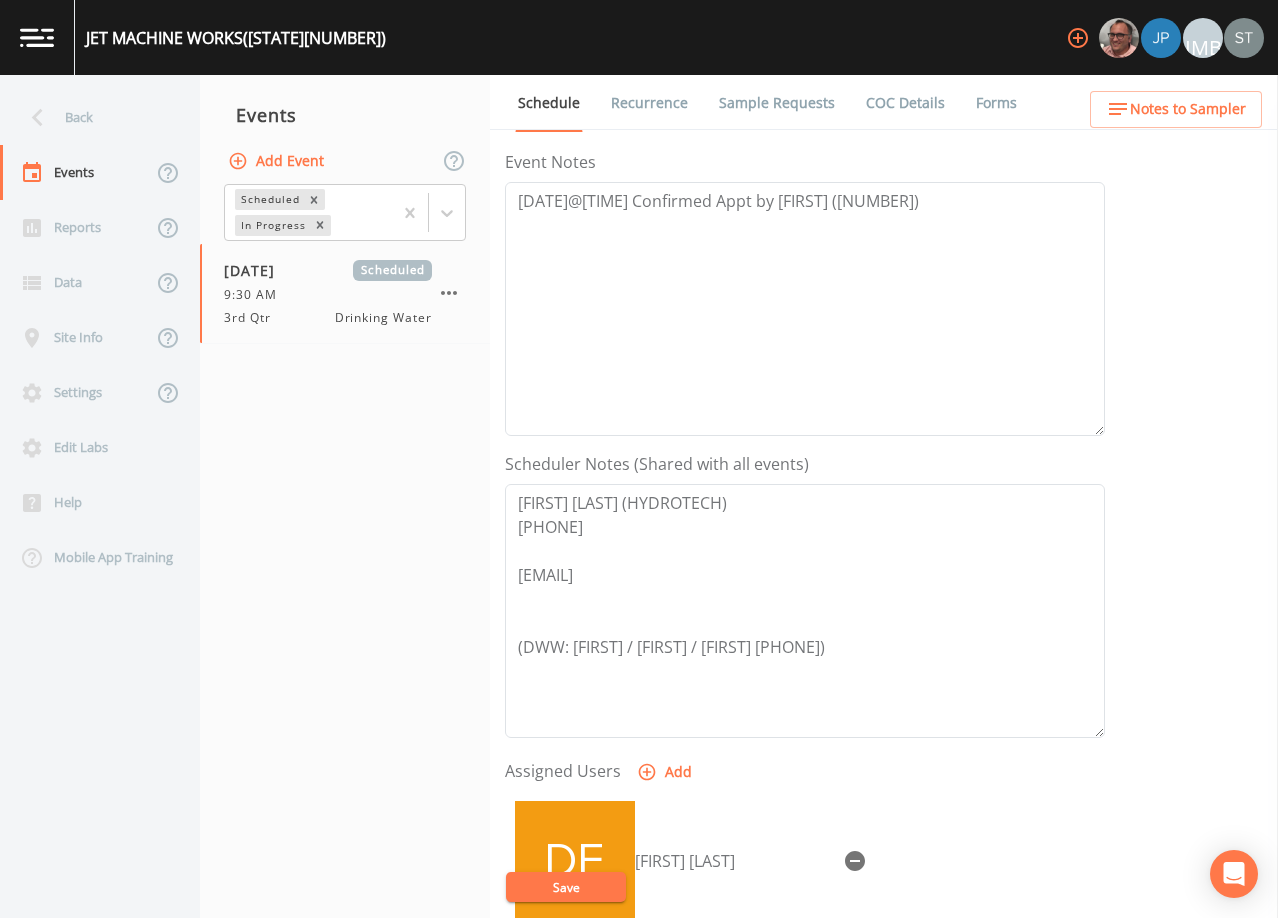scroll, scrollTop: 300, scrollLeft: 0, axis: vertical 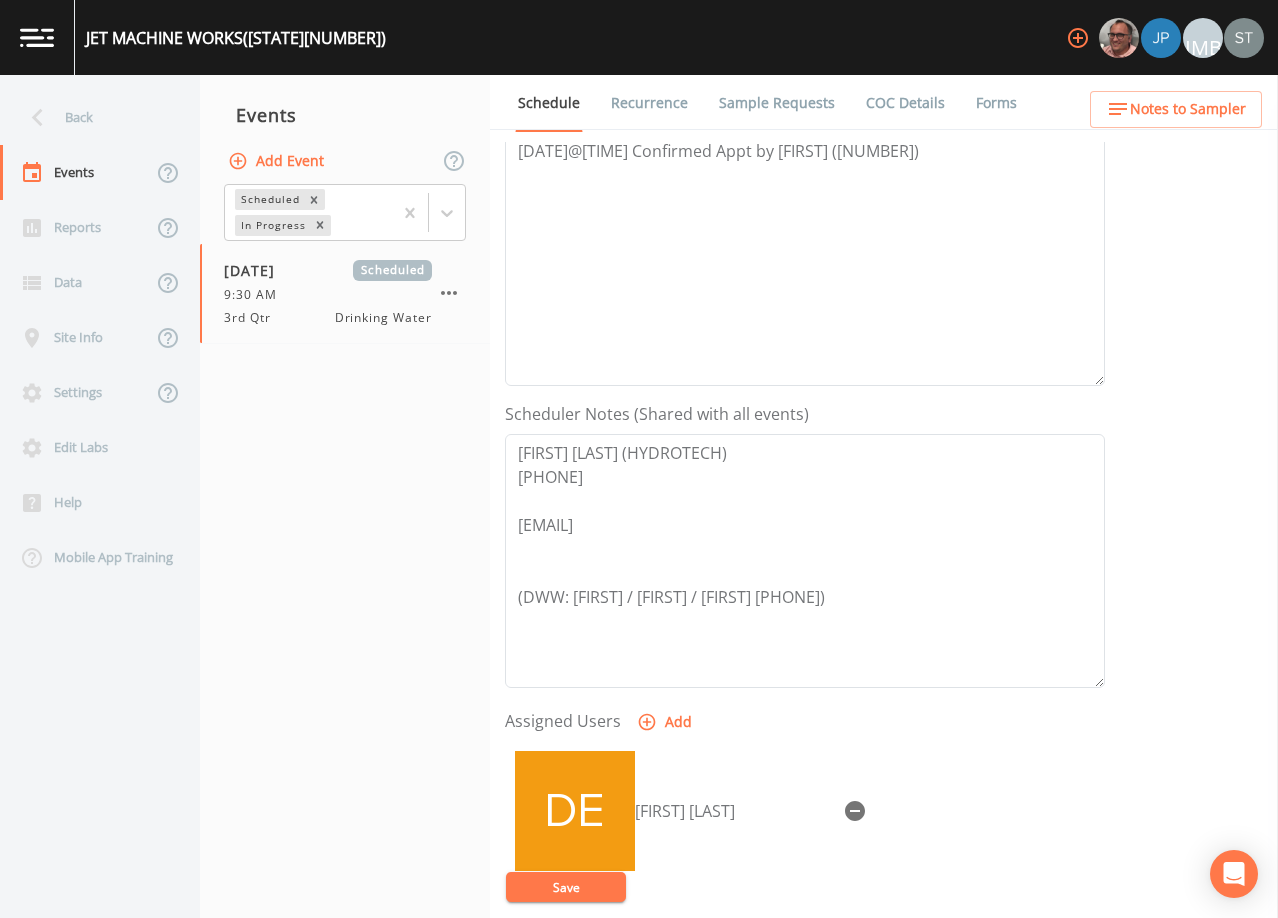 click at bounding box center (855, 811) 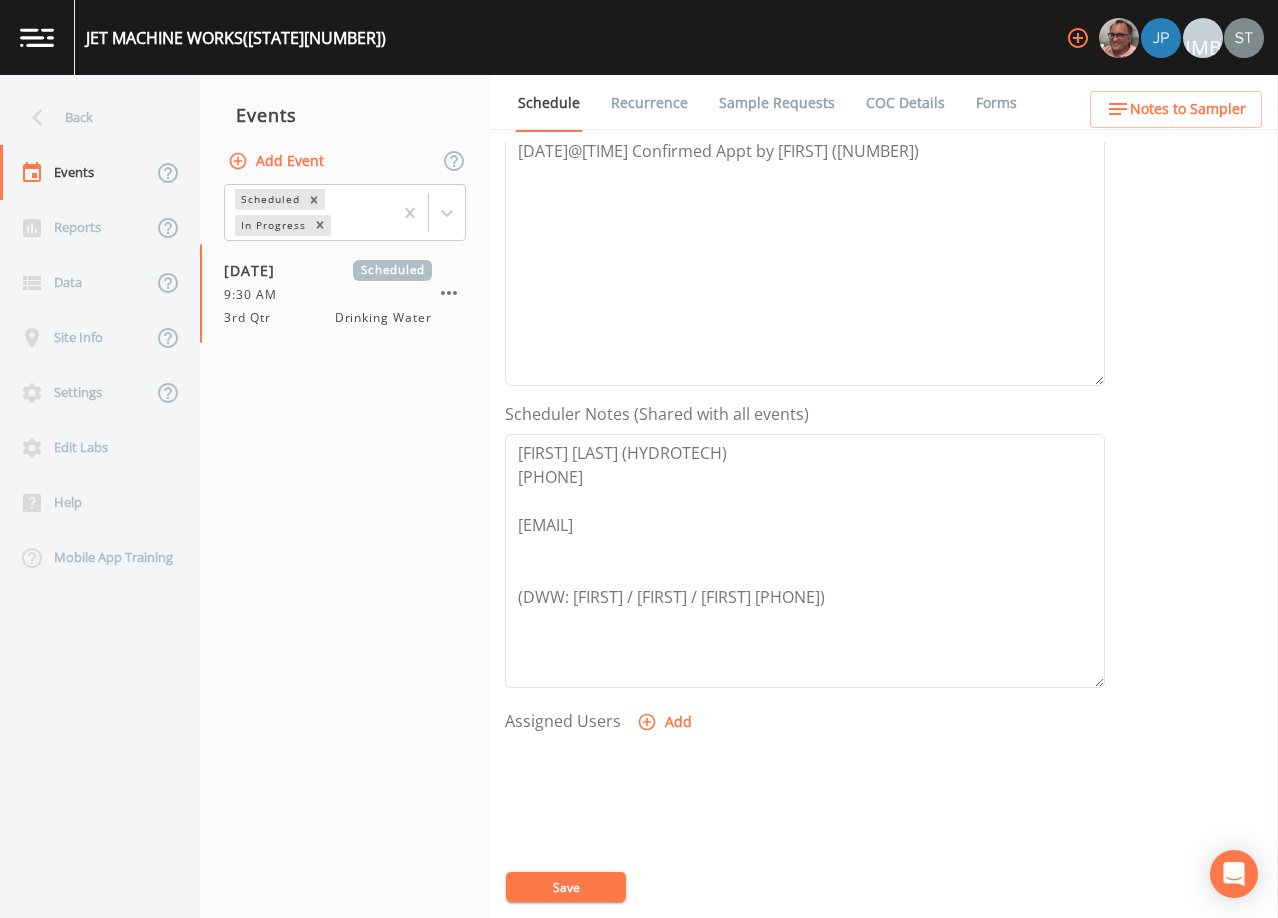click on "Add" at bounding box center [666, 722] 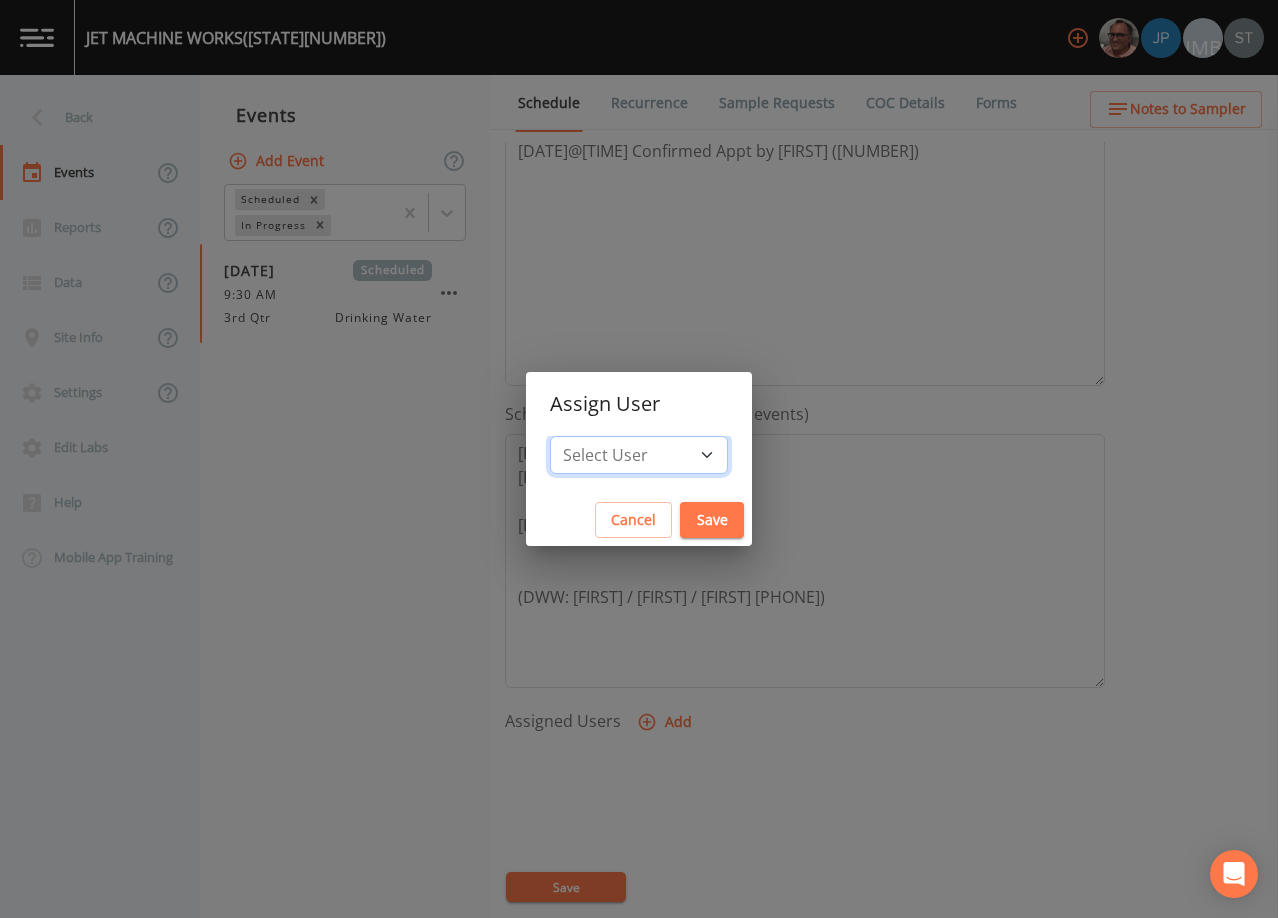 click on "Select User [FIRST] [LAST] [FIRST] [LAST] [FIRST] [LAST] [FIRST] [LAST] [FIRST] [LAST] [FIRST] [LAST] [FIRST] [LAST] [FIRST] [LAST] [FIRST] [LAST] [FIRST] [LAST] [FIRST] [LAST] [FIRST] [LAST] [FIRST] [LAST] [FIRST] [LAST] [FIRST] [LAST] [FIRST] [LAST] [FIRST] [LAST]" at bounding box center [639, 455] 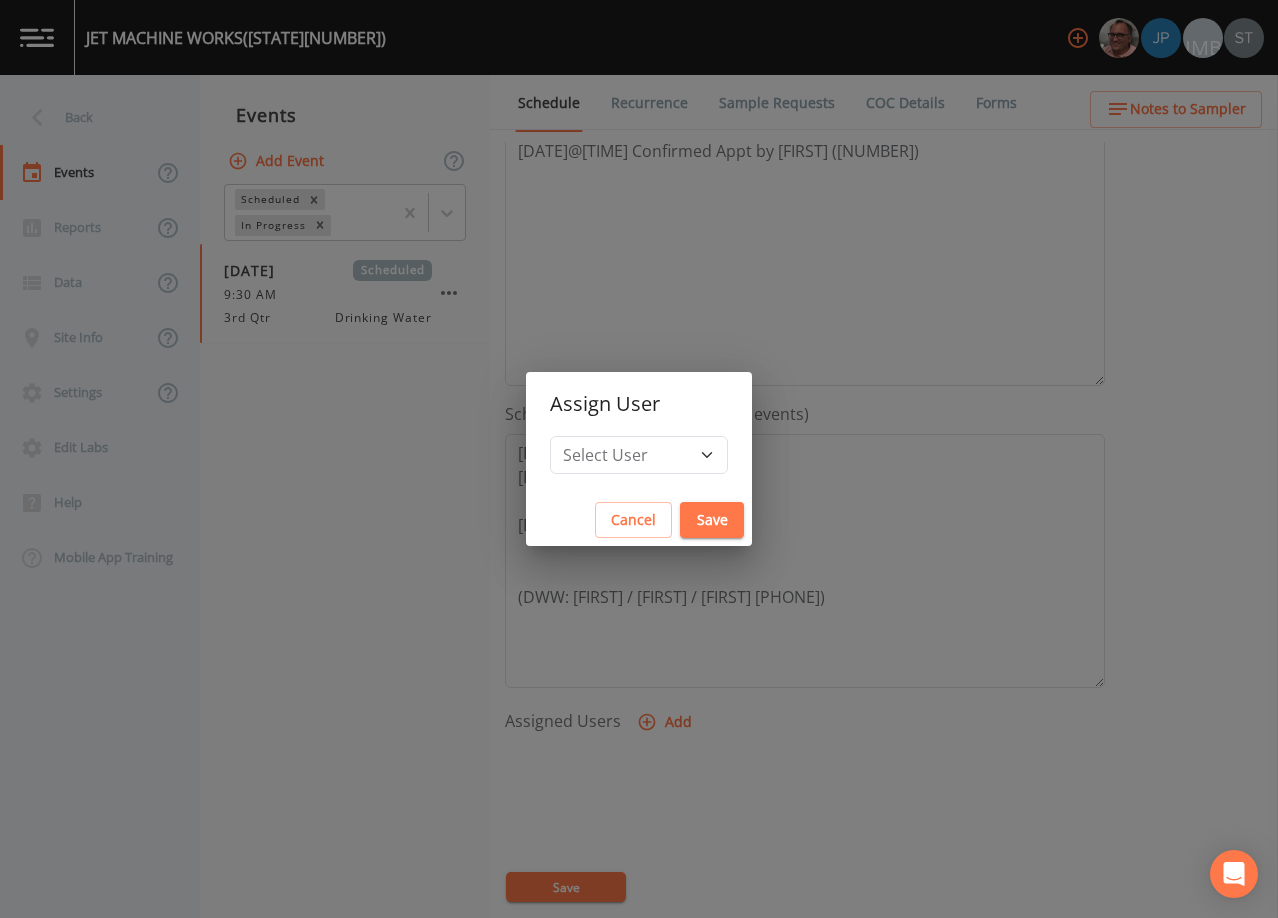 click on "Save" at bounding box center (712, 520) 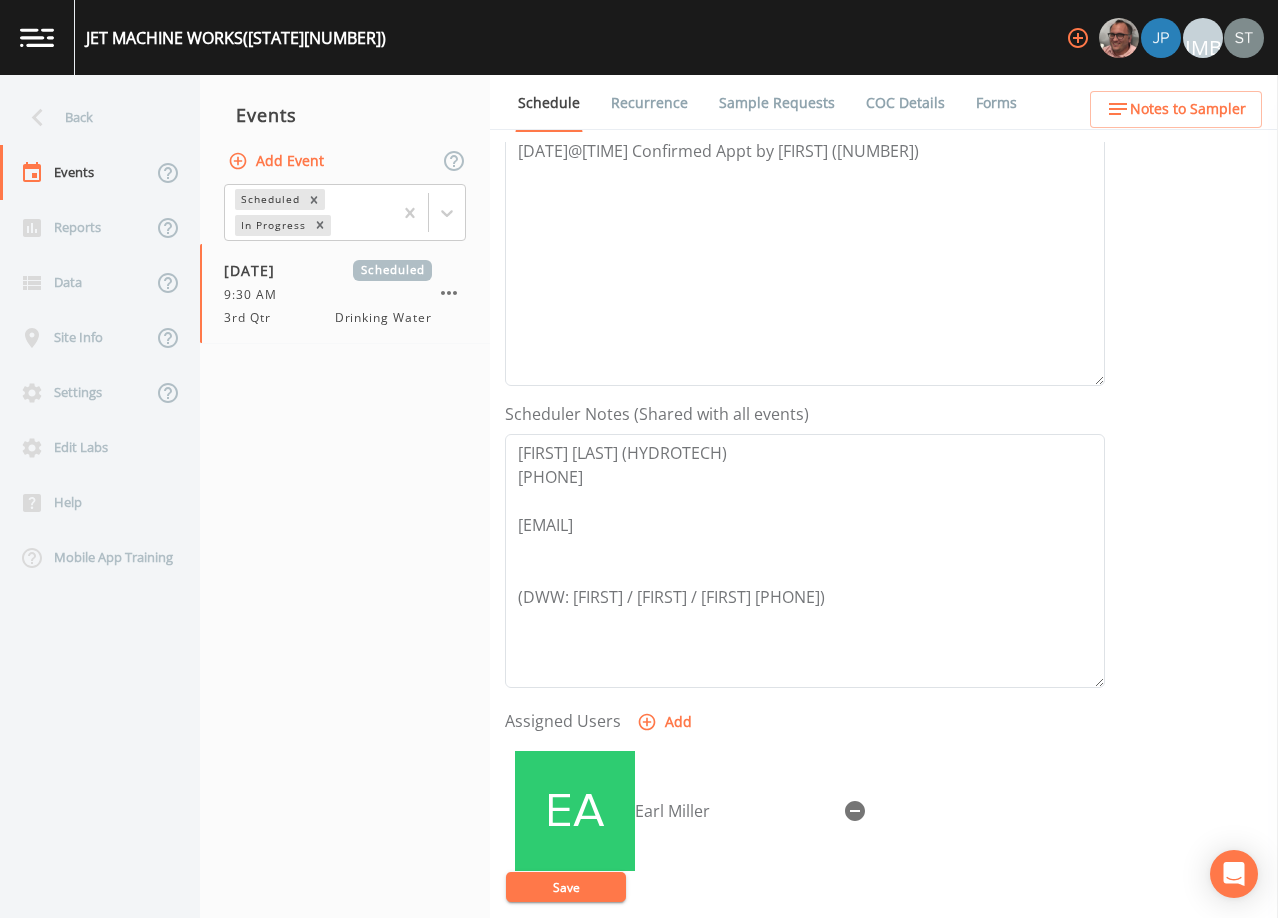 click on "Save" at bounding box center (566, 887) 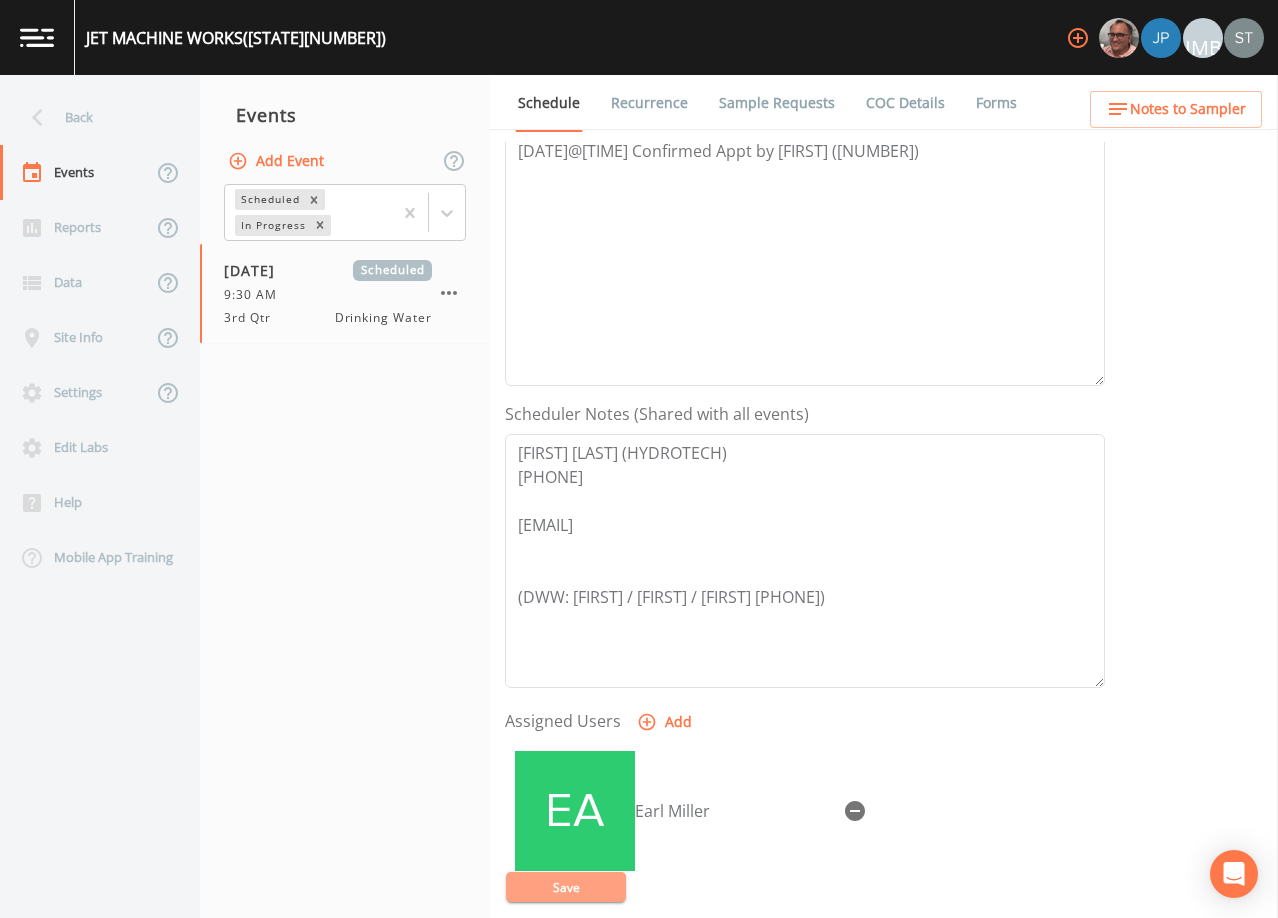 click on "Save" at bounding box center (566, 887) 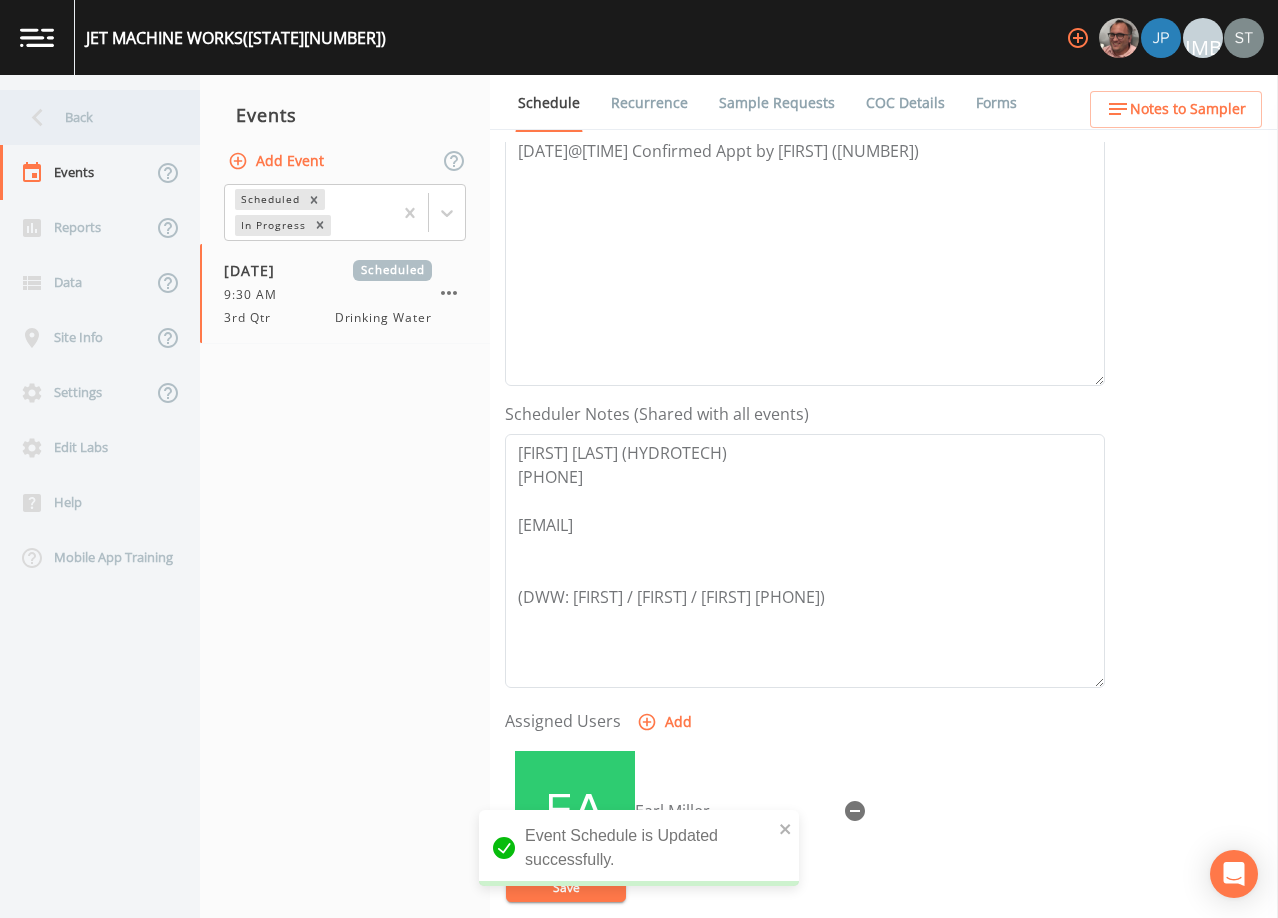 click on "Back" at bounding box center (90, 117) 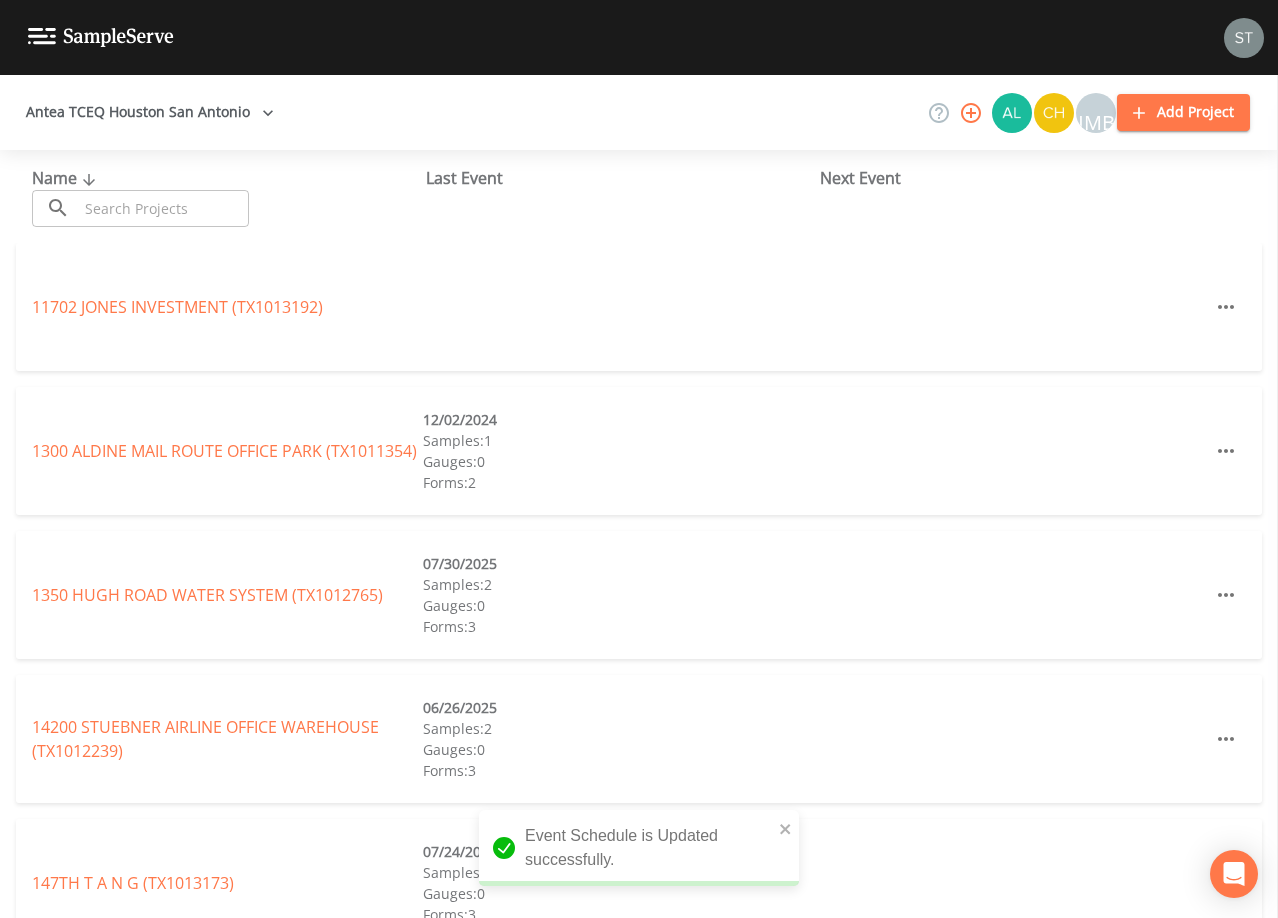 click at bounding box center [163, 208] 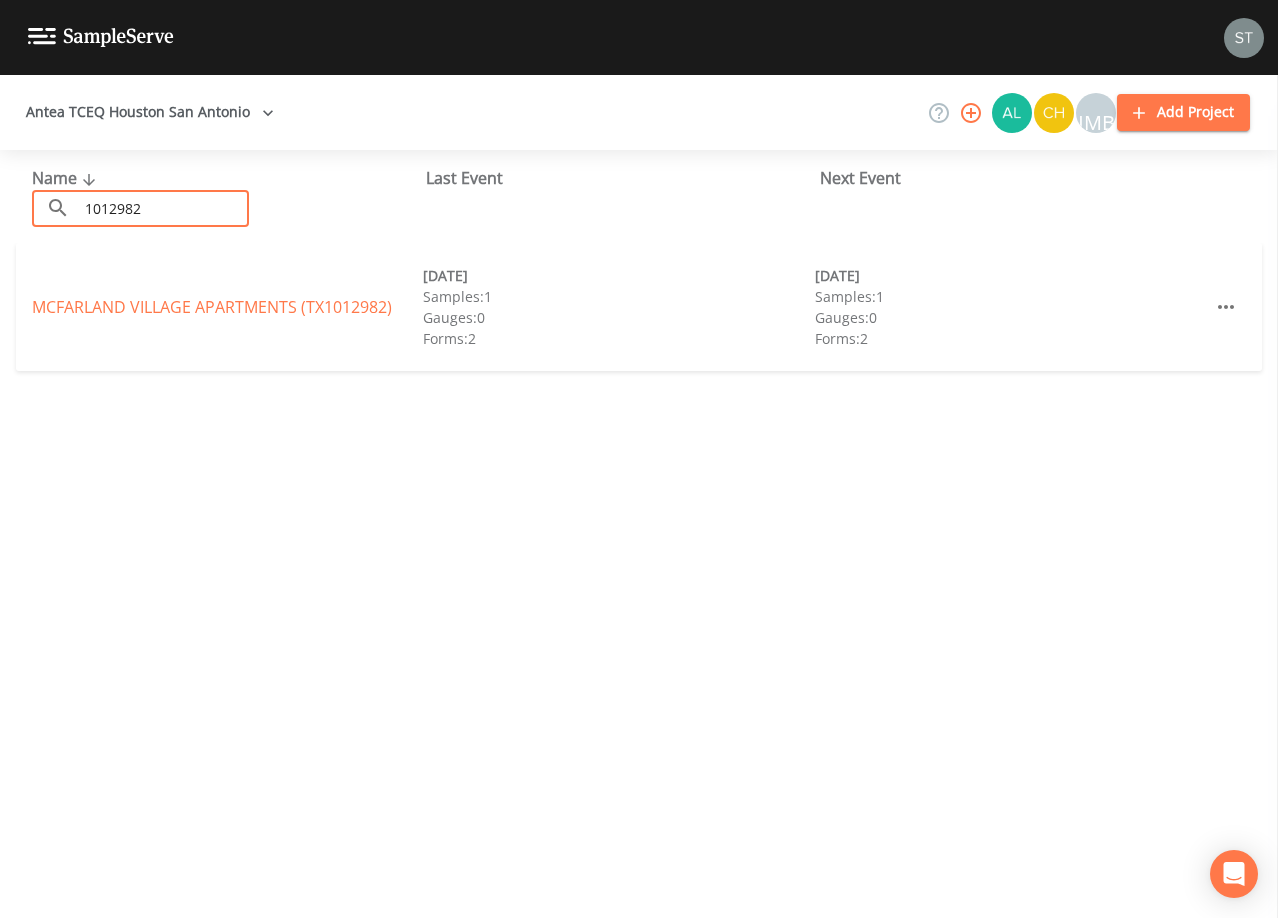 type on "1012982" 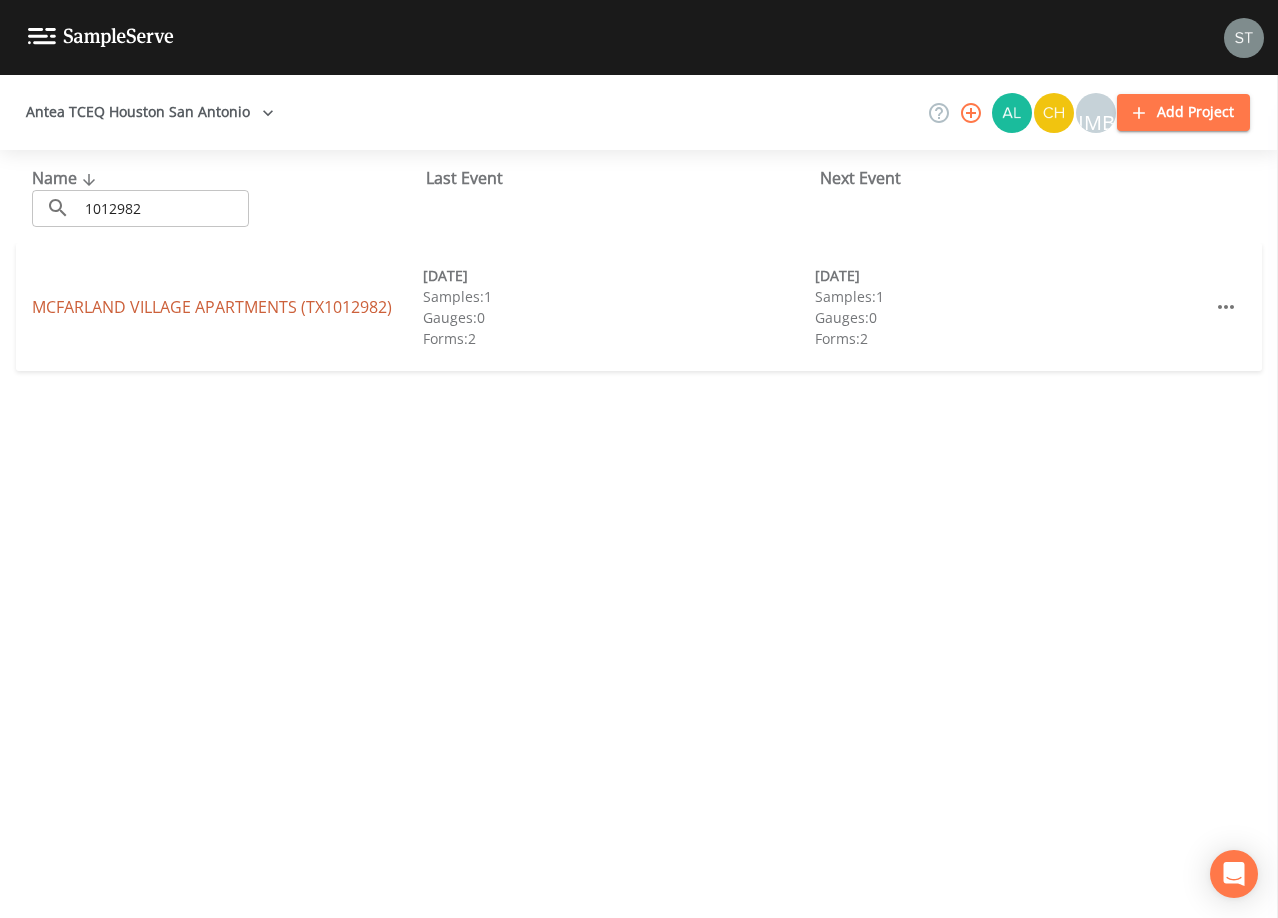 click on "MCFARLAND VILLAGE APARTMENTS   (TX1012982)" at bounding box center (212, 307) 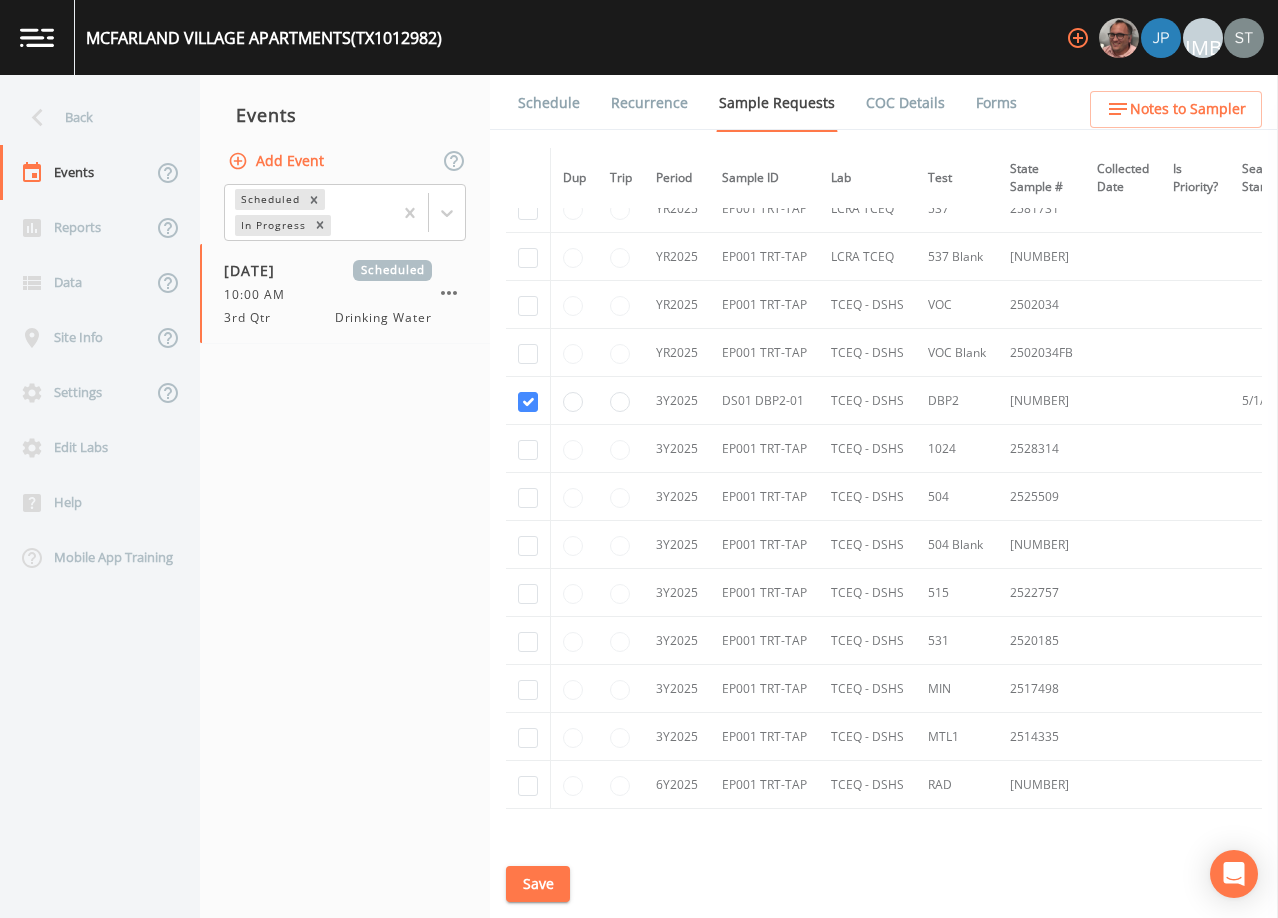 scroll, scrollTop: 500, scrollLeft: 0, axis: vertical 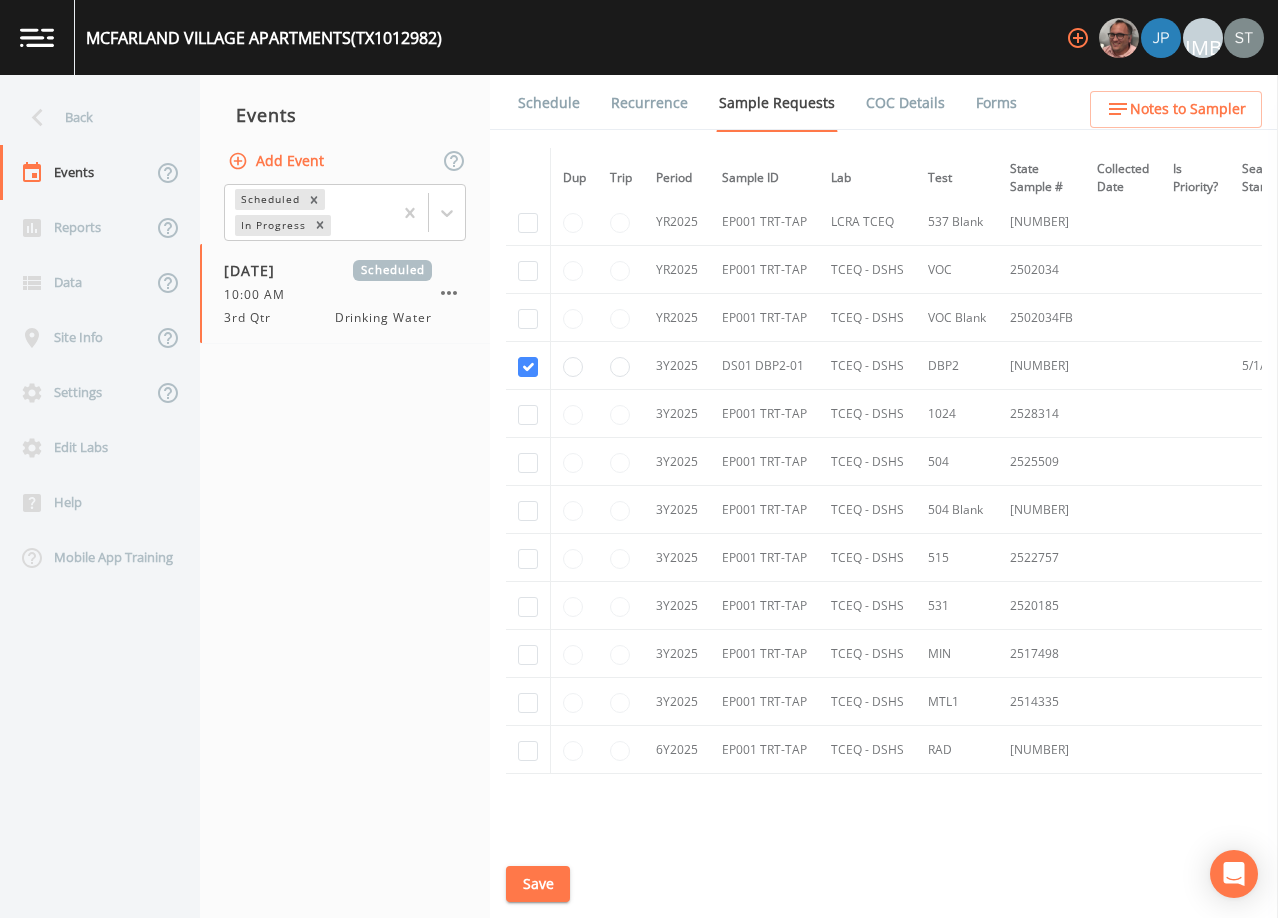 click on "Schedule" at bounding box center [549, 103] 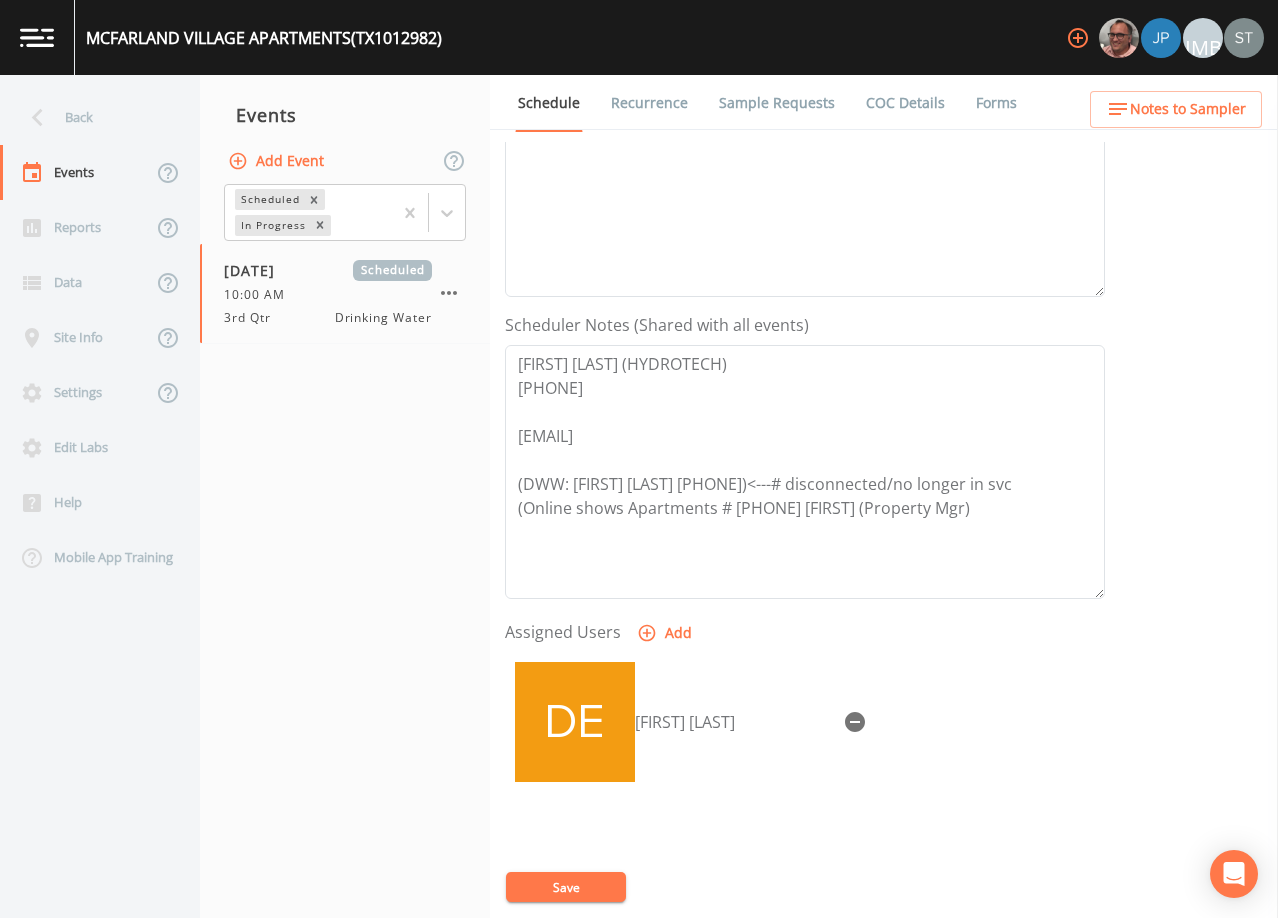 scroll, scrollTop: 400, scrollLeft: 0, axis: vertical 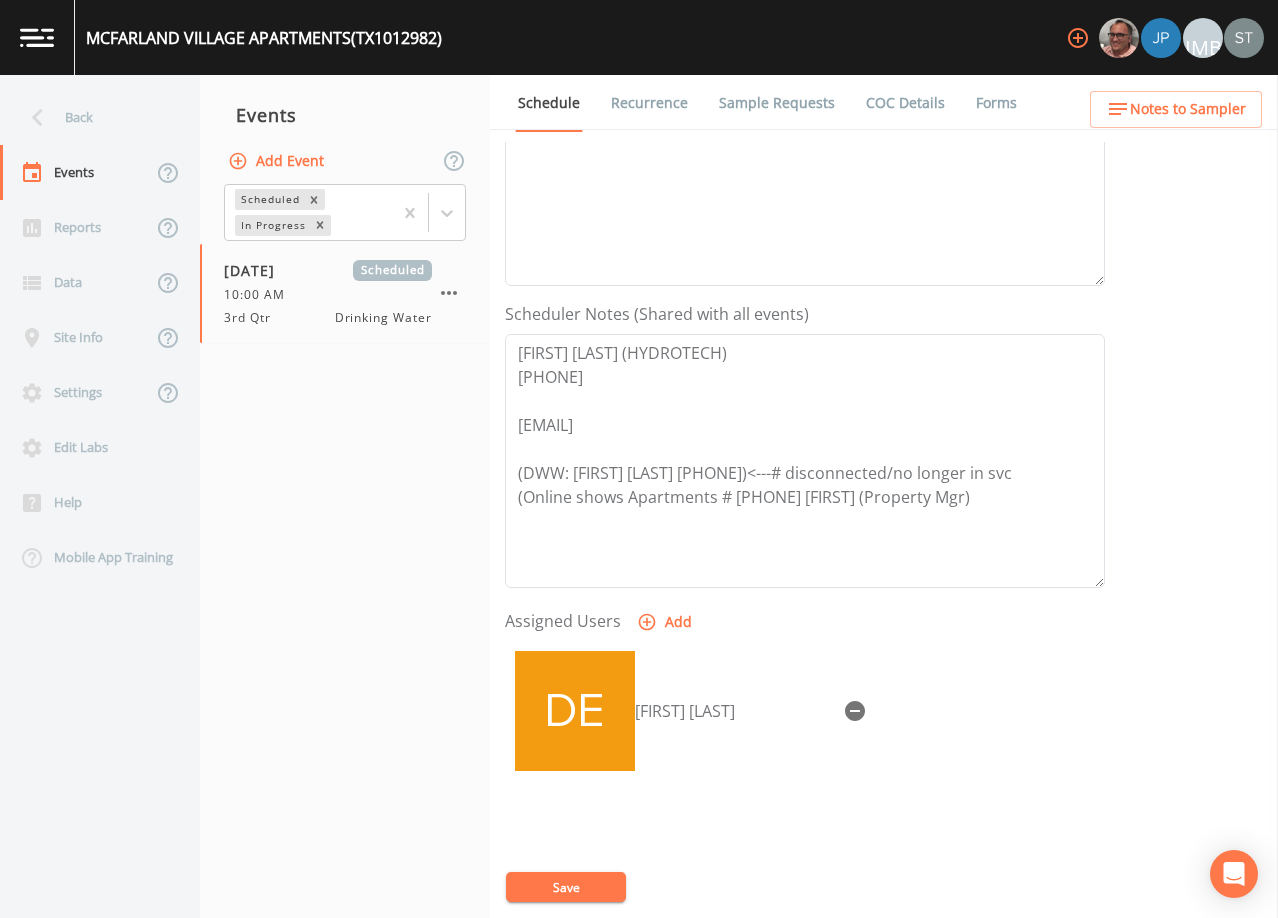 click 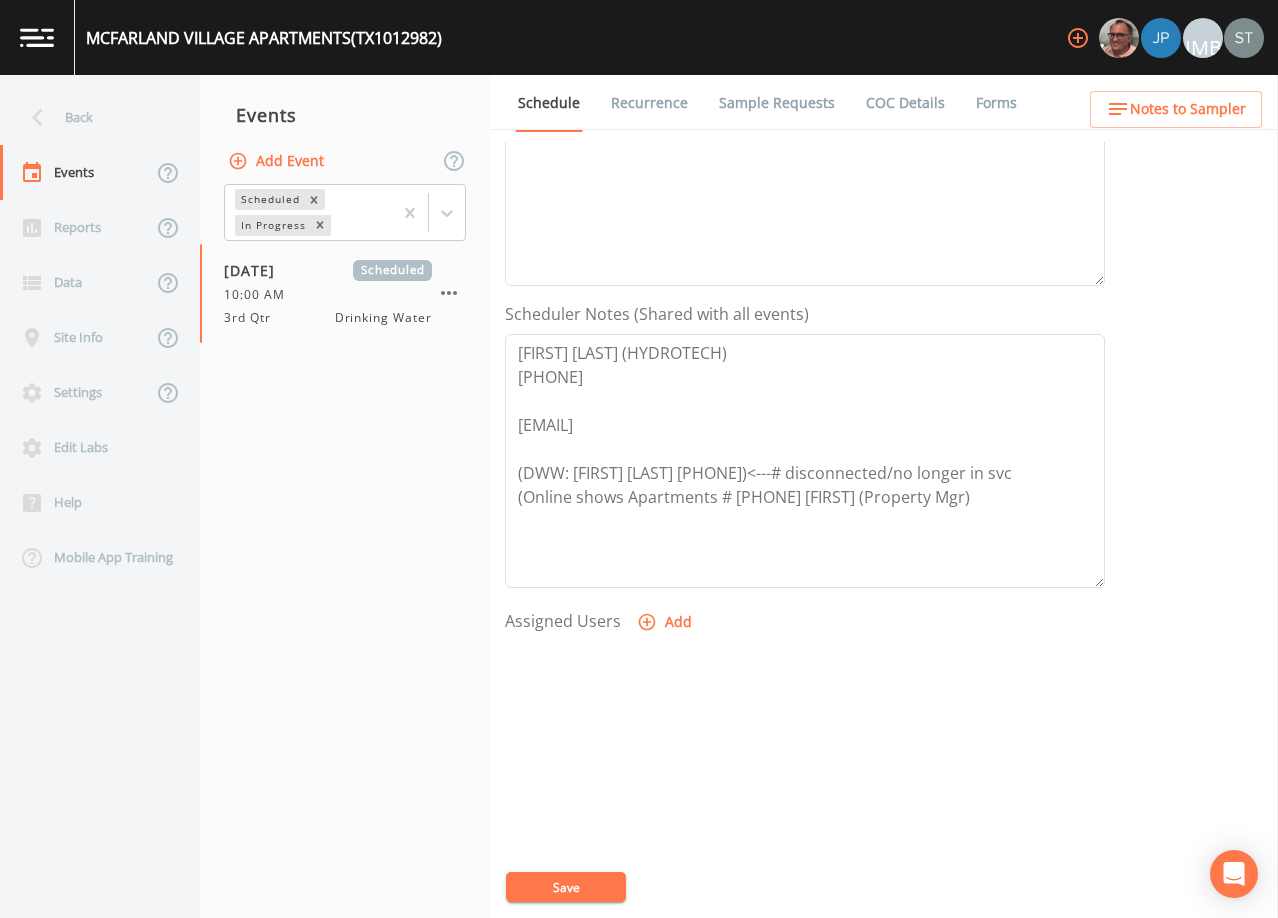 click on "Add" at bounding box center (666, 622) 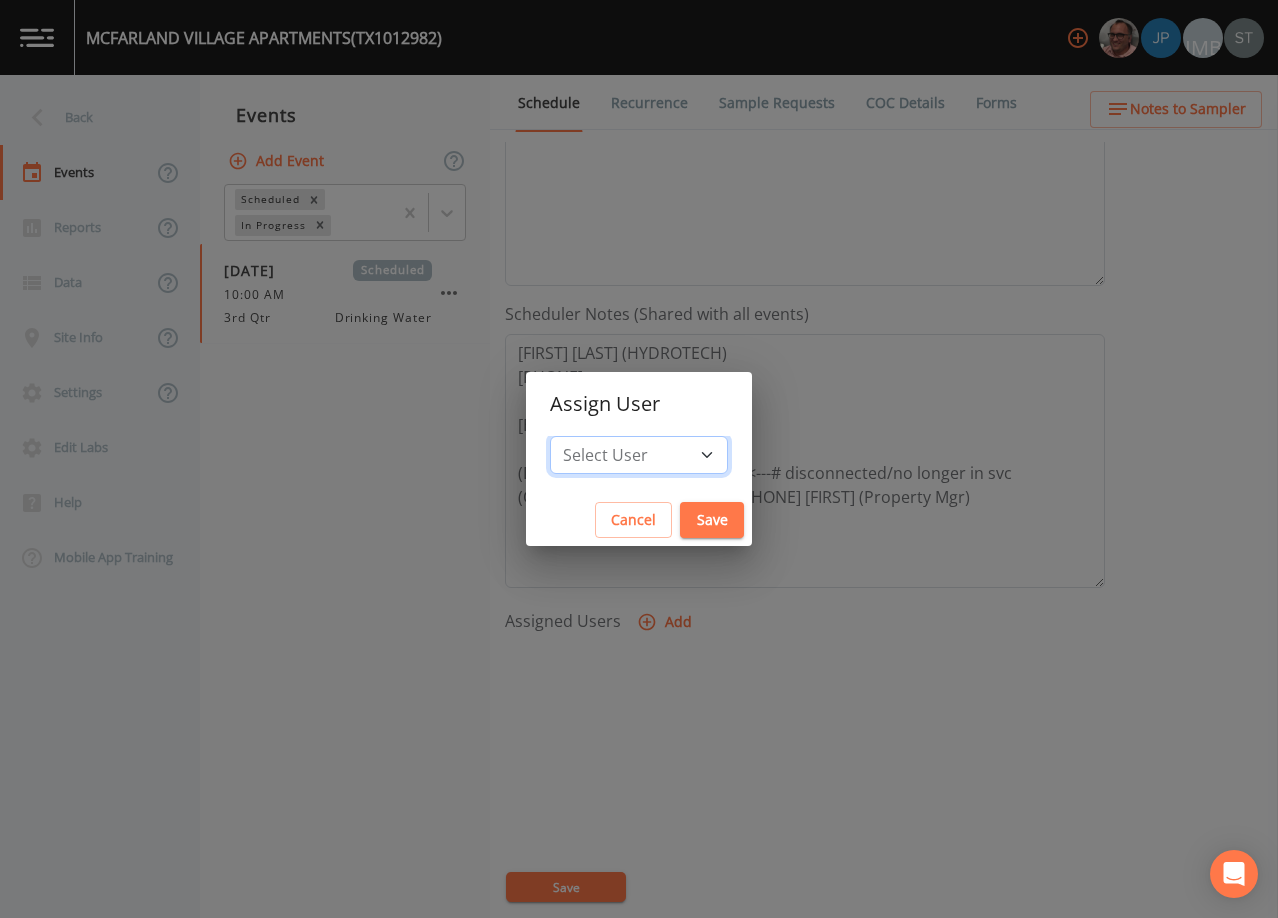 click on "Select User [FIRST] [LAST] [FIRST] [LAST] [FIRST] [LAST] [FIRST] [LAST] [FIRST] [LAST] [FIRST] [LAST] [FIRST] [LAST] [FIRST] [LAST] [FIRST] [LAST] [FIRST] [LAST] [FIRST] [LAST] [FIRST] [LAST] [FIRST] [LAST] [FIRST] [LAST] [FIRST] [LAST] [FIRST] [LAST] [FIRST] [LAST] [FIRST] [LAST]" at bounding box center [639, 455] 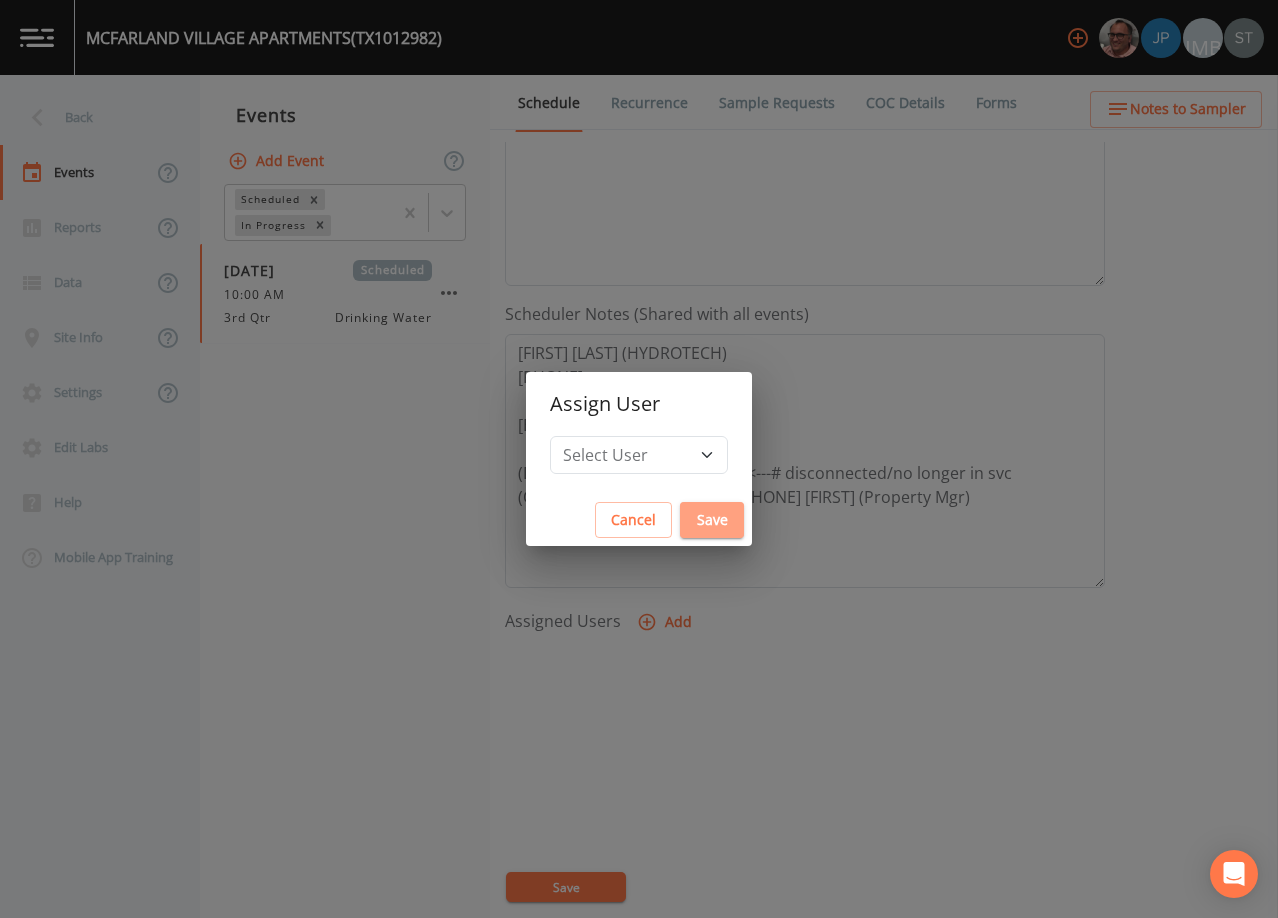 click on "Save" at bounding box center [712, 520] 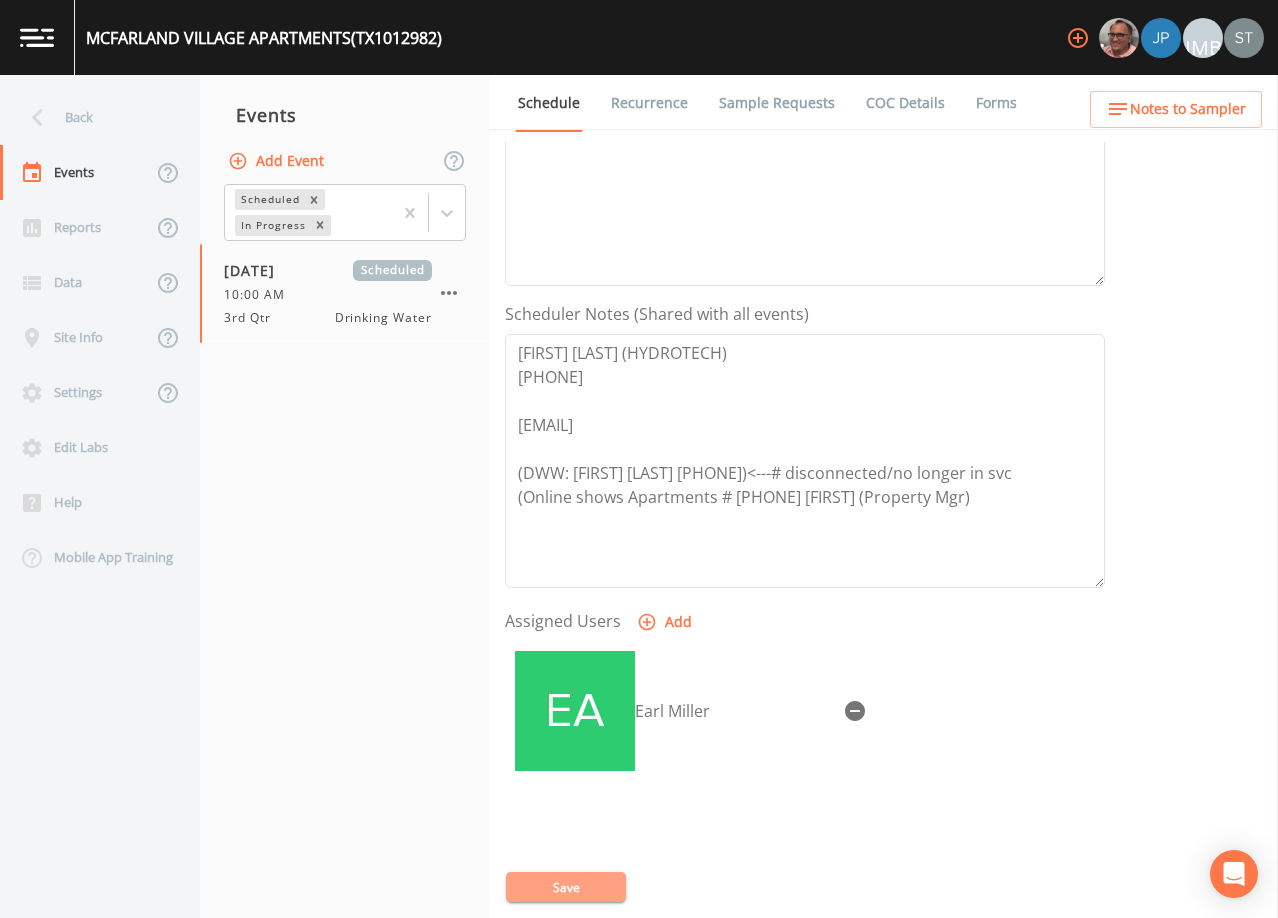 click on "Save" at bounding box center [566, 887] 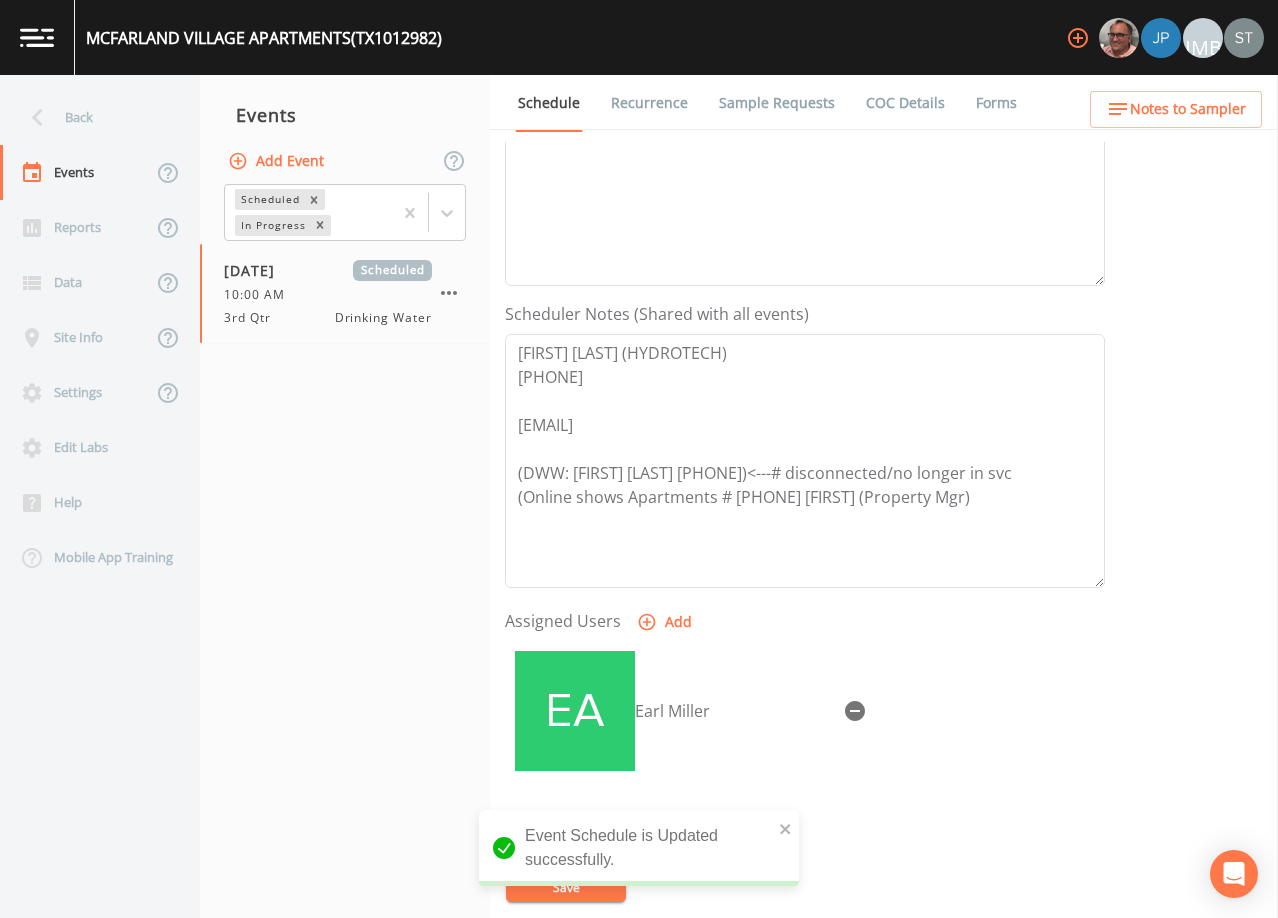 click on "Recurrence" at bounding box center (649, 103) 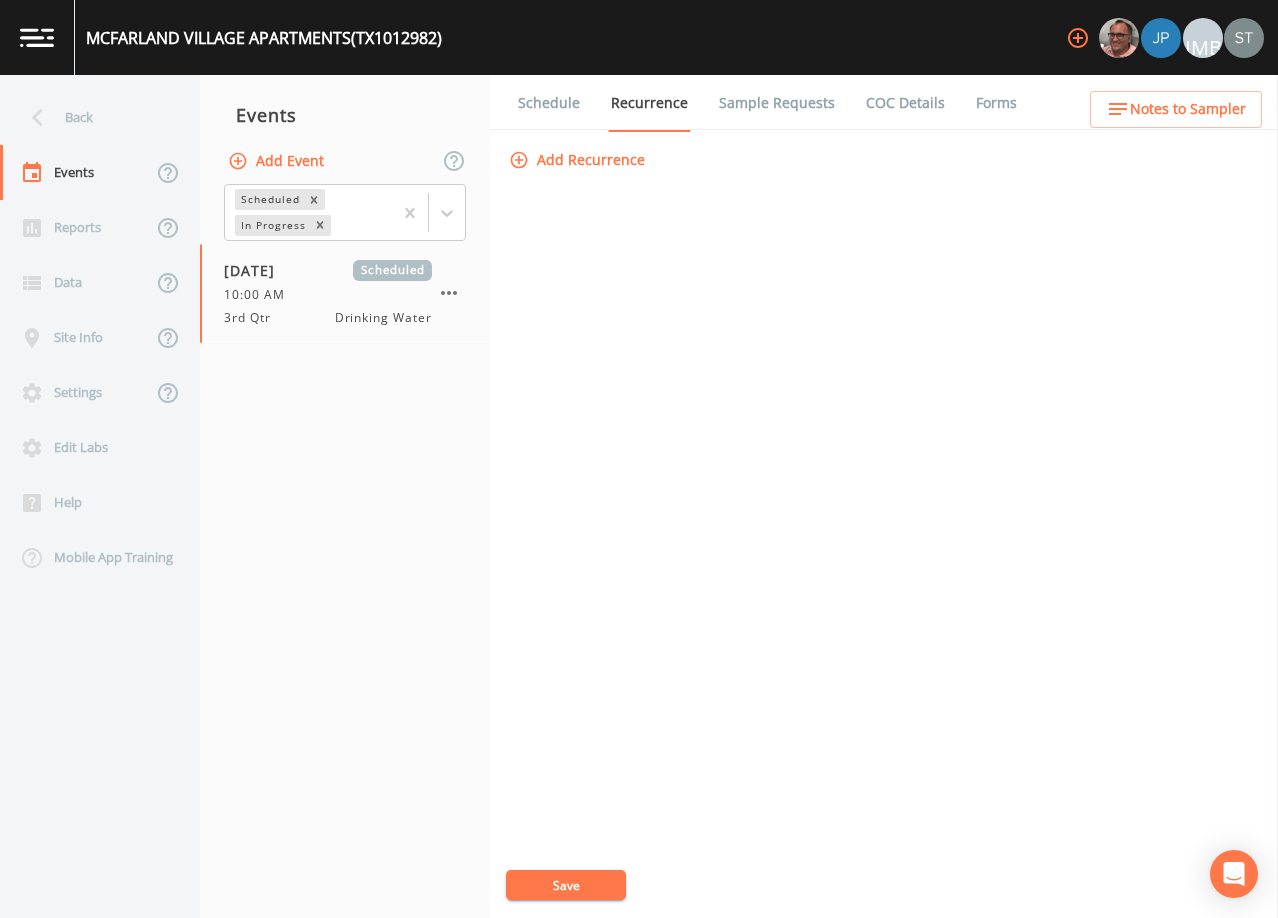 click on "Schedule" at bounding box center (549, 103) 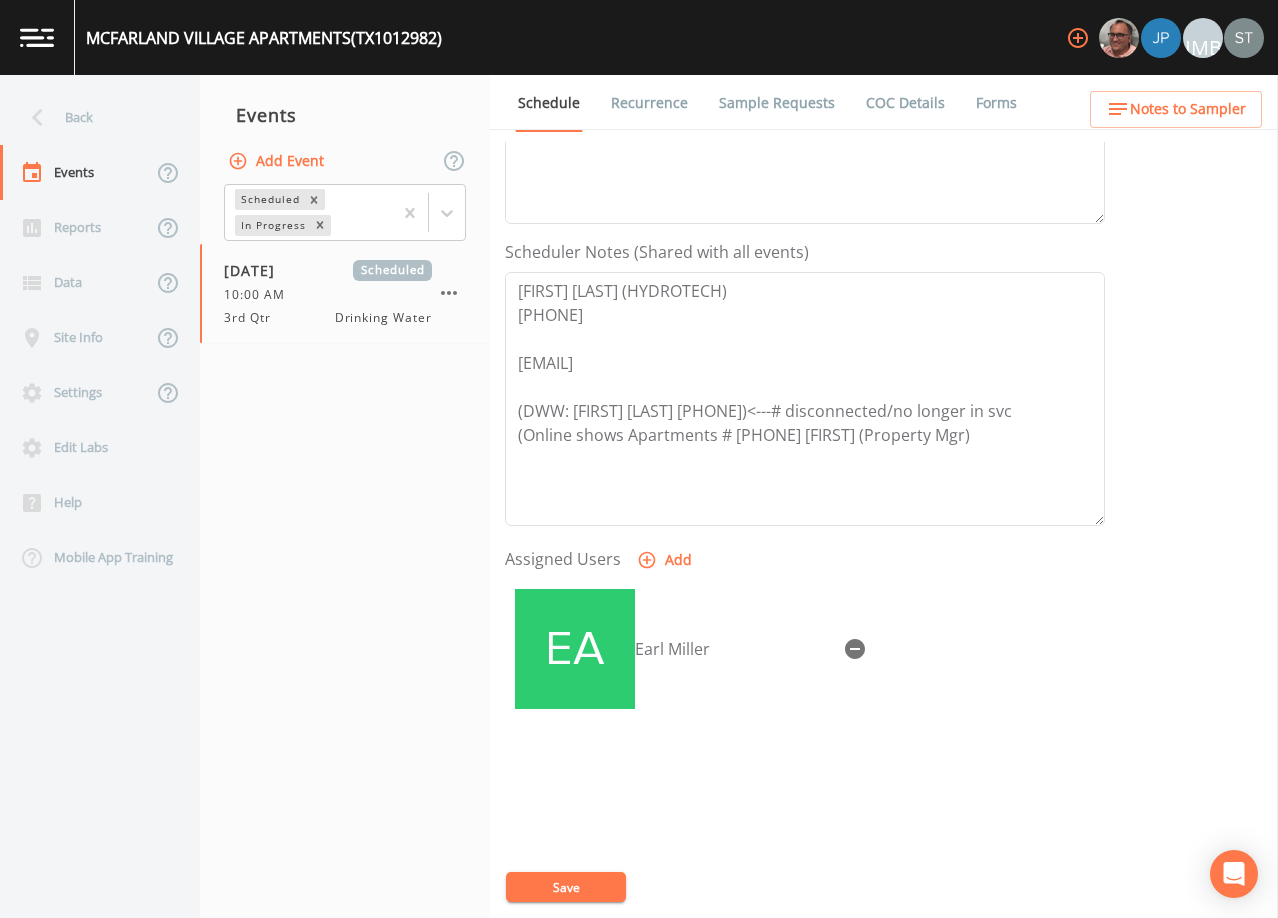 scroll, scrollTop: 493, scrollLeft: 0, axis: vertical 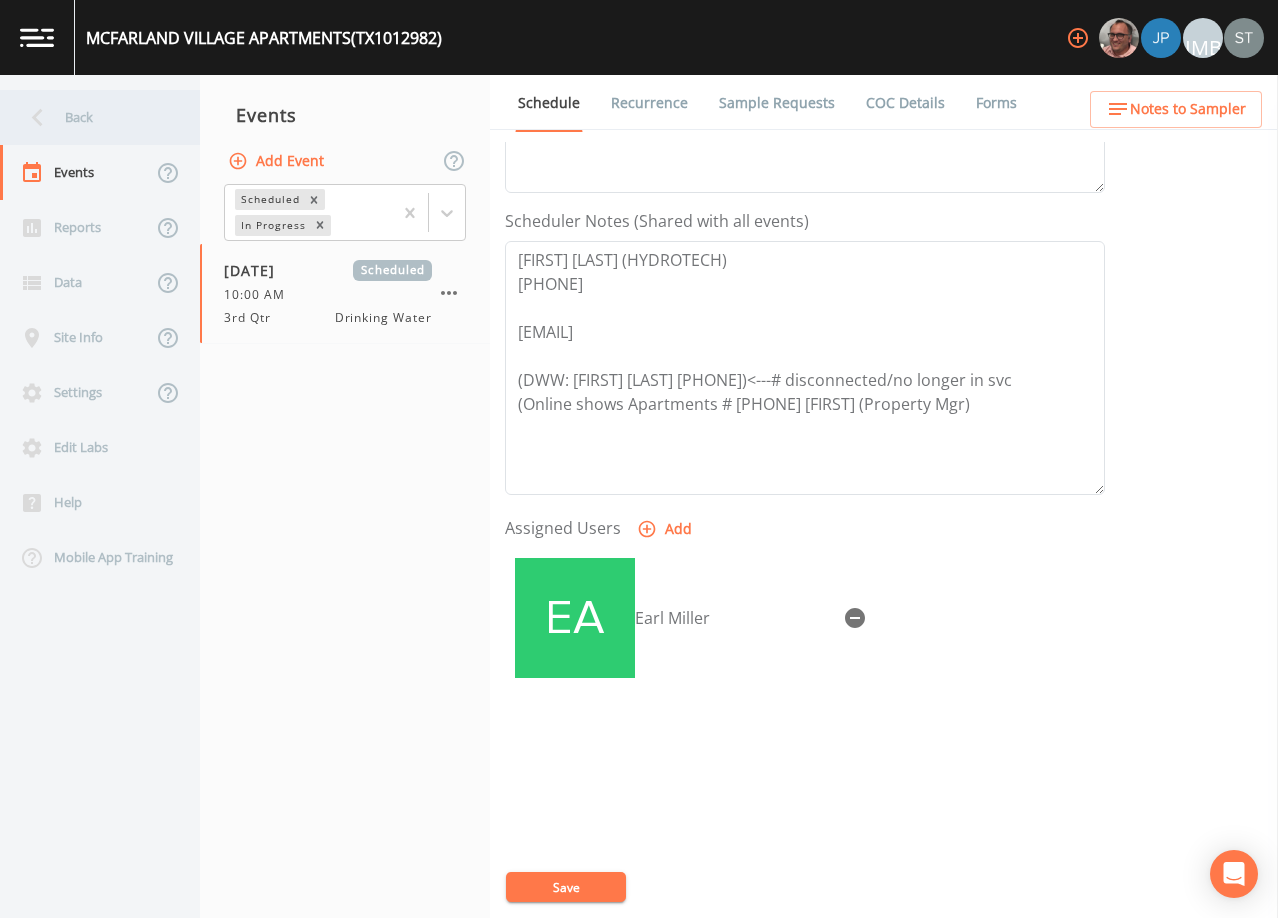 click on "Back" at bounding box center (90, 117) 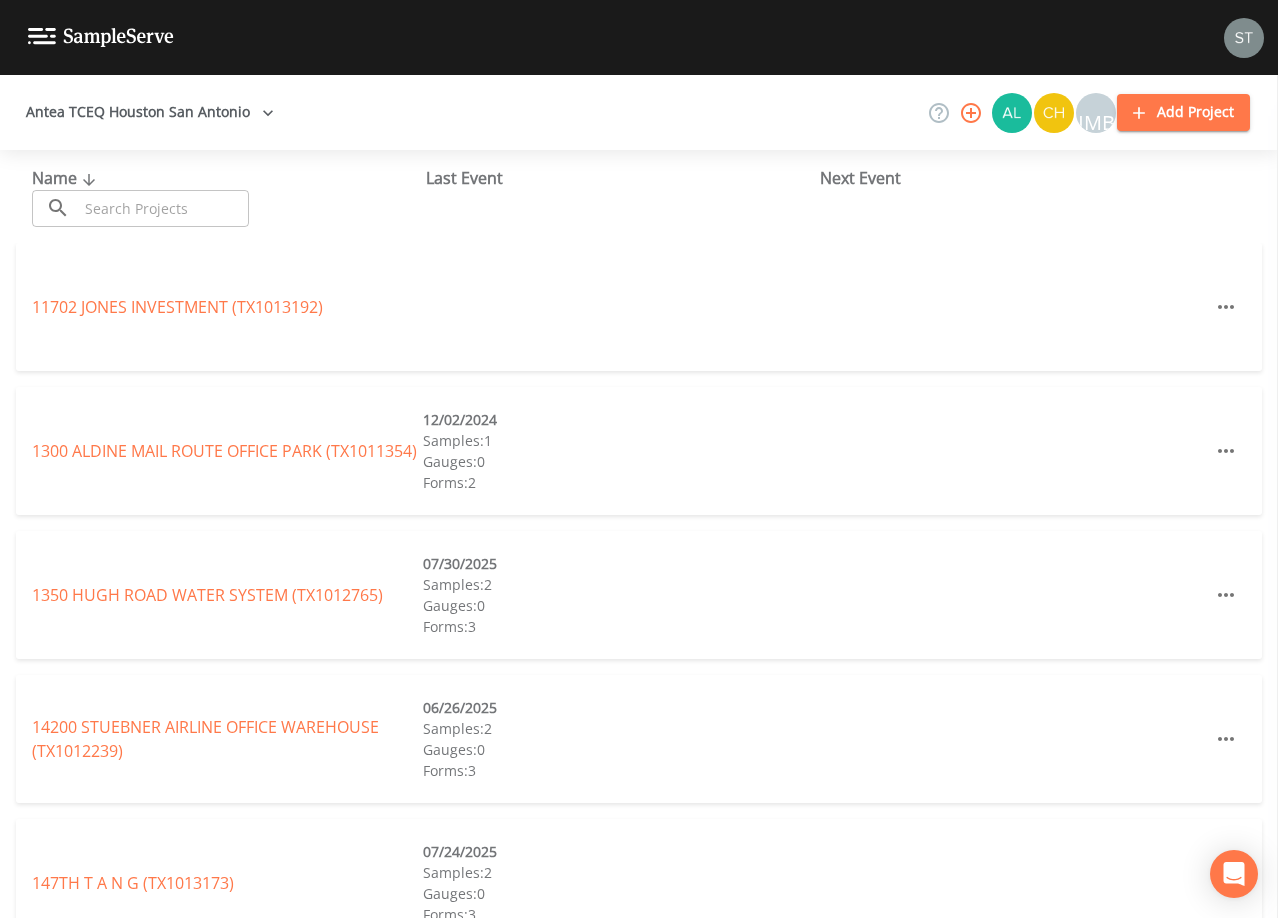 click at bounding box center (163, 208) 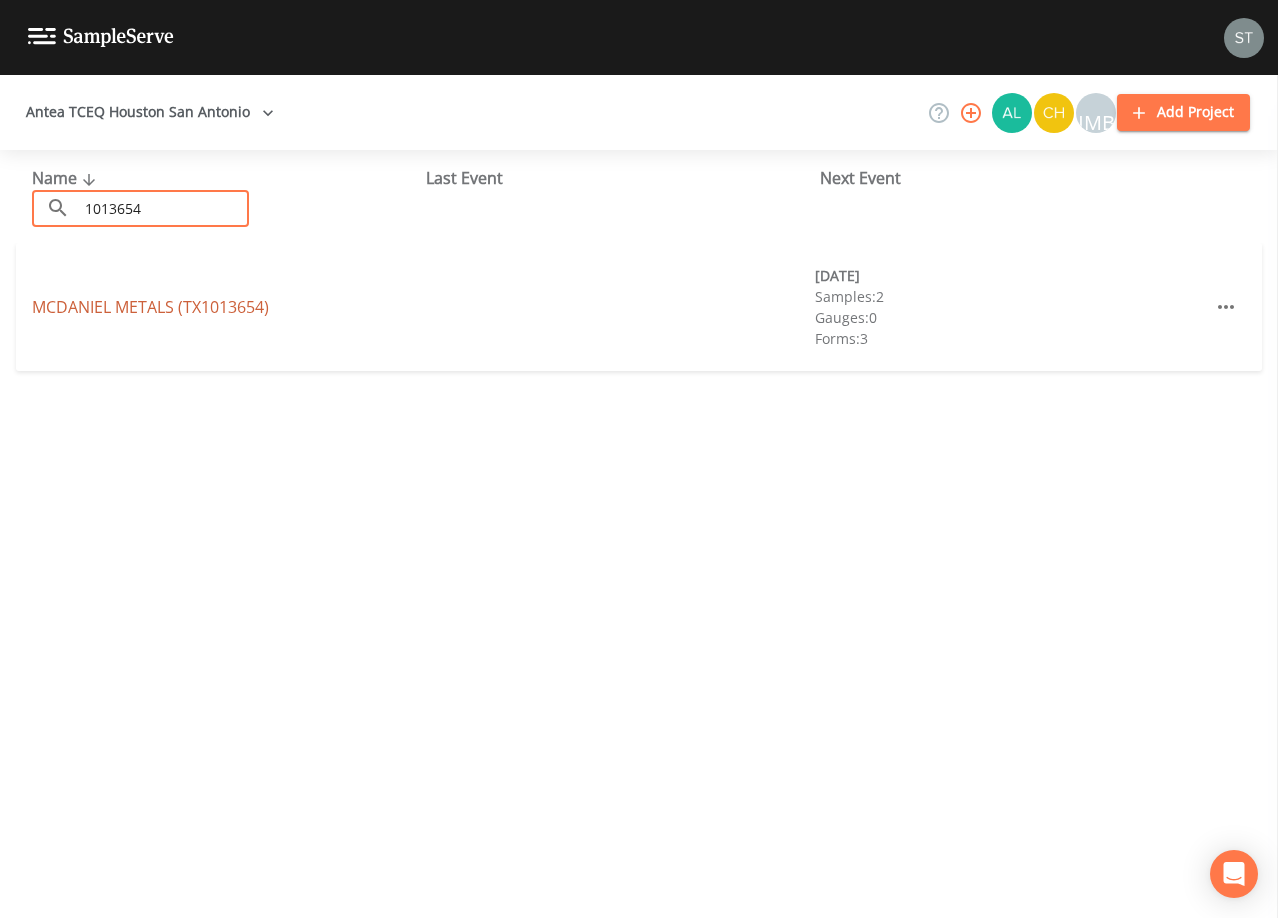 type on "1013654" 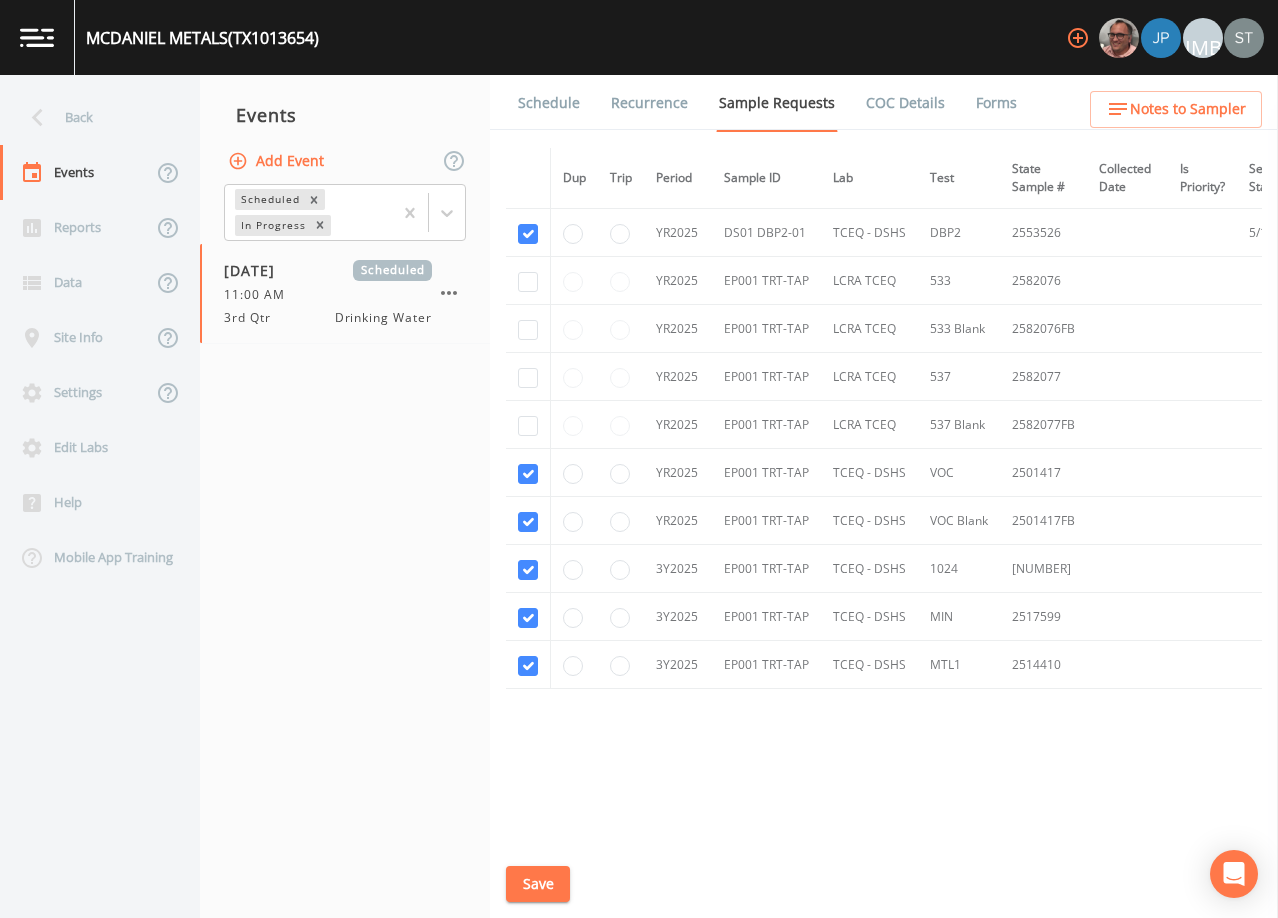 scroll, scrollTop: 476, scrollLeft: 0, axis: vertical 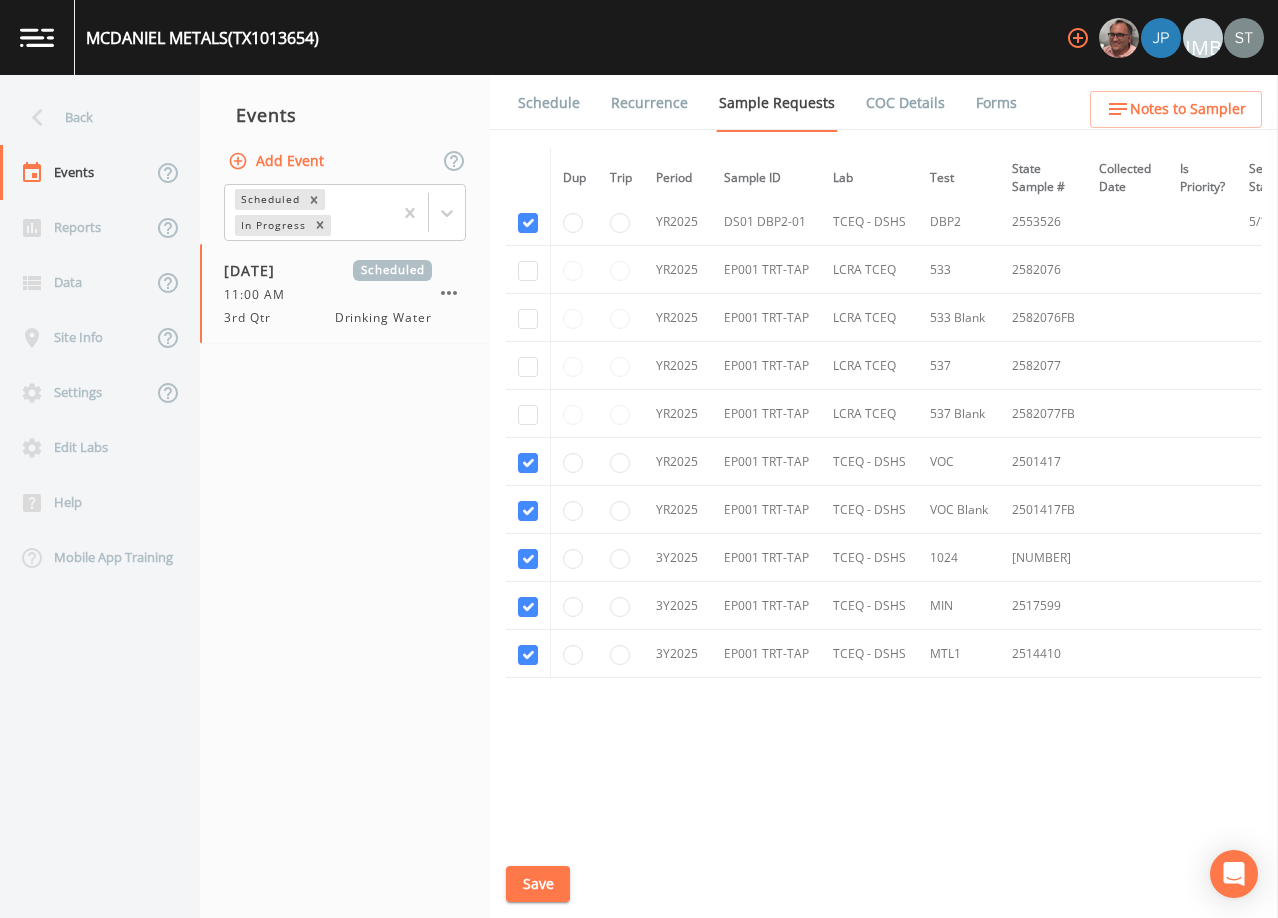 click on "Schedule" at bounding box center (549, 103) 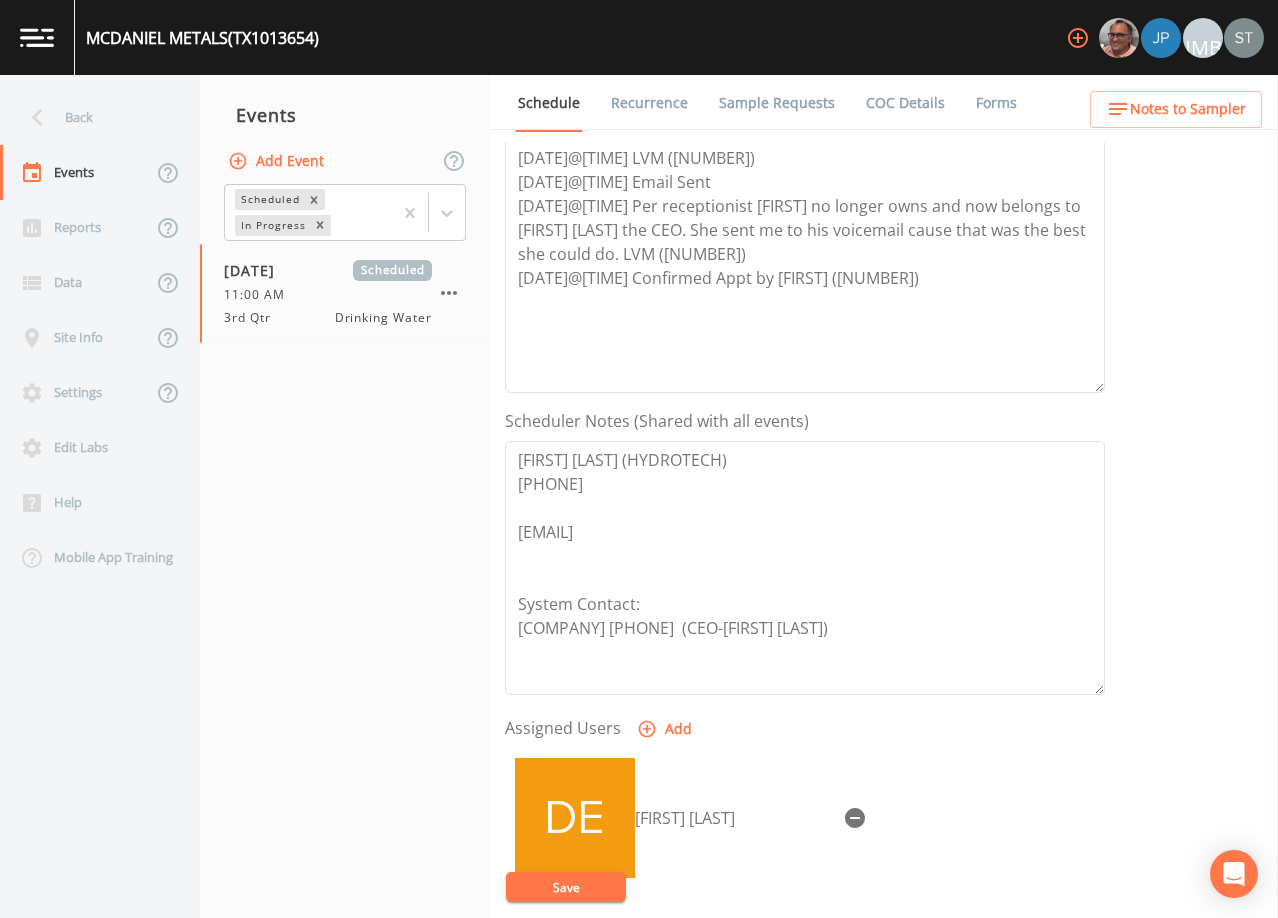 scroll, scrollTop: 300, scrollLeft: 0, axis: vertical 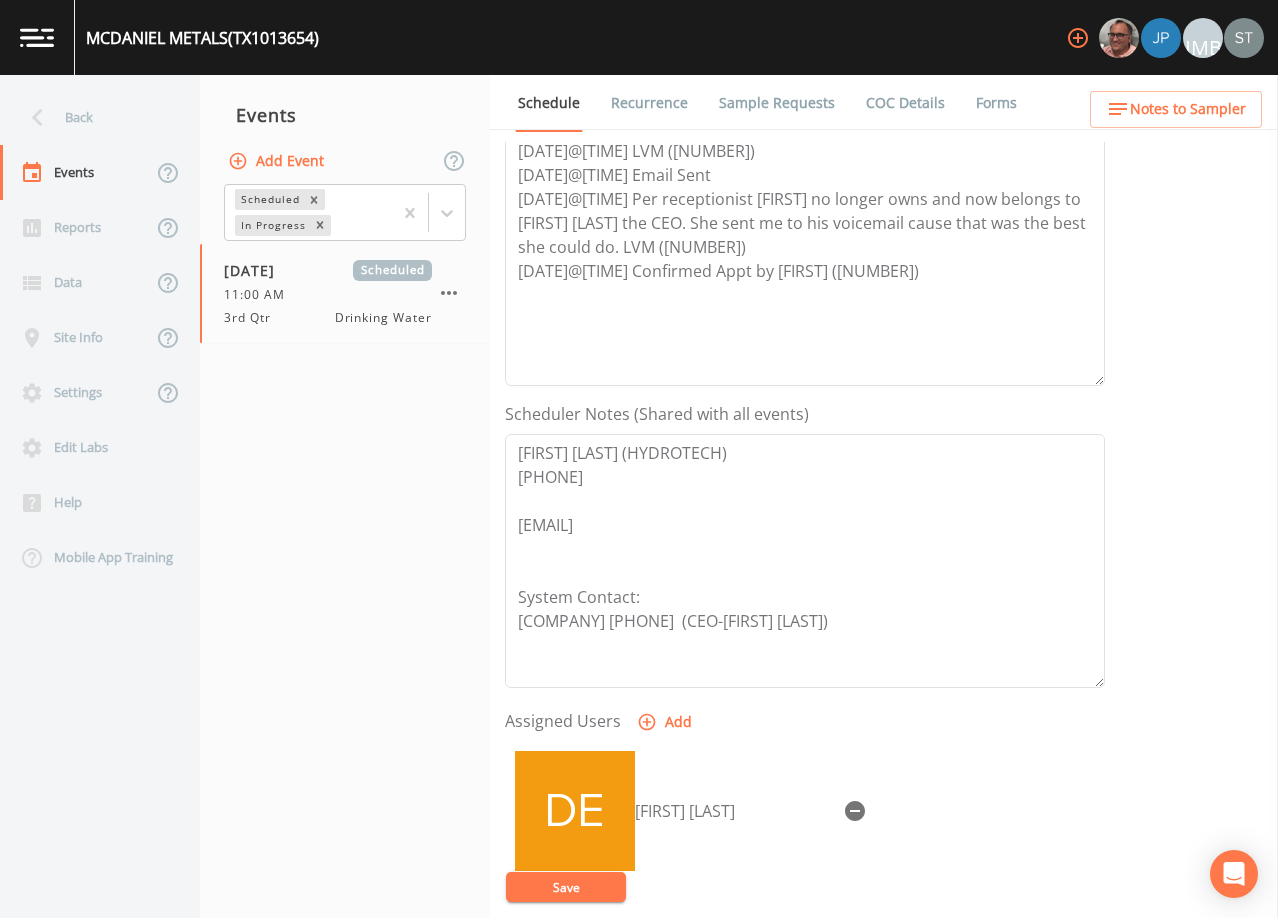 click 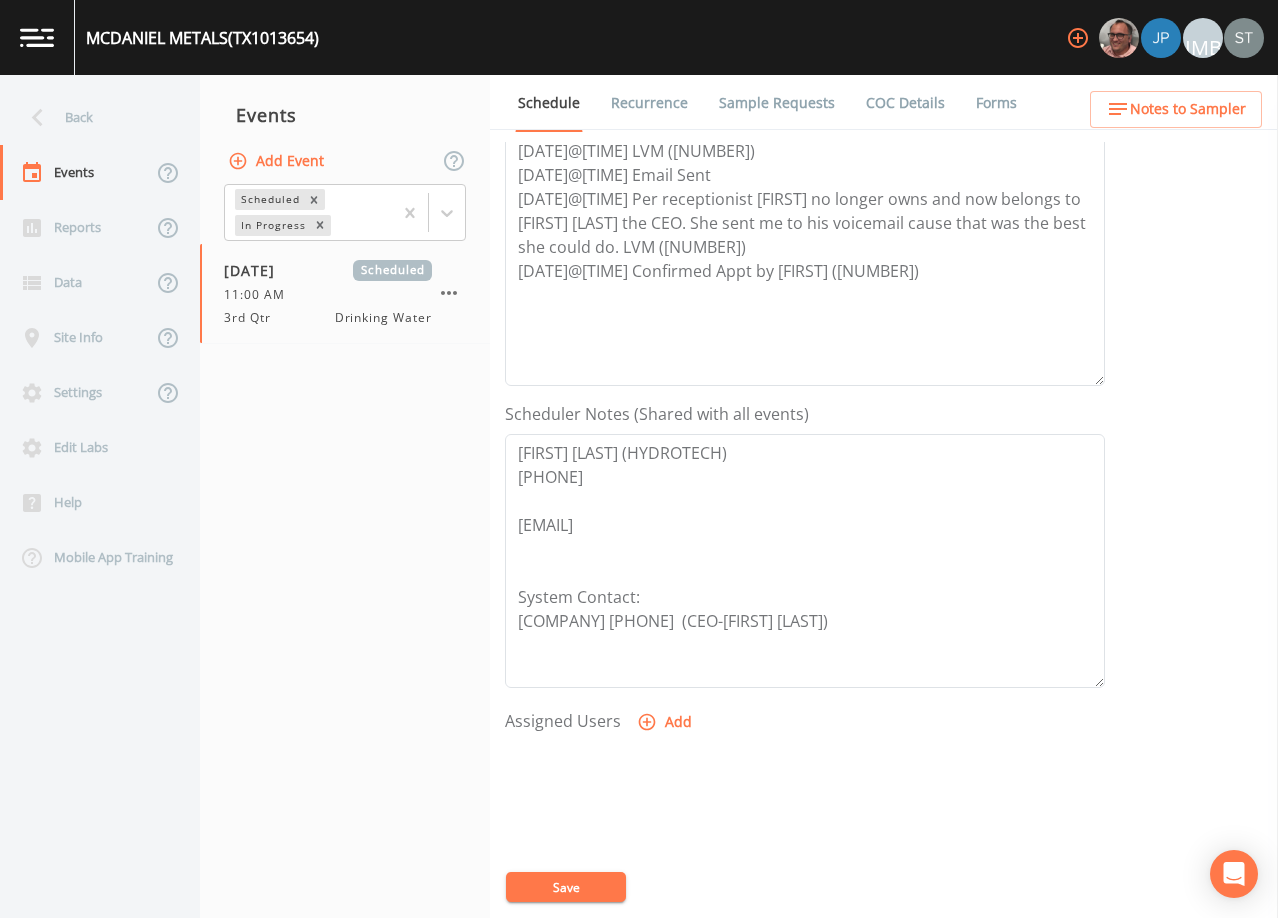 click on "Add" at bounding box center [666, 722] 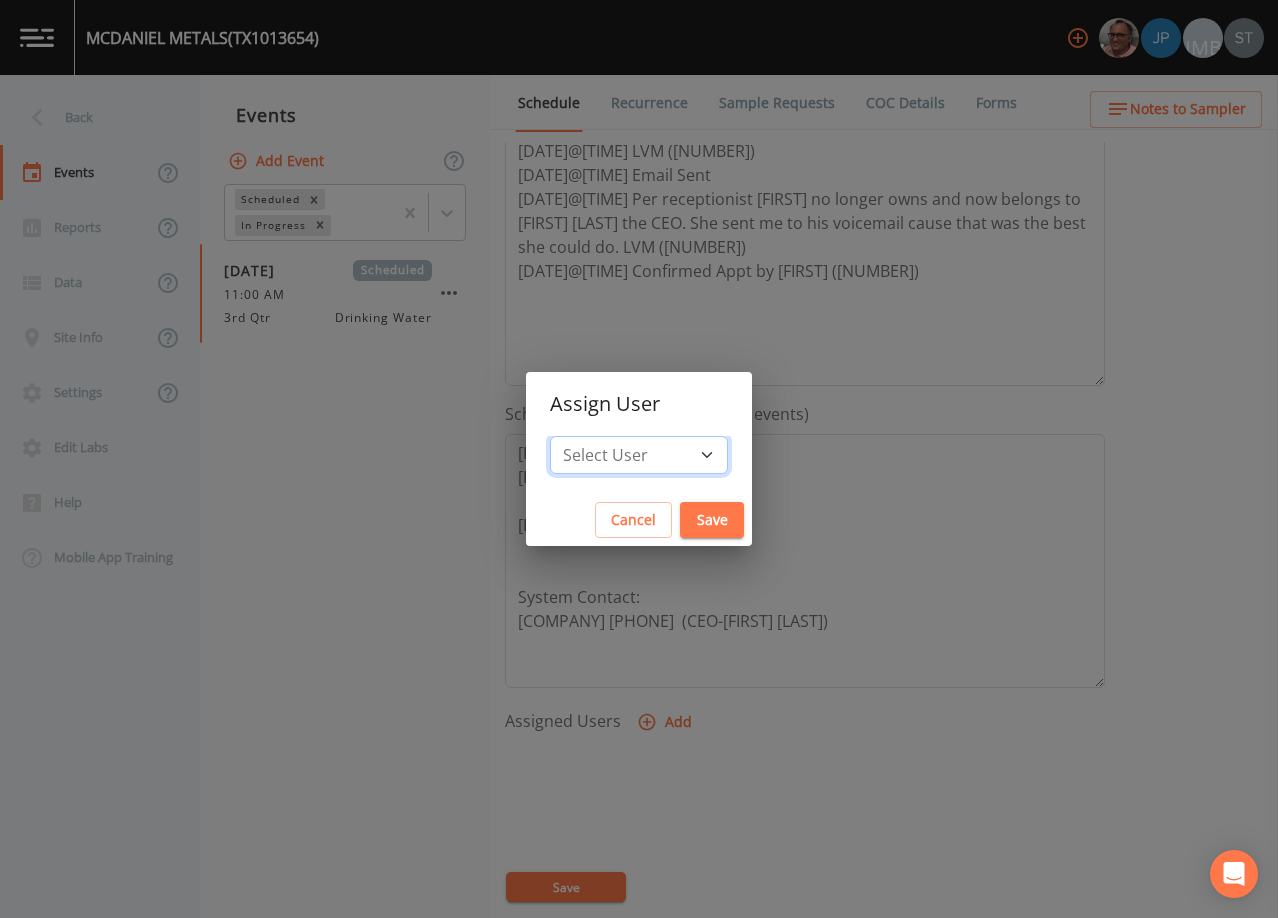 click on "Select User [FIRST] [LAST] [FIRST] [LAST] [FIRST] [LAST] [FIRST] [LAST] [FIRST] [LAST] [FIRST] [LAST] [FIRST] [LAST] [FIRST] [LAST] [FIRST] [LAST] [FIRST] [LAST] [FIRST] [LAST] [FIRST] [LAST] [FIRST] [LAST] [FIRST] [LAST] [FIRST] [LAST] [FIRST] [LAST] [FIRST] [LAST] [FIRST] [LAST] [FIRST] [LAST] [FIRST] [LAST] [FIRST] [LAST]" at bounding box center [639, 455] 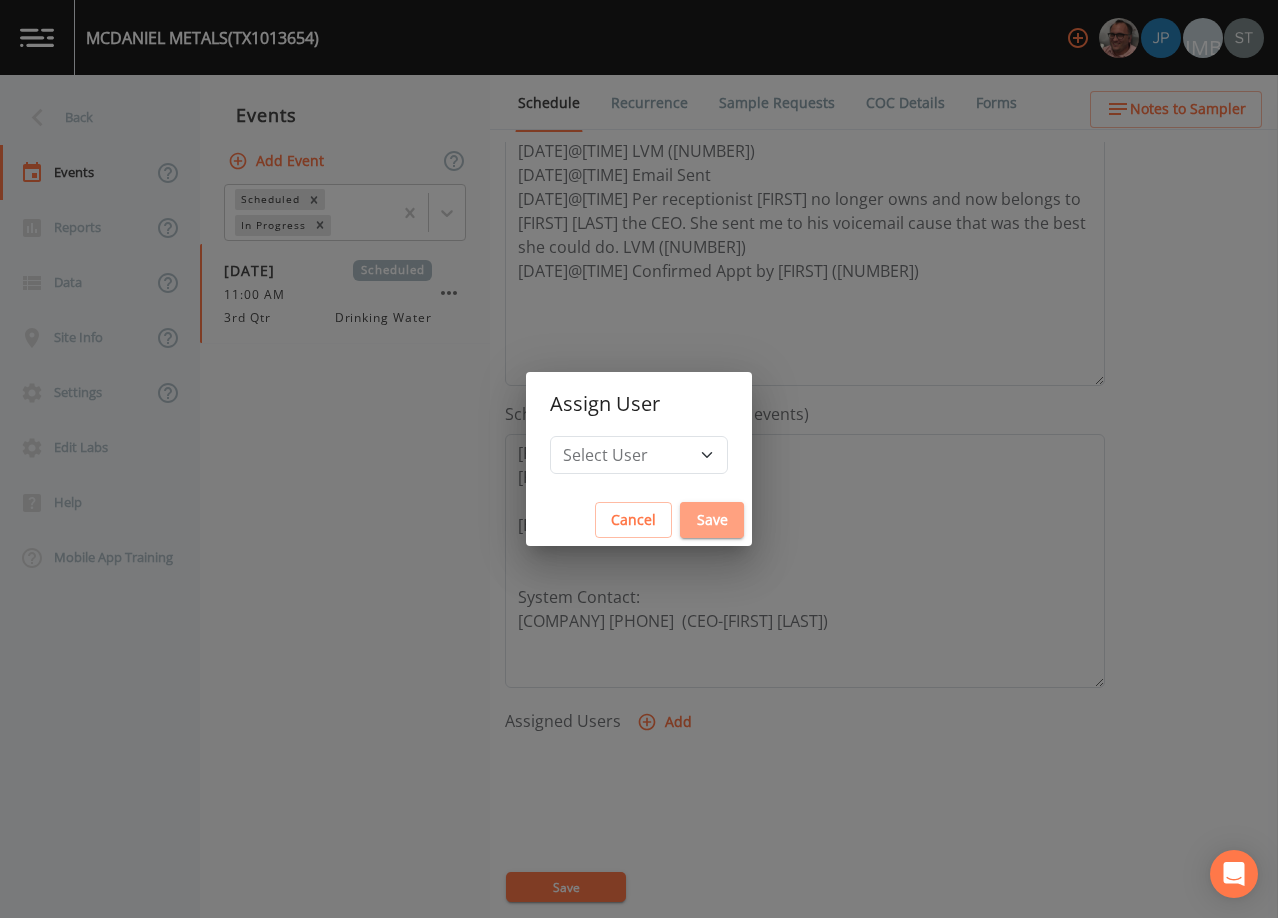 click on "Save" at bounding box center [712, 520] 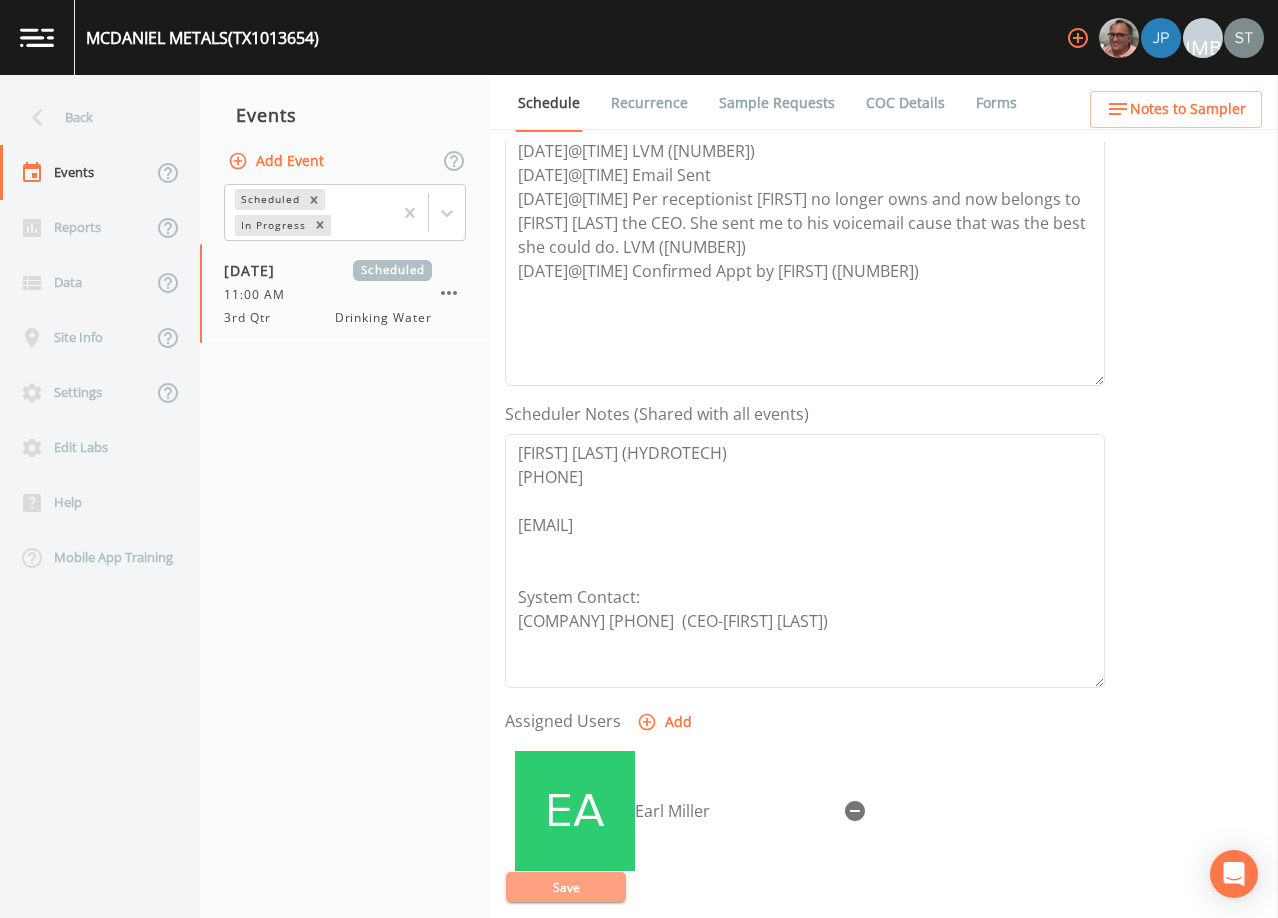 click on "Save" at bounding box center [566, 887] 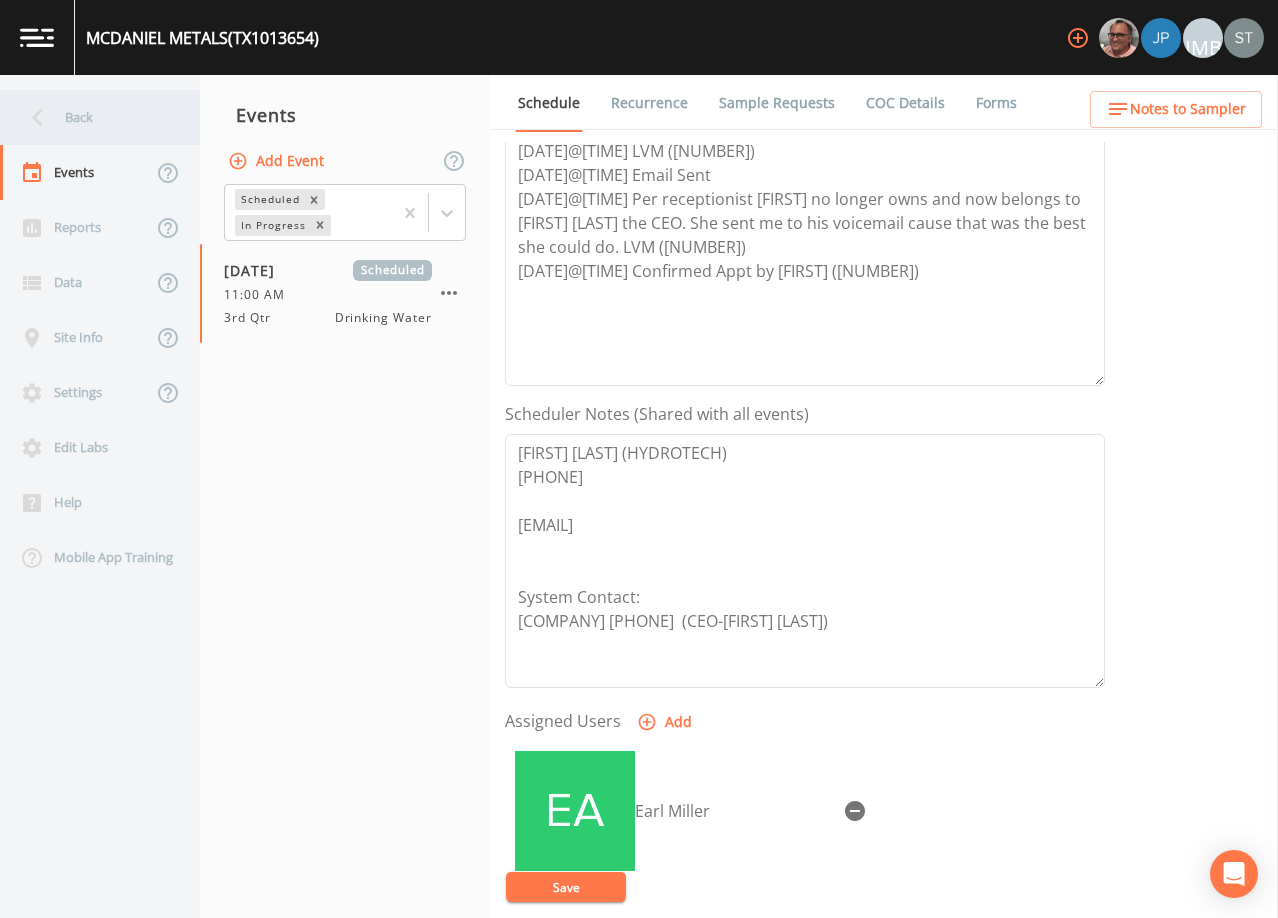 click on "Back" at bounding box center [90, 117] 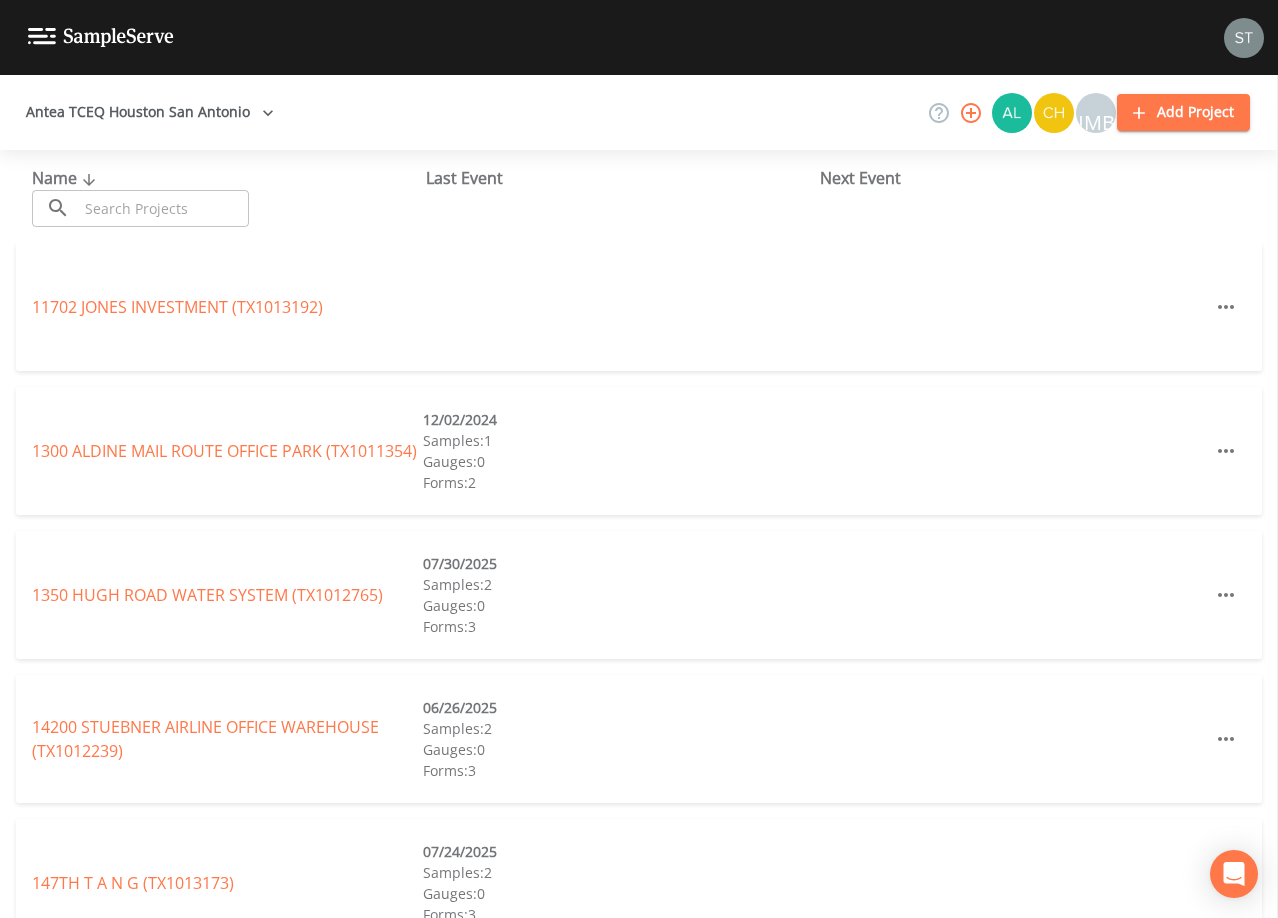 click at bounding box center (163, 208) 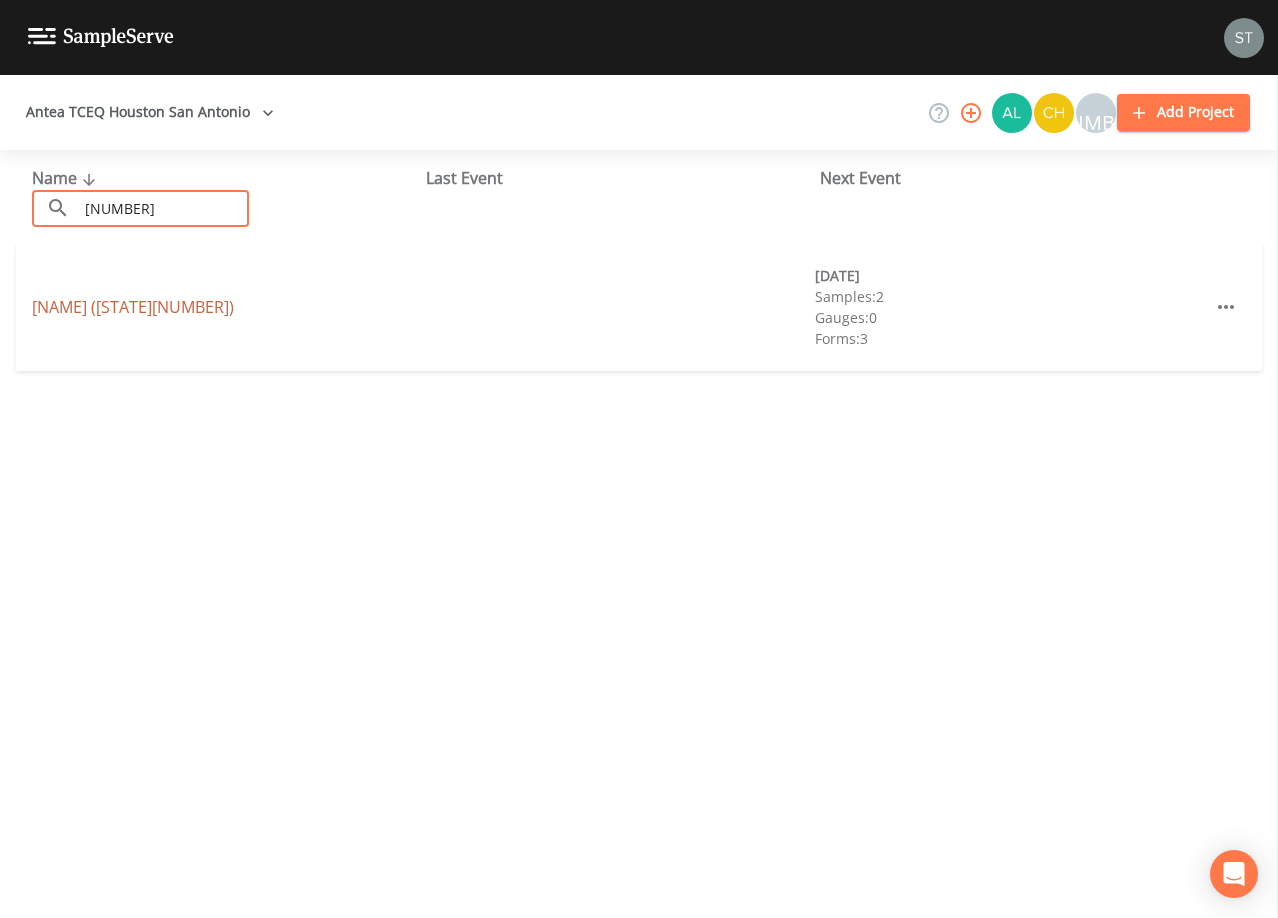 type on "[NUMBER]" 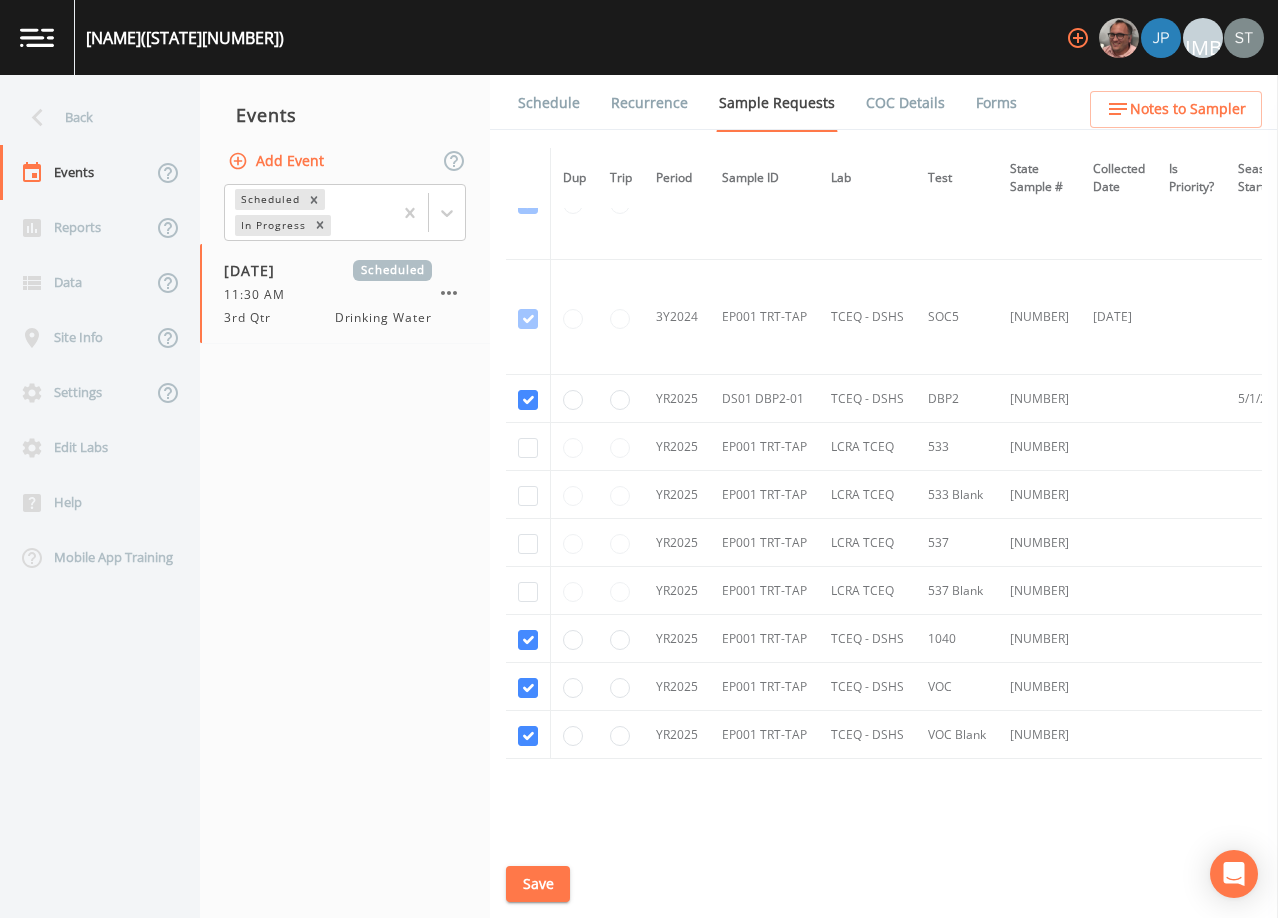 scroll, scrollTop: 1100, scrollLeft: 0, axis: vertical 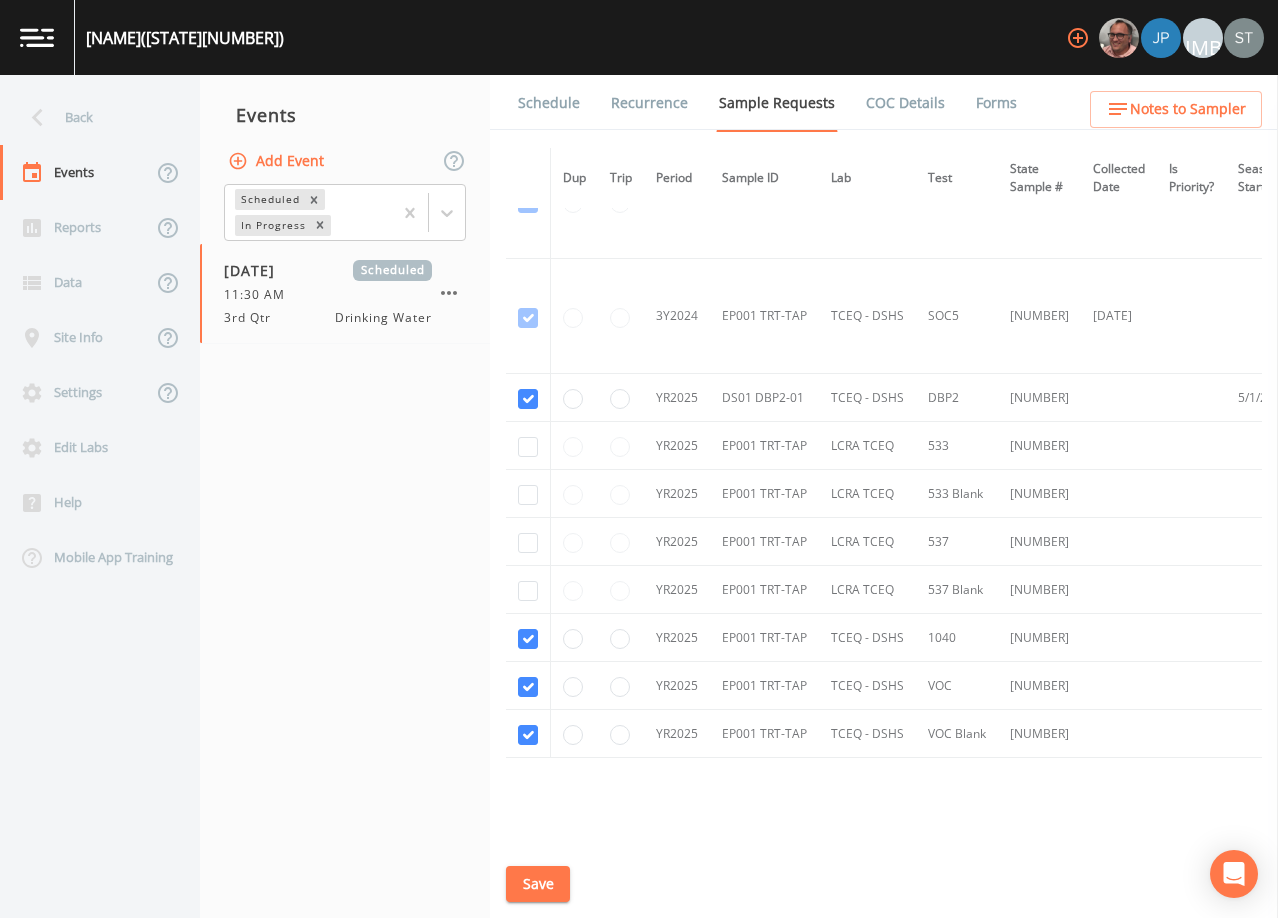 click on "Schedule" at bounding box center [549, 103] 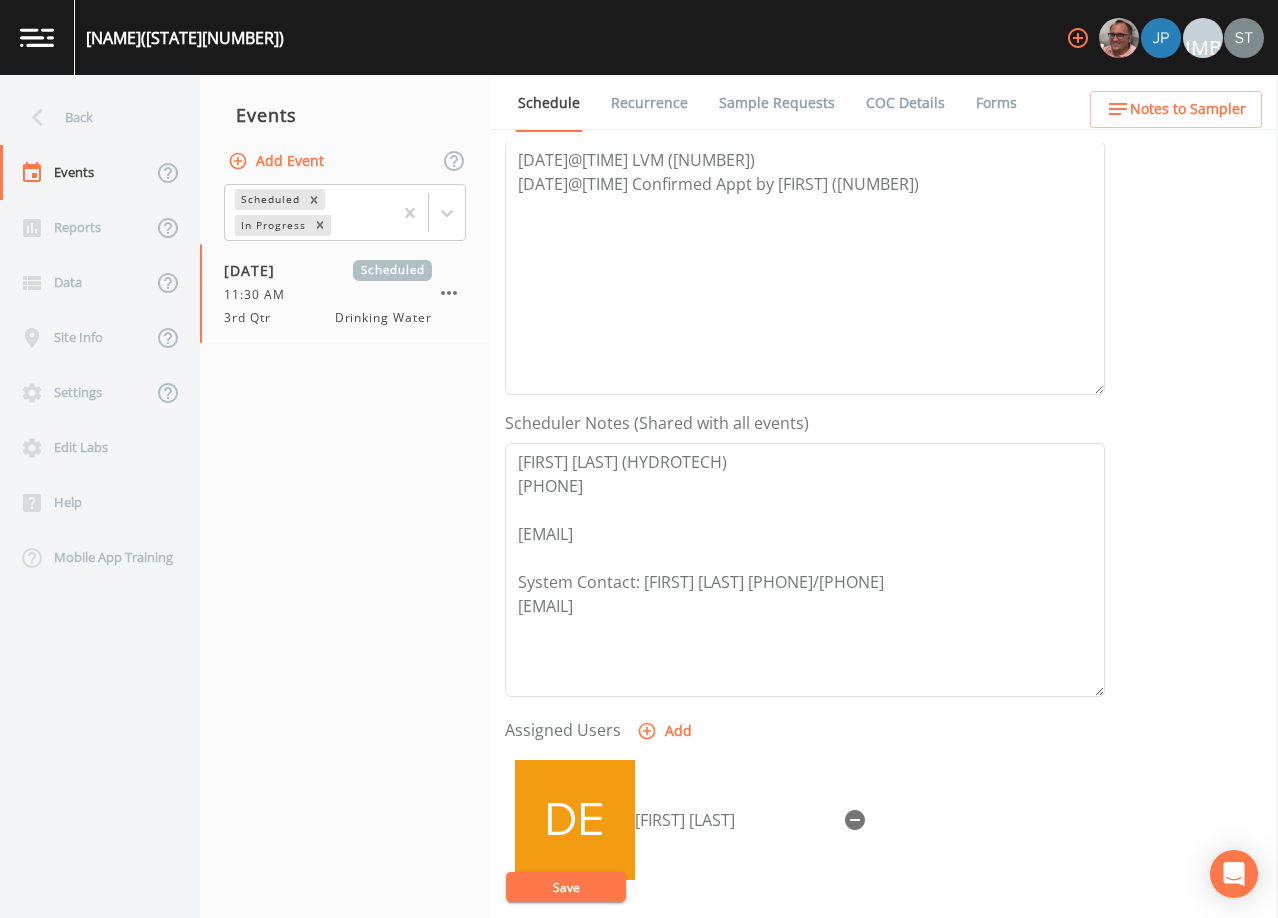 scroll, scrollTop: 300, scrollLeft: 0, axis: vertical 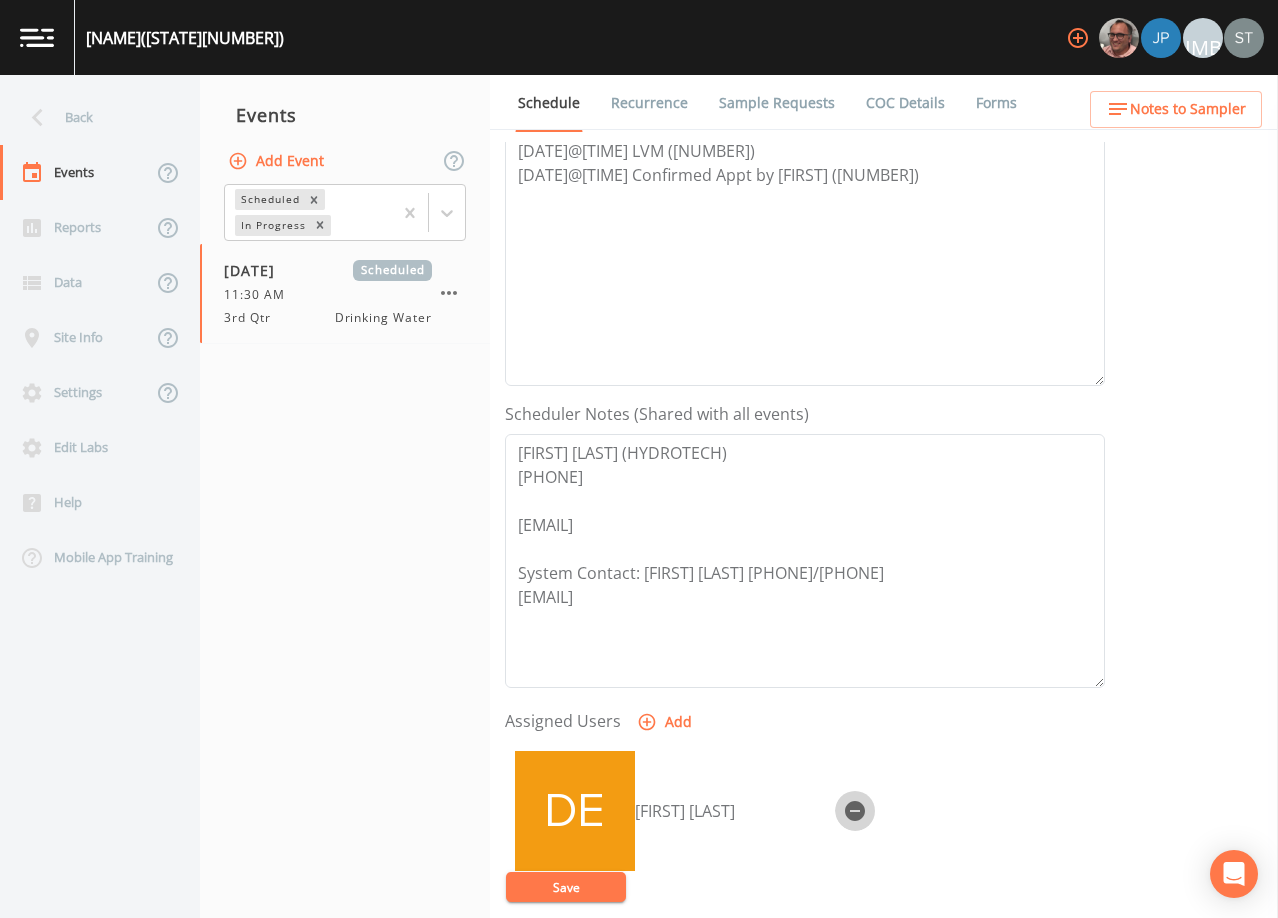 drag, startPoint x: 773, startPoint y: 765, endPoint x: 734, endPoint y: 748, distance: 42.544094 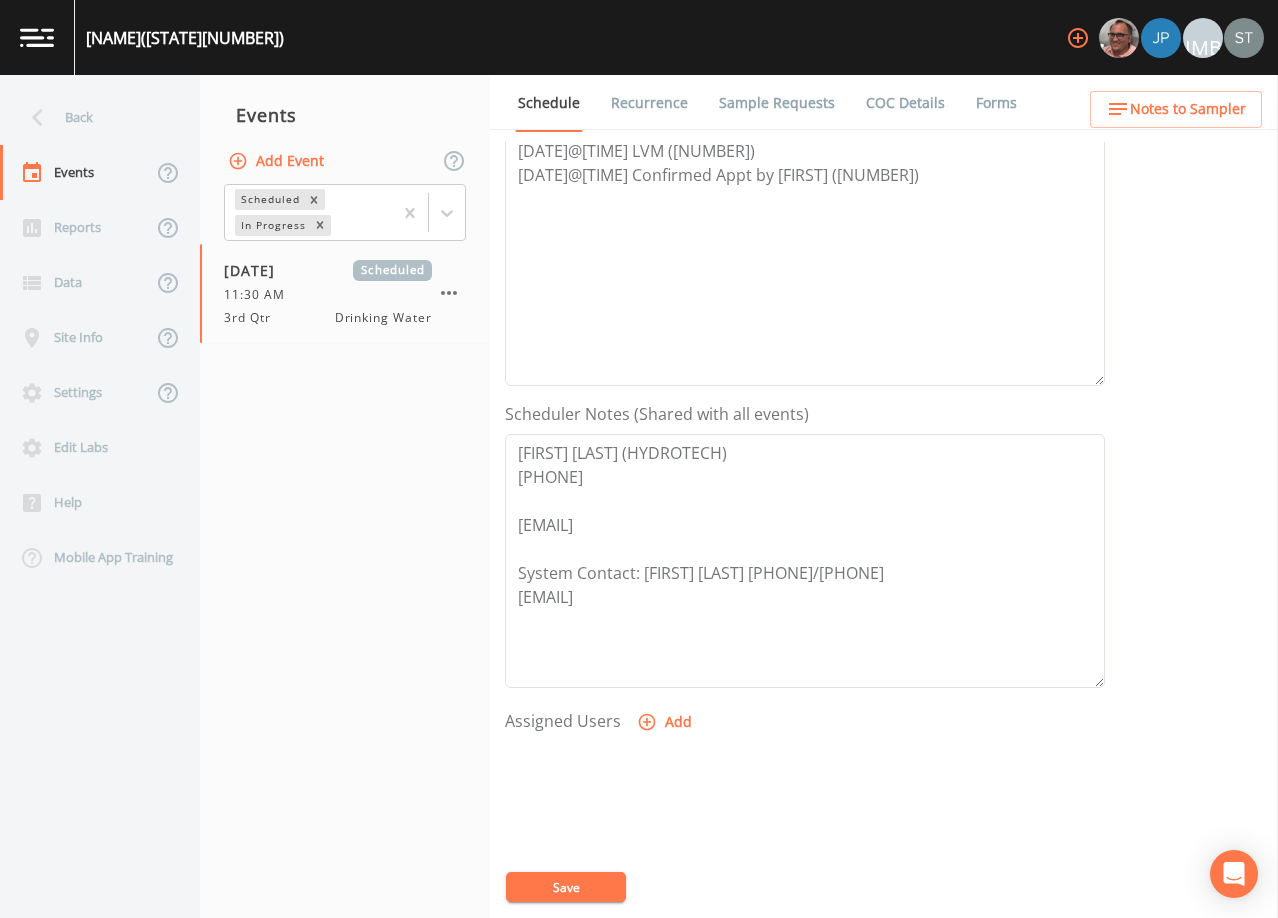 click on "Add" at bounding box center (666, 722) 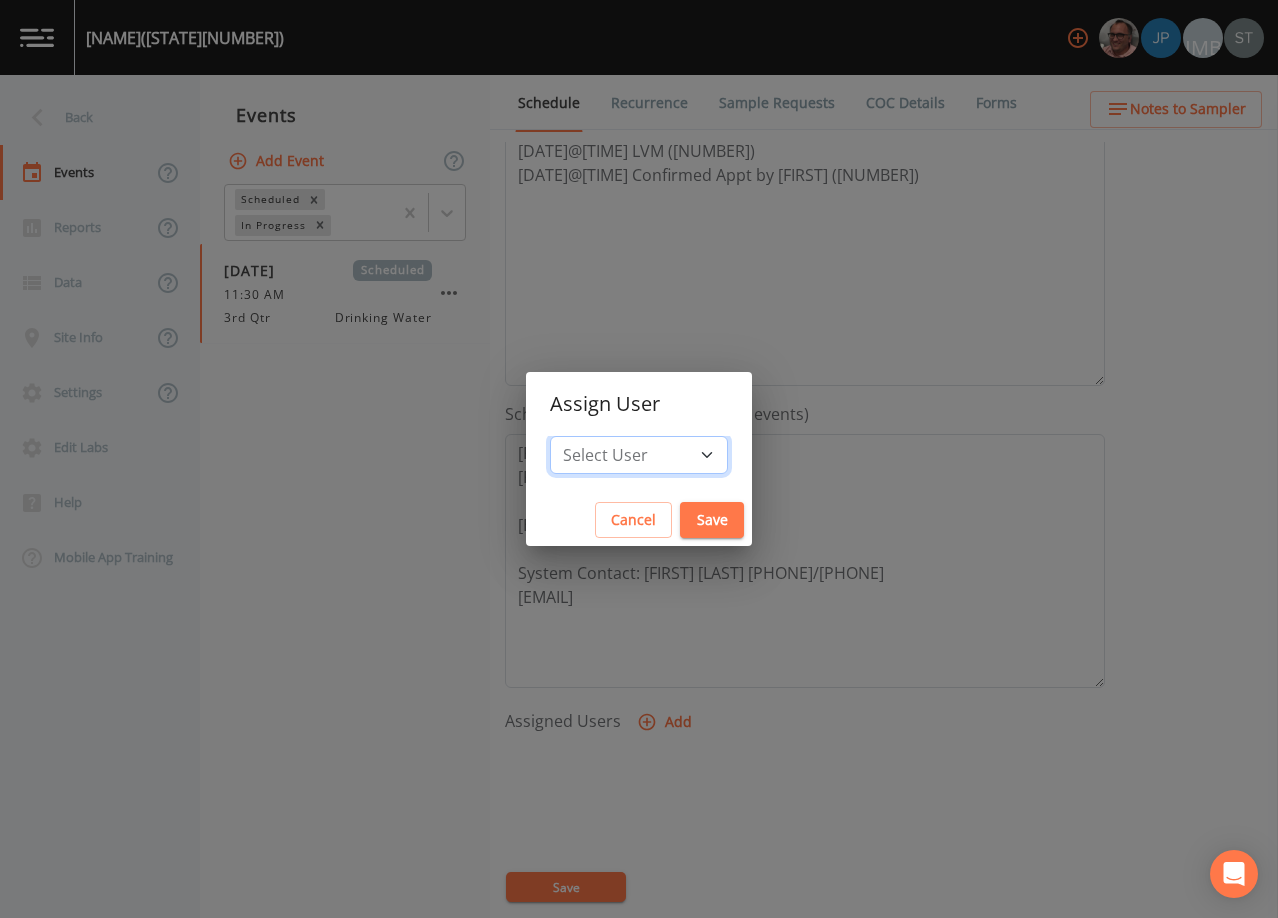 click on "Select User [FIRST] [LAST] [FIRST] [LAST] [FIRST] [LAST] [FIRST] [LAST] [FIRST] [LAST] [FIRST] [LAST] [FIRST] [LAST] [FIRST] [LAST] [FIRST] [LAST] [FIRST] [LAST] [FIRST] [LAST] [FIRST] [LAST] [FIRST] [LAST] [FIRST] [LAST] [FIRST] [LAST] [FIRST] [LAST] [FIRST] [LAST] [FIRST] [LAST]" at bounding box center [639, 455] 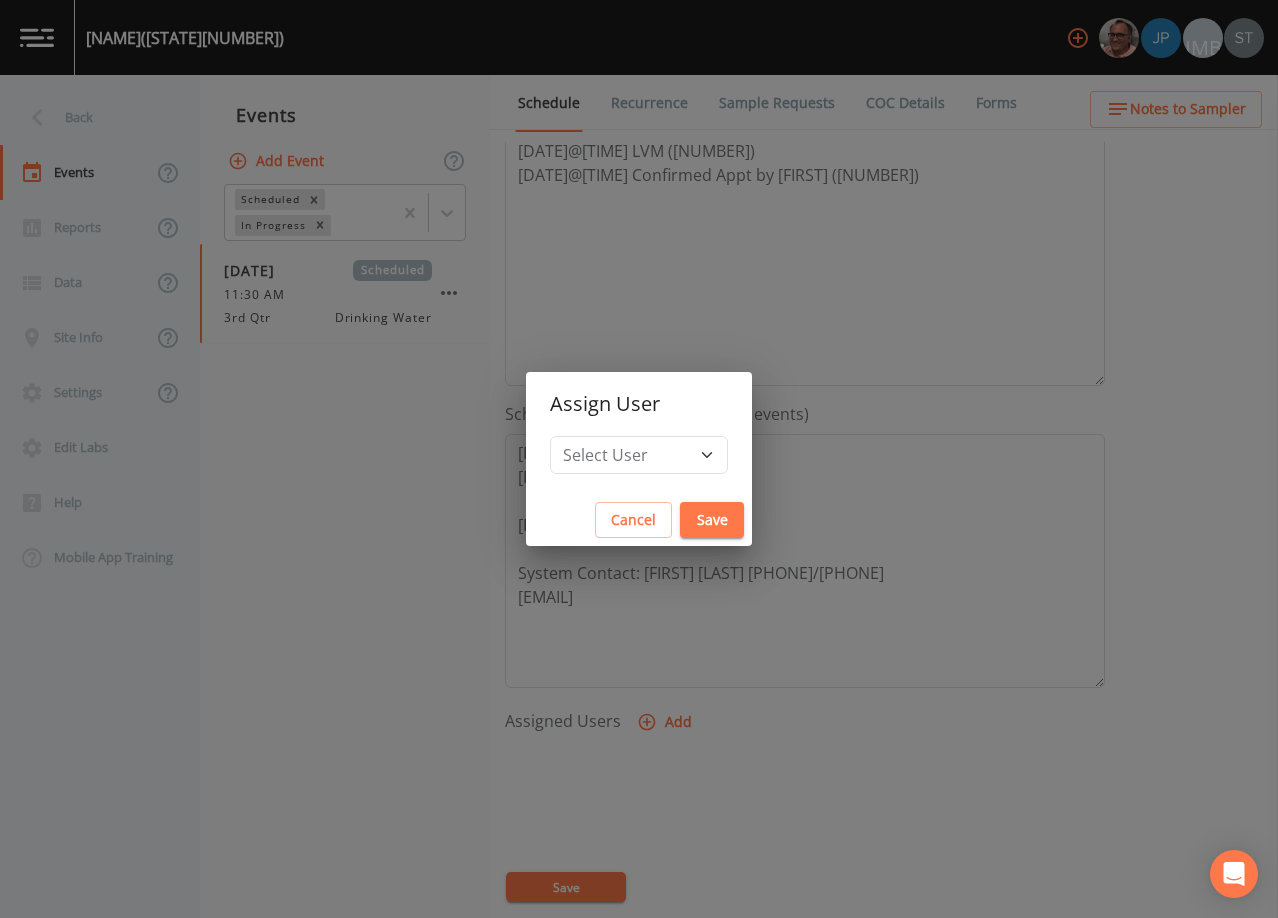 click on "Save" at bounding box center (712, 520) 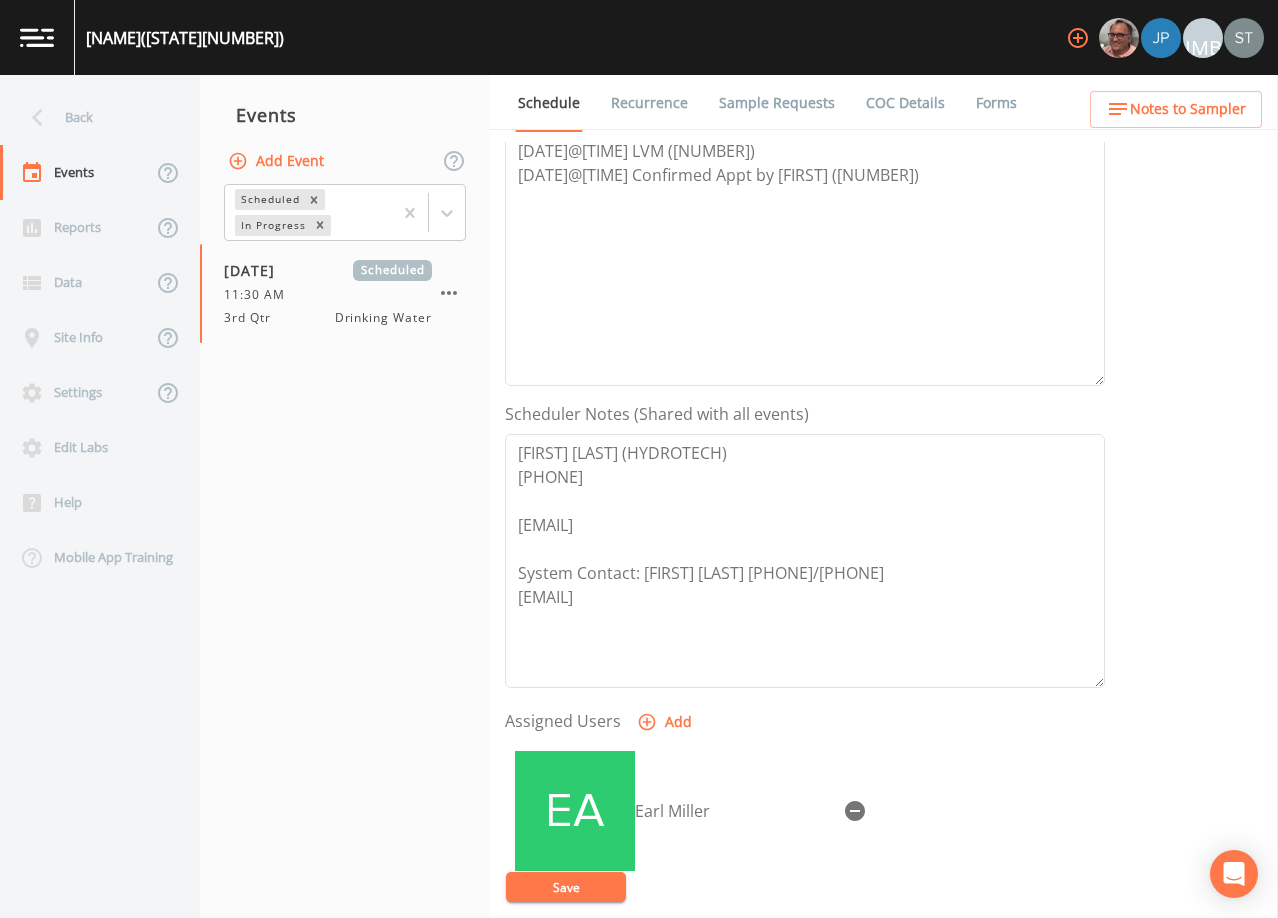 click on "Save" at bounding box center (566, 887) 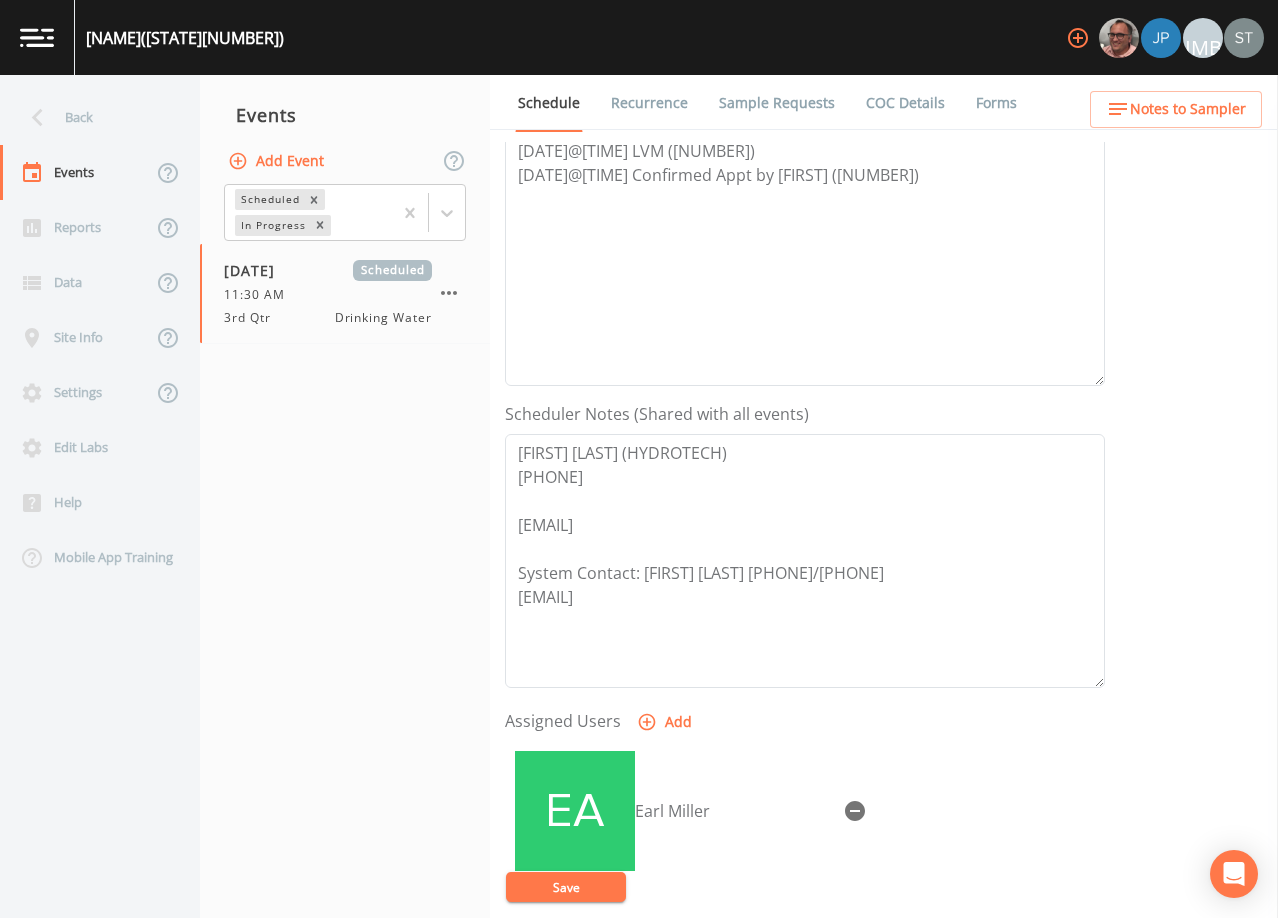 click on "Recurrence" at bounding box center (649, 103) 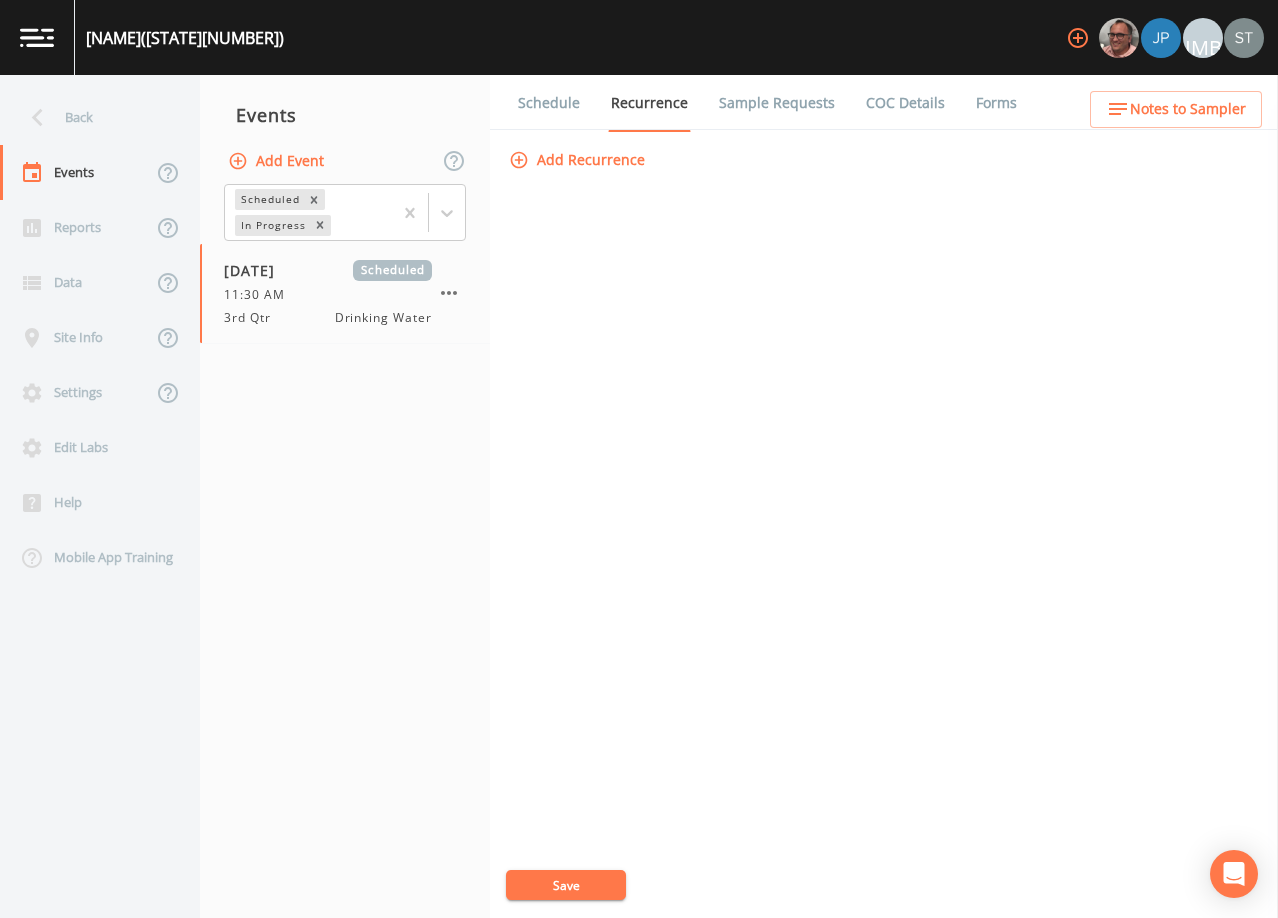click on "Schedule" at bounding box center (549, 103) 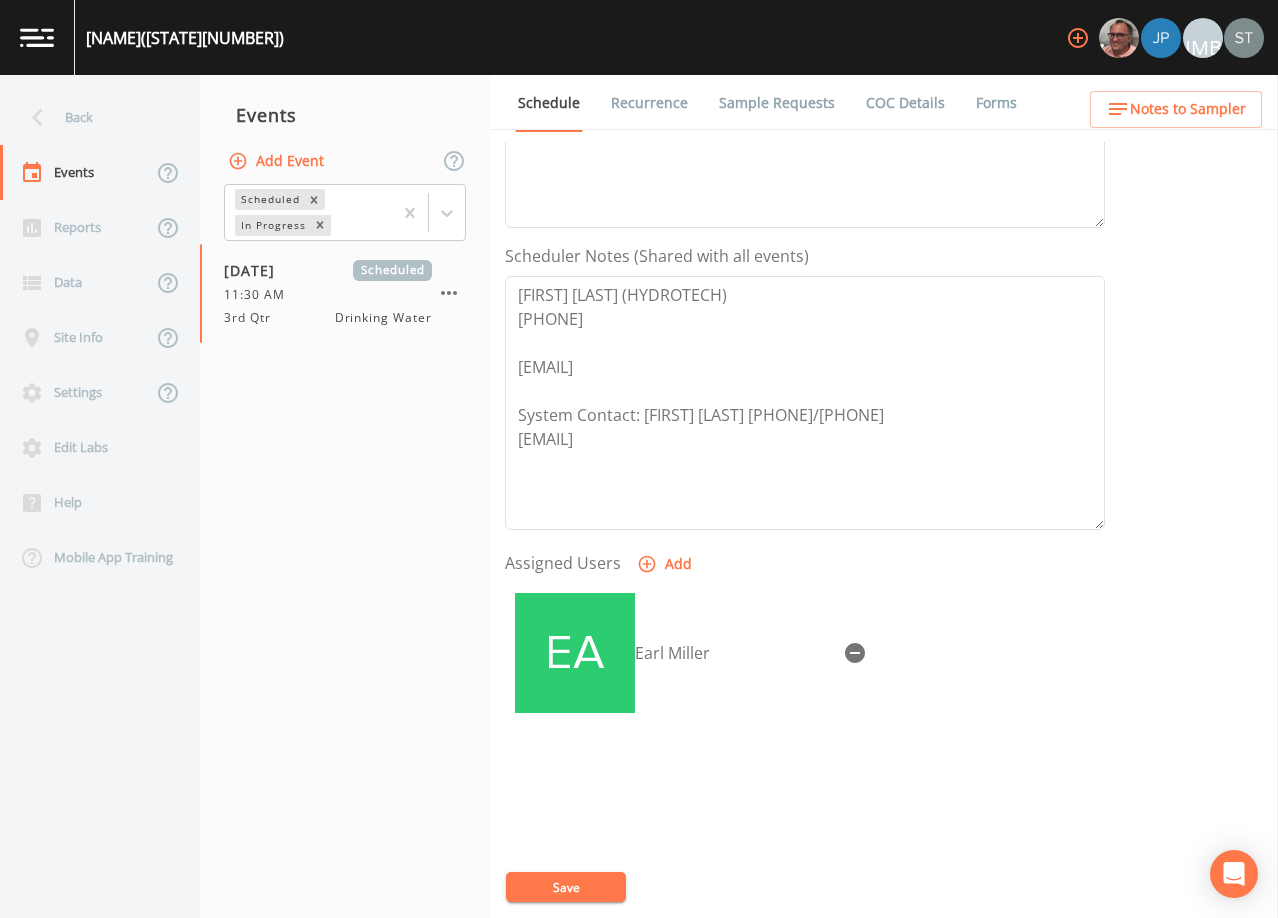 scroll, scrollTop: 493, scrollLeft: 0, axis: vertical 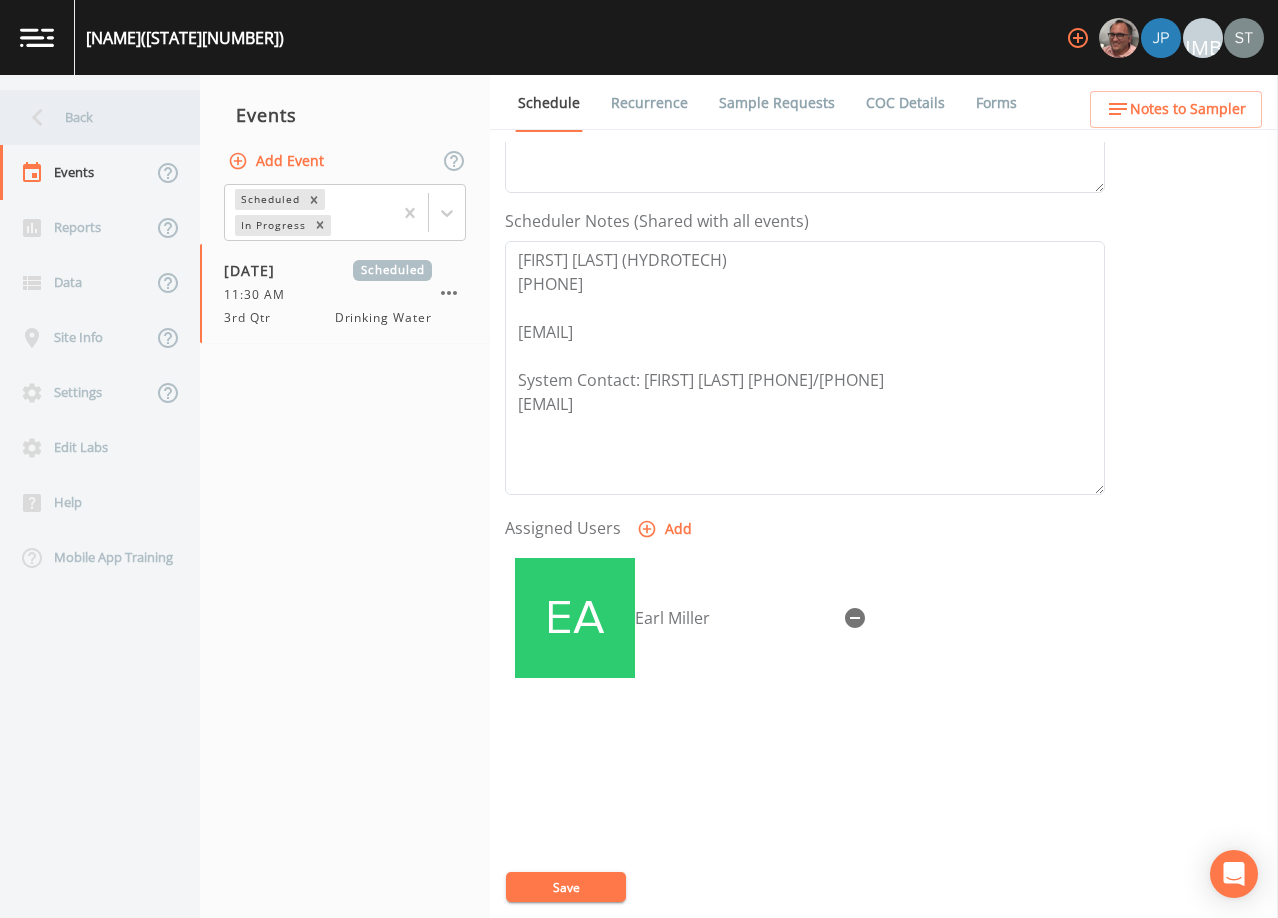 click on "Back" at bounding box center [90, 117] 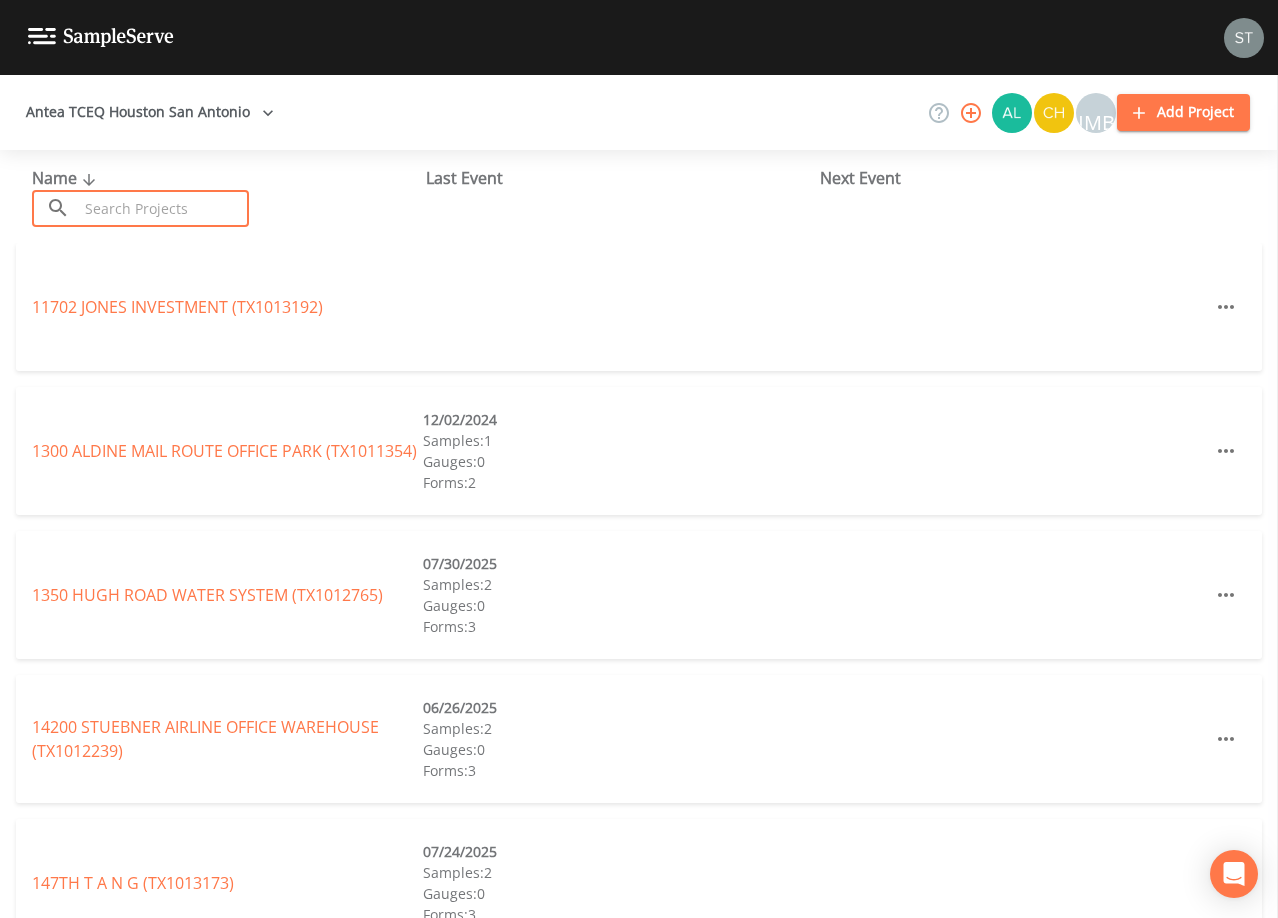 click at bounding box center (163, 208) 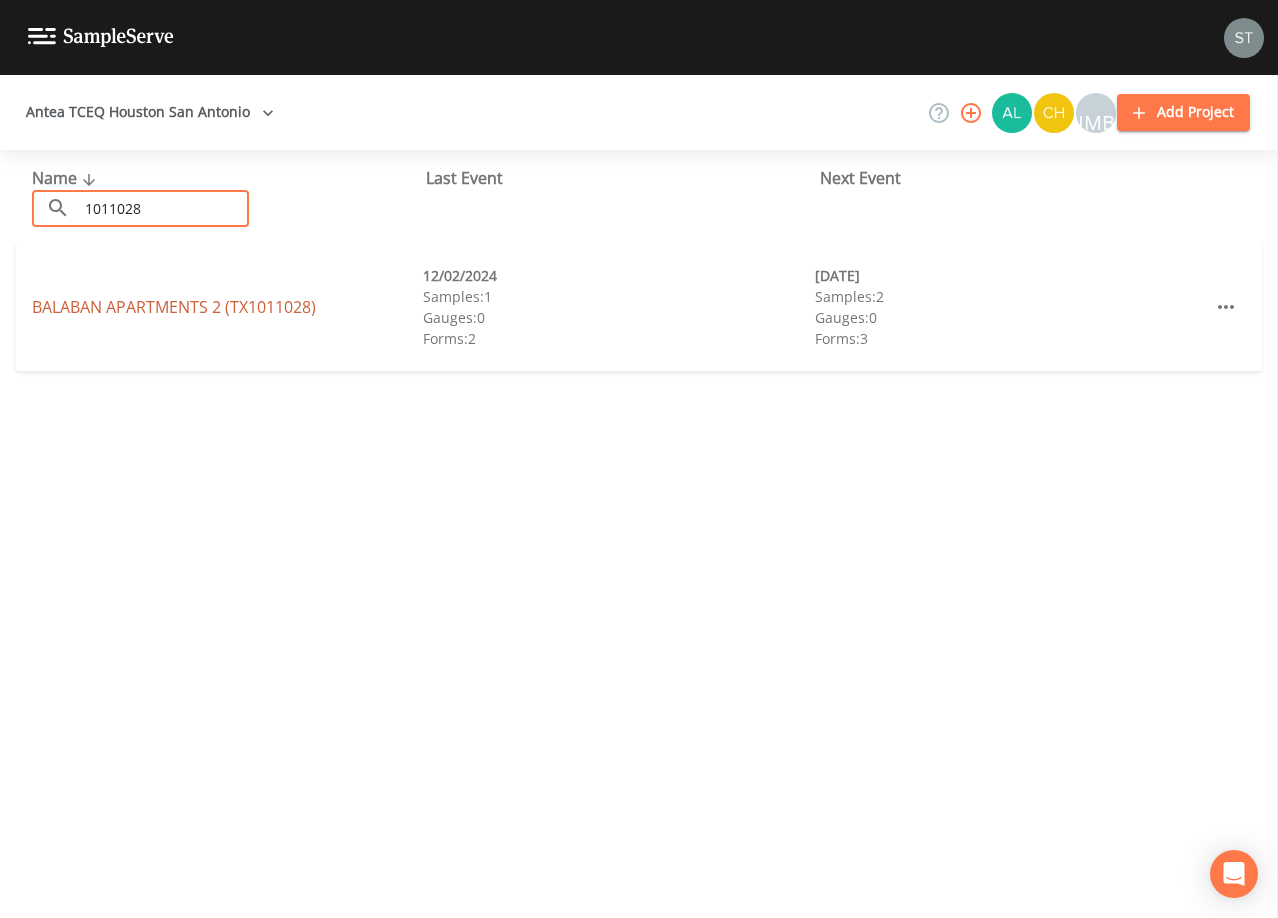 type on "1011028" 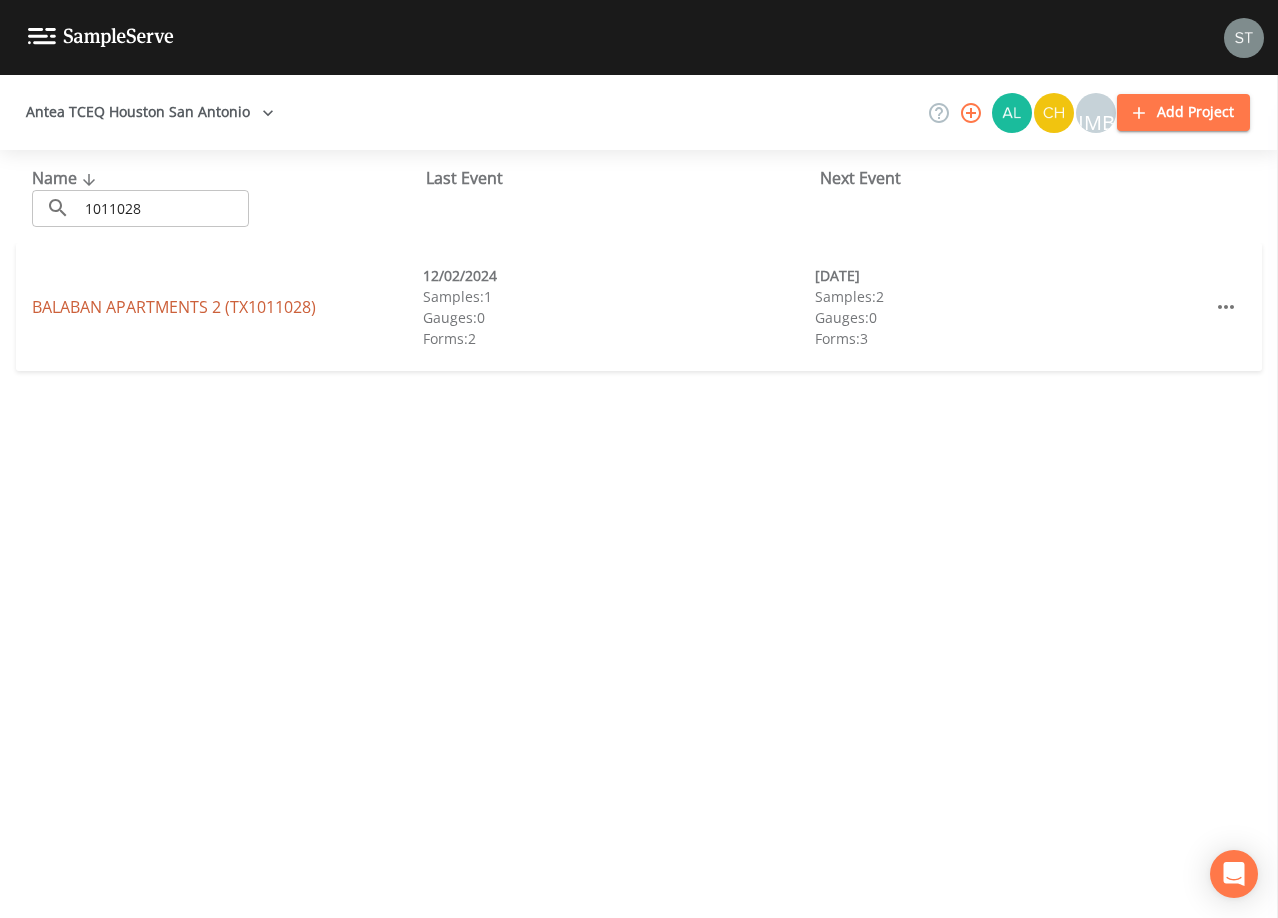 click on "[NAME] [NUMBER]   ([STATE][NUMBER])" at bounding box center (174, 307) 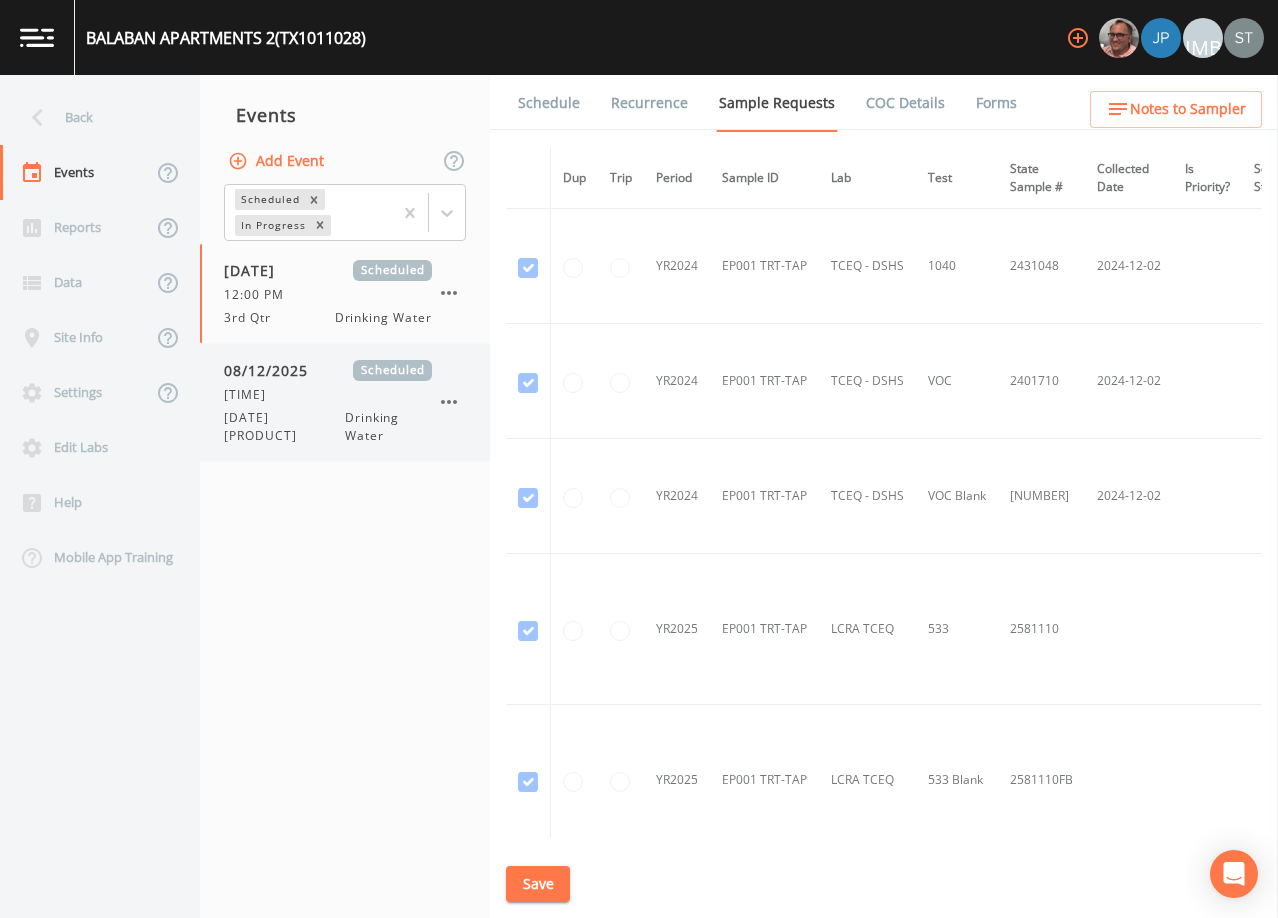 click on "[TIME]" at bounding box center (328, 395) 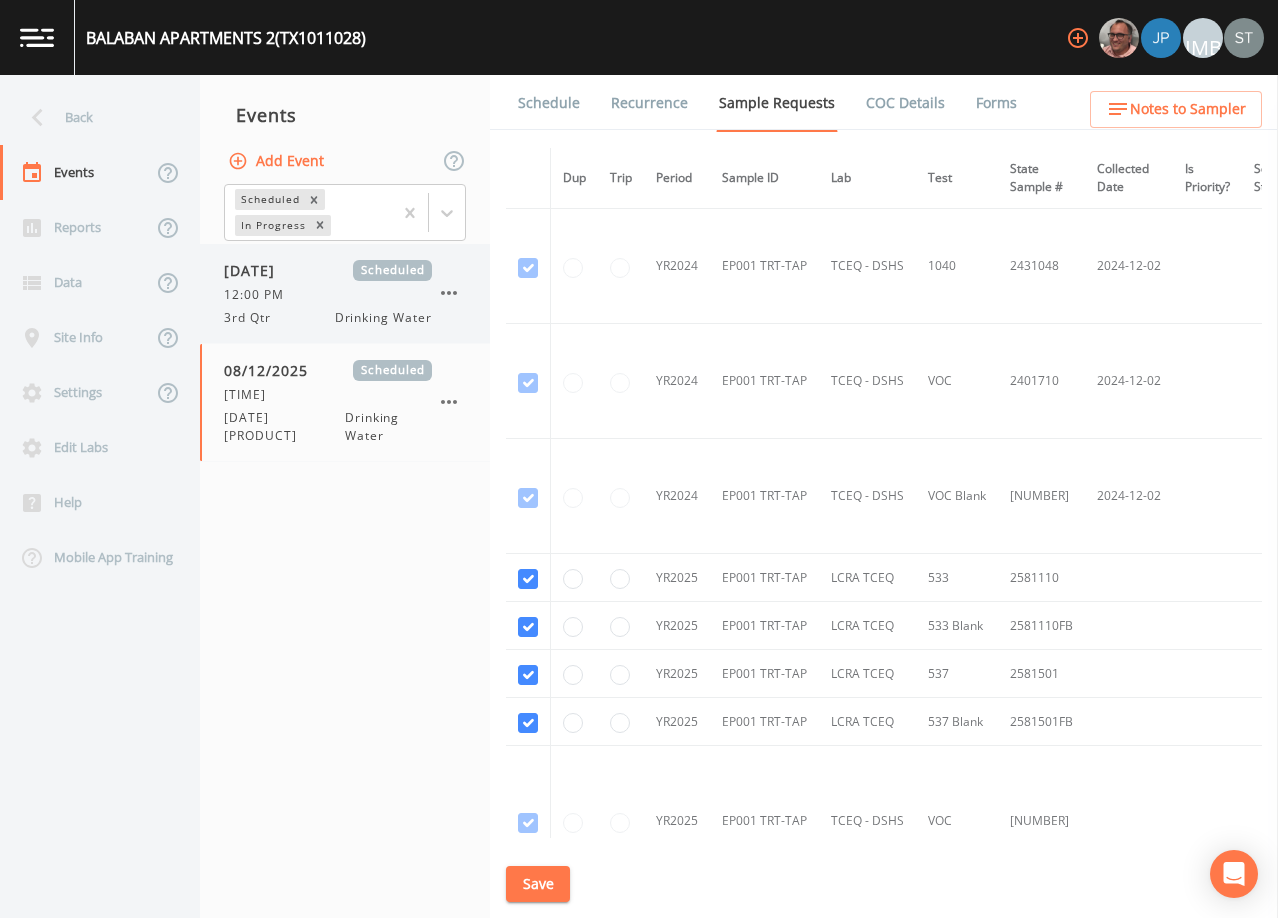 click on "12:00 PM" at bounding box center (328, 295) 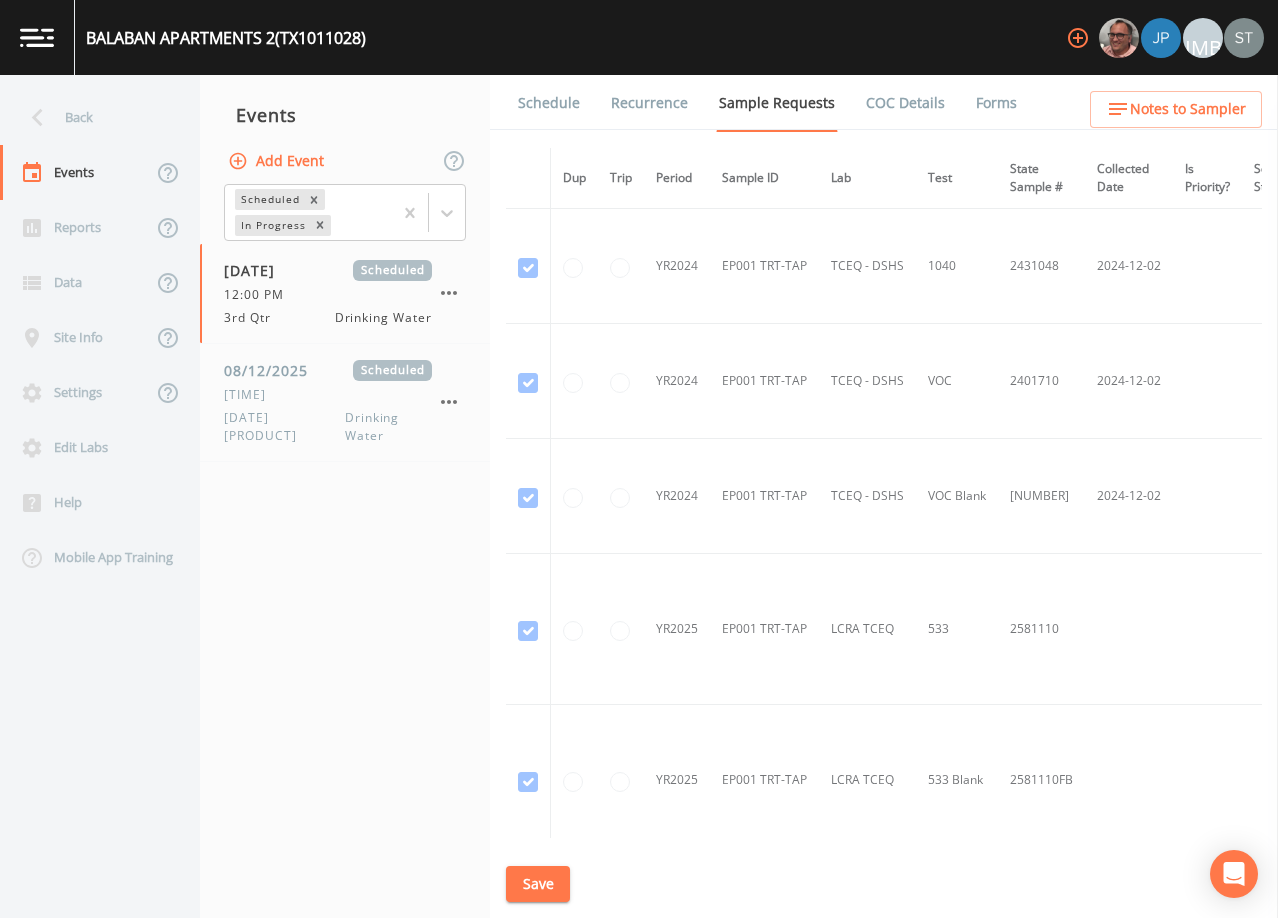 click on "Schedule" at bounding box center (549, 103) 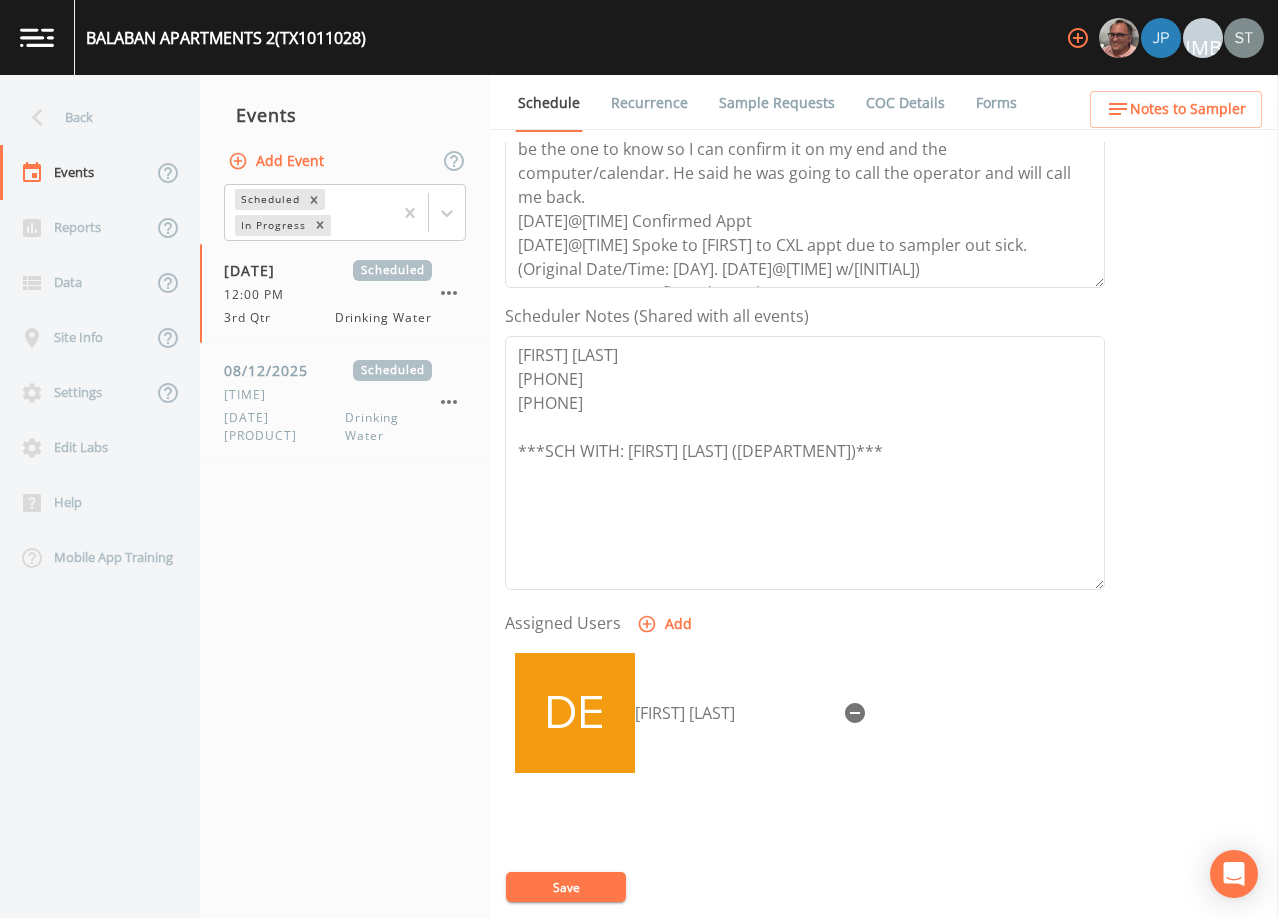 scroll, scrollTop: 400, scrollLeft: 0, axis: vertical 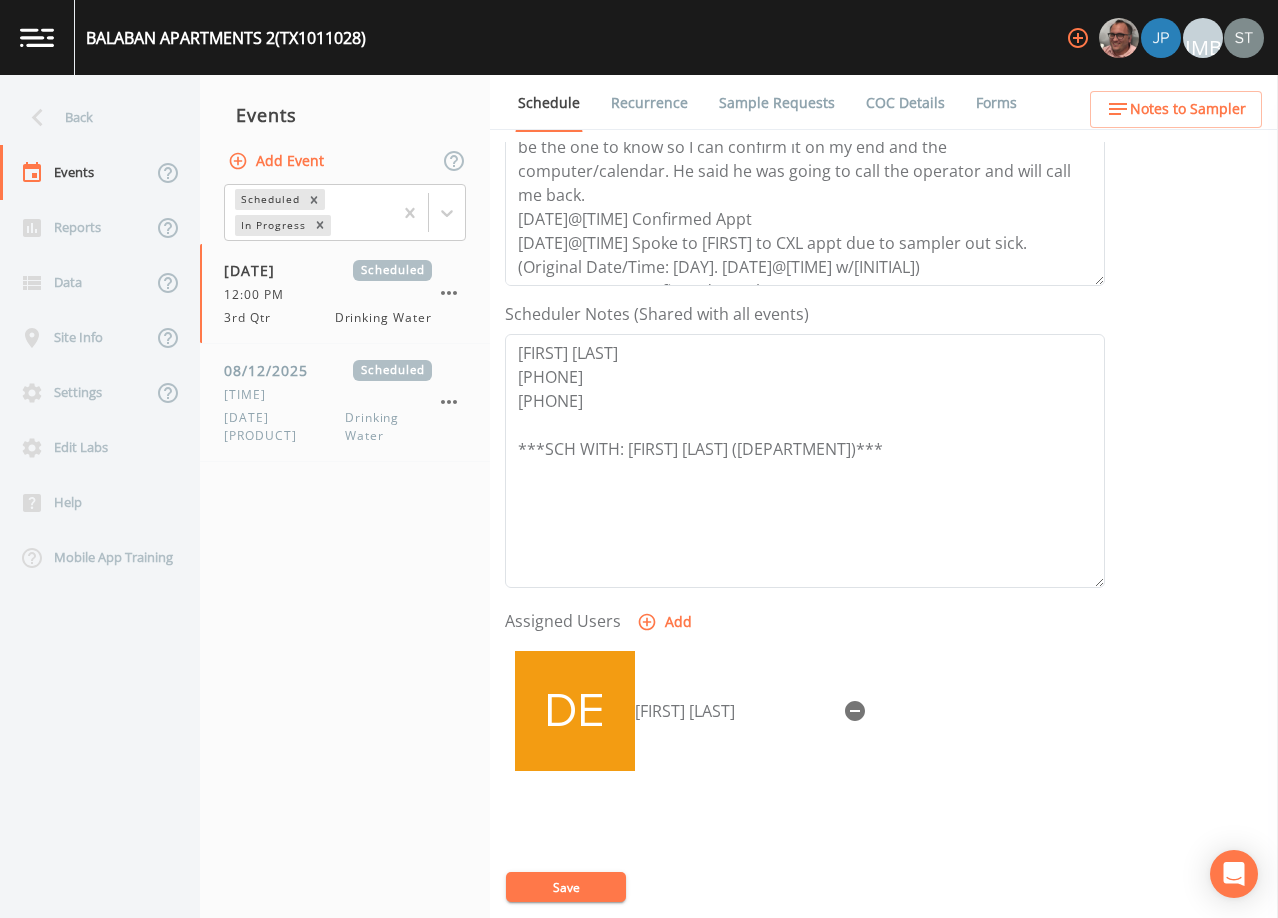 click 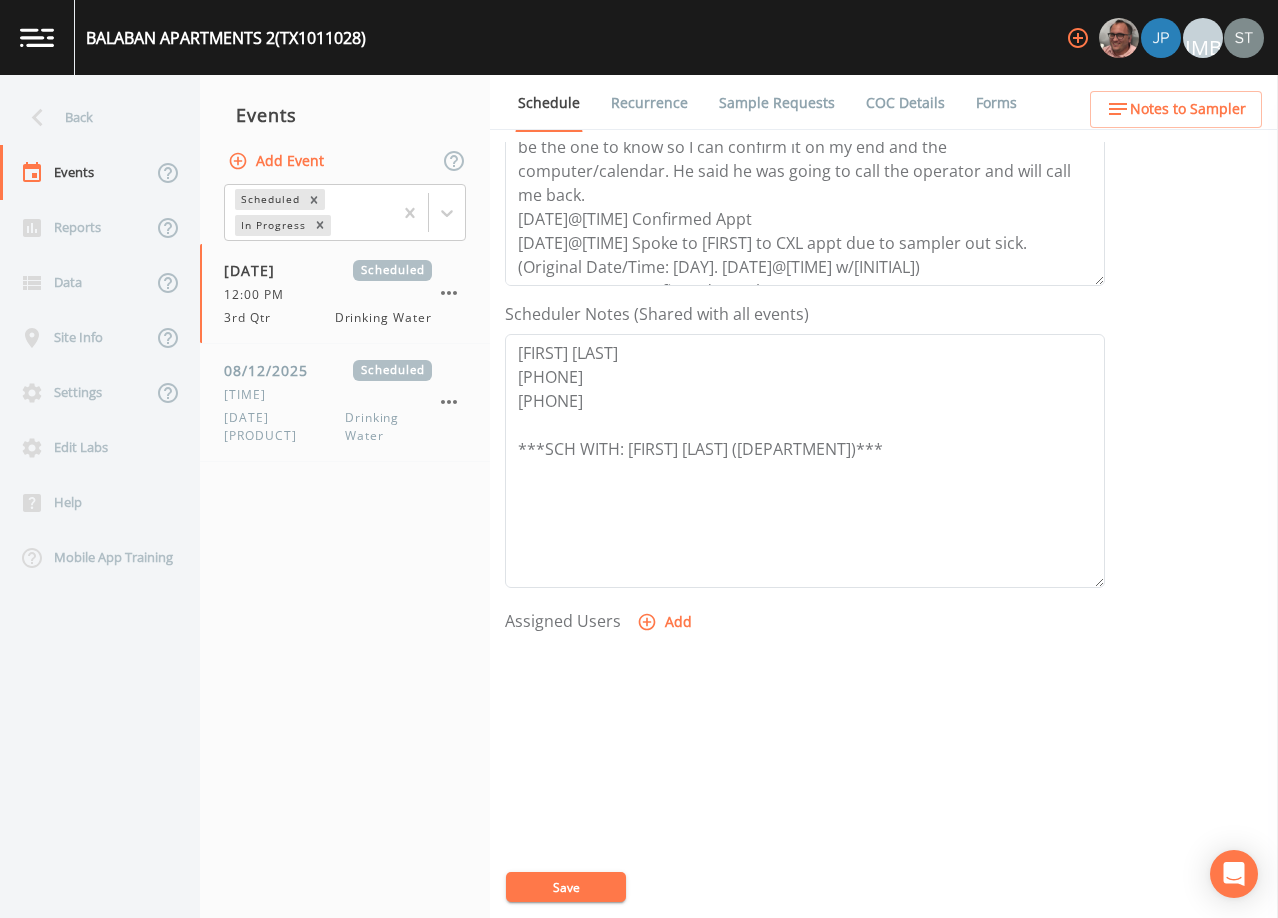 click 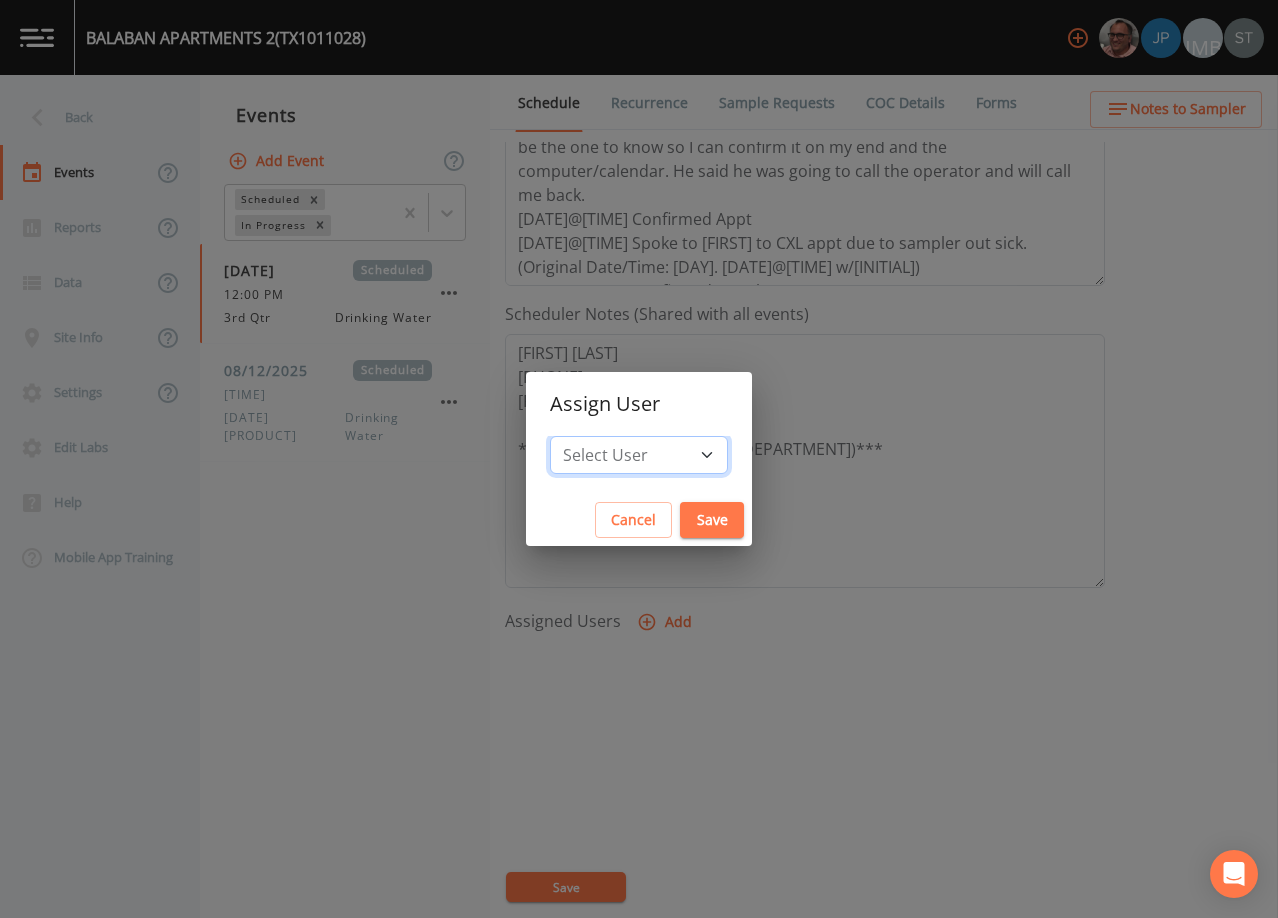 click on "Select User [FIRST] [LAST] [FIRST] [LAST] [FIRST] [LAST] [FIRST] [LAST] [FIRST] [LAST] [FIRST] [LAST] [FIRST] [LAST] [FIRST] [LAST] [FIRST] [LAST] [FIRST] [LAST] [FIRST] [LAST] [FIRST] [LAST] [FIRST] [LAST] [FIRST] [LAST] [FIRST] [LAST] [FIRST] [LAST] [FIRST] [LAST] [FIRST] [LAST]" at bounding box center [639, 455] 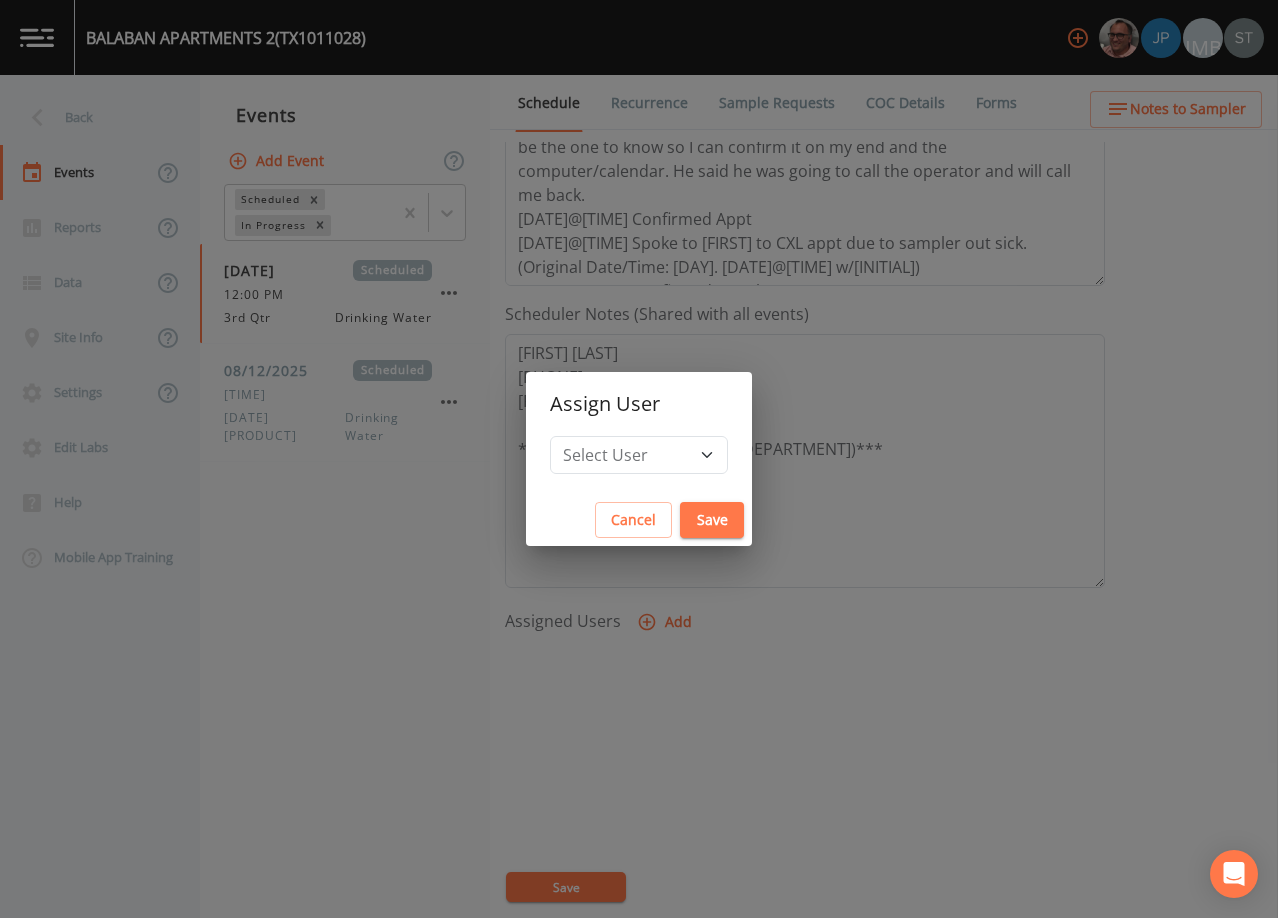 click on "Save" at bounding box center (712, 520) 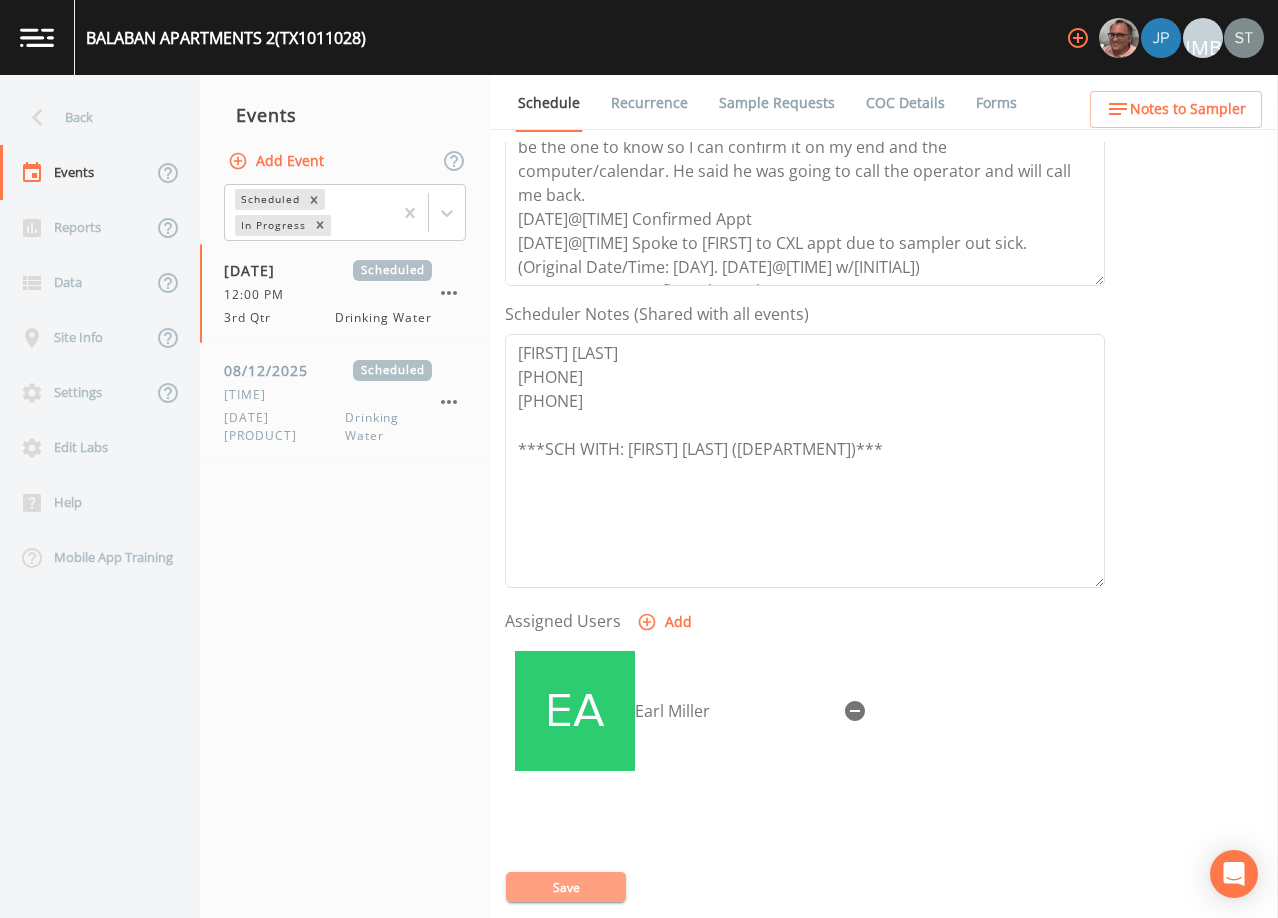 click on "Save" at bounding box center [566, 887] 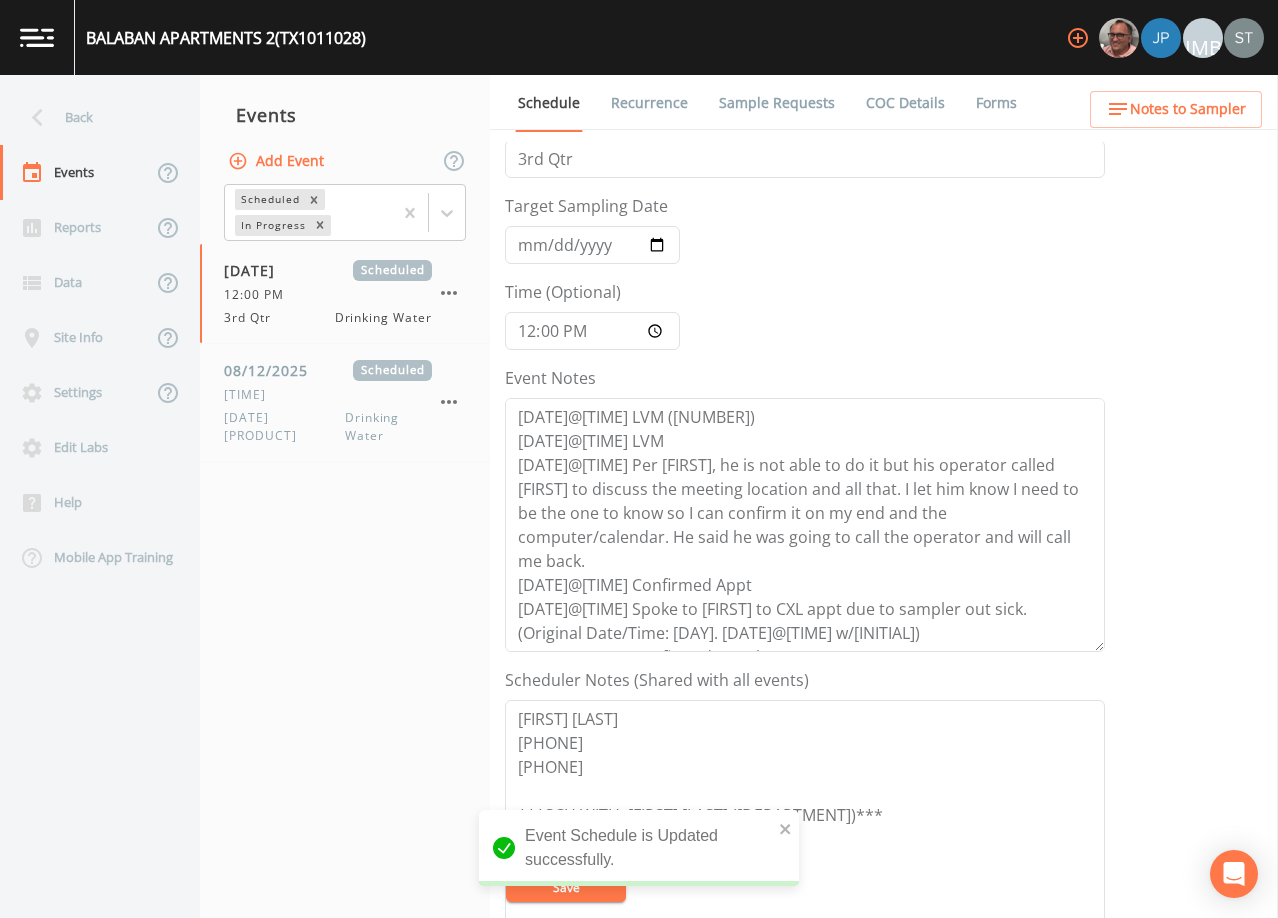 scroll, scrollTop: 0, scrollLeft: 0, axis: both 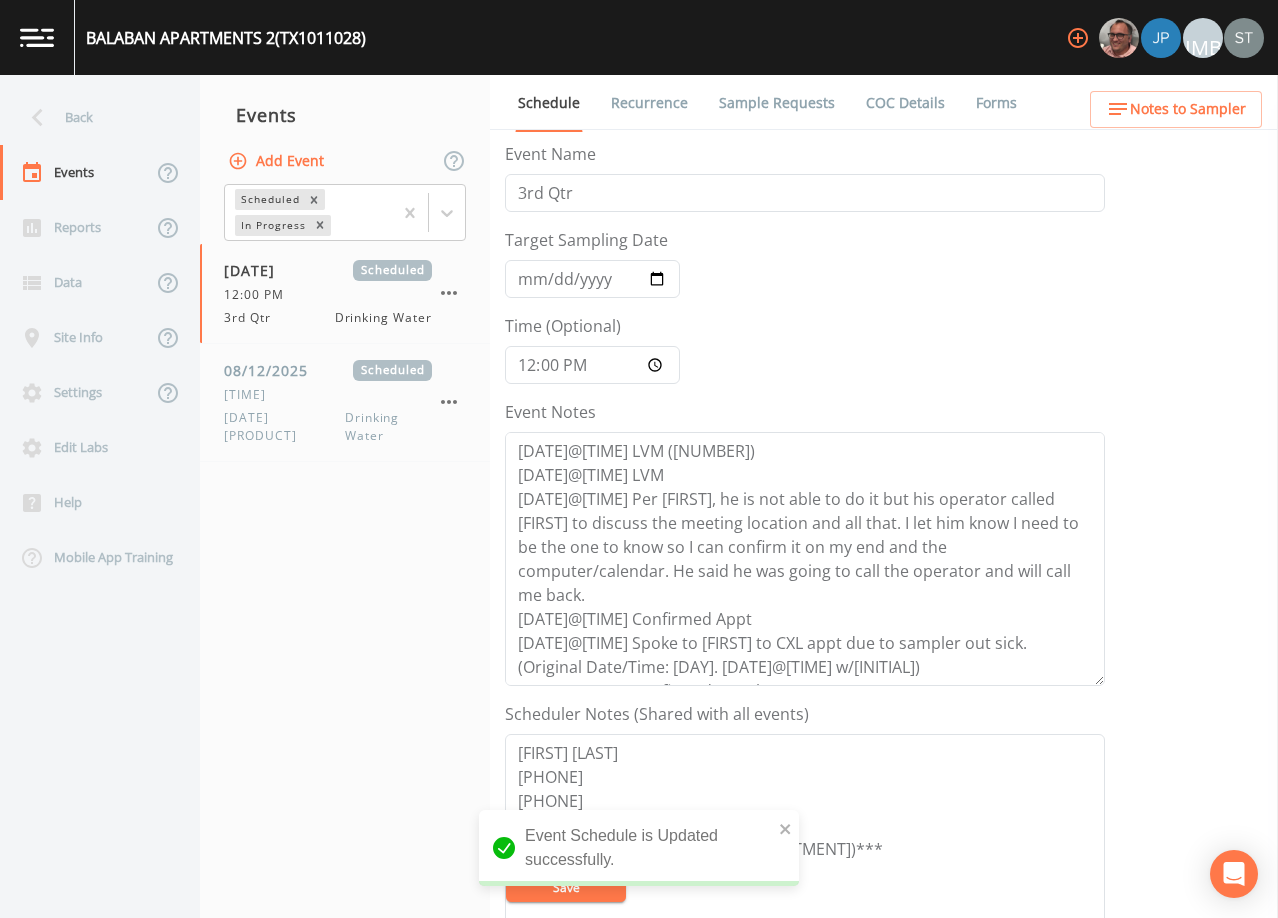 click on "Sample Requests" at bounding box center [777, 103] 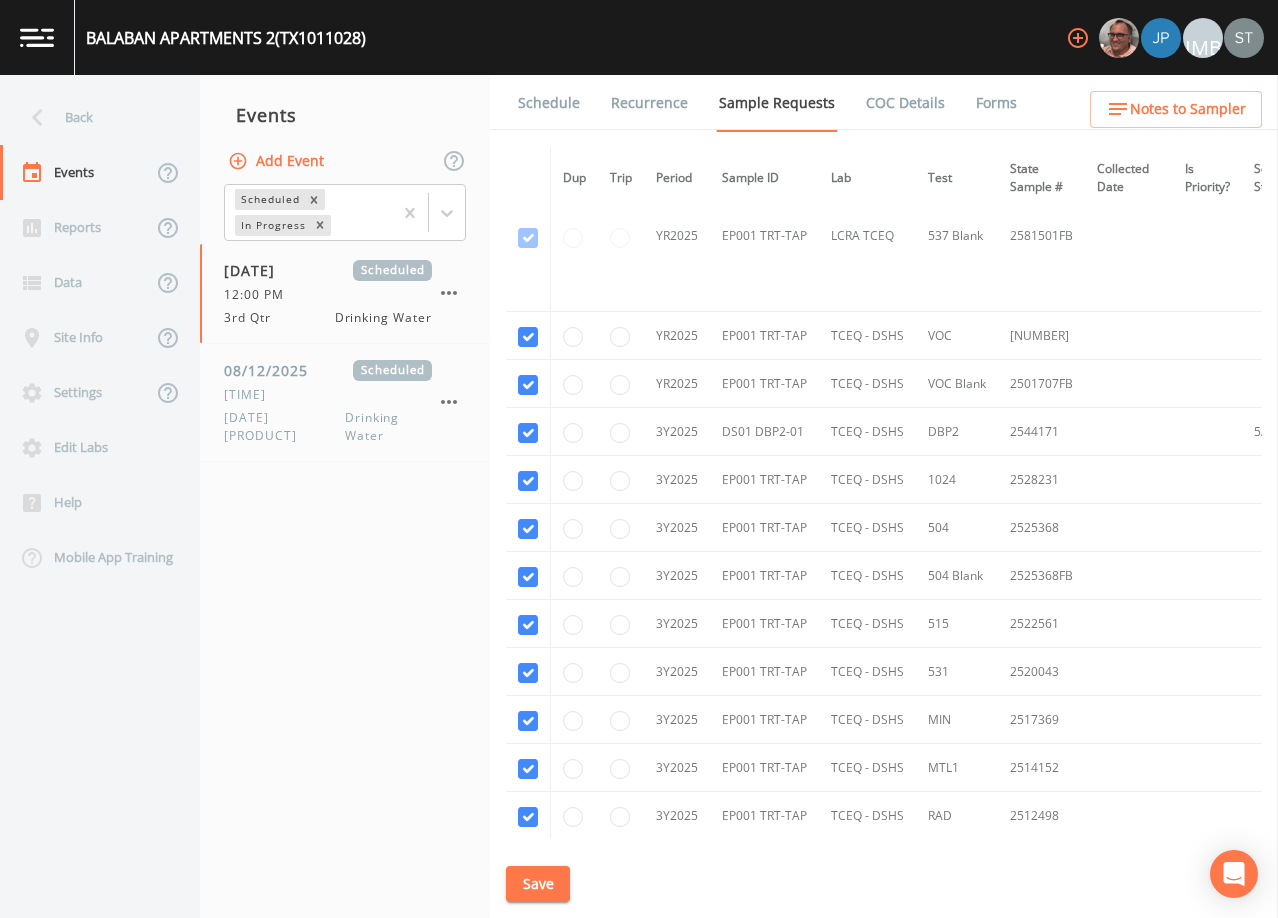 scroll, scrollTop: 900, scrollLeft: 0, axis: vertical 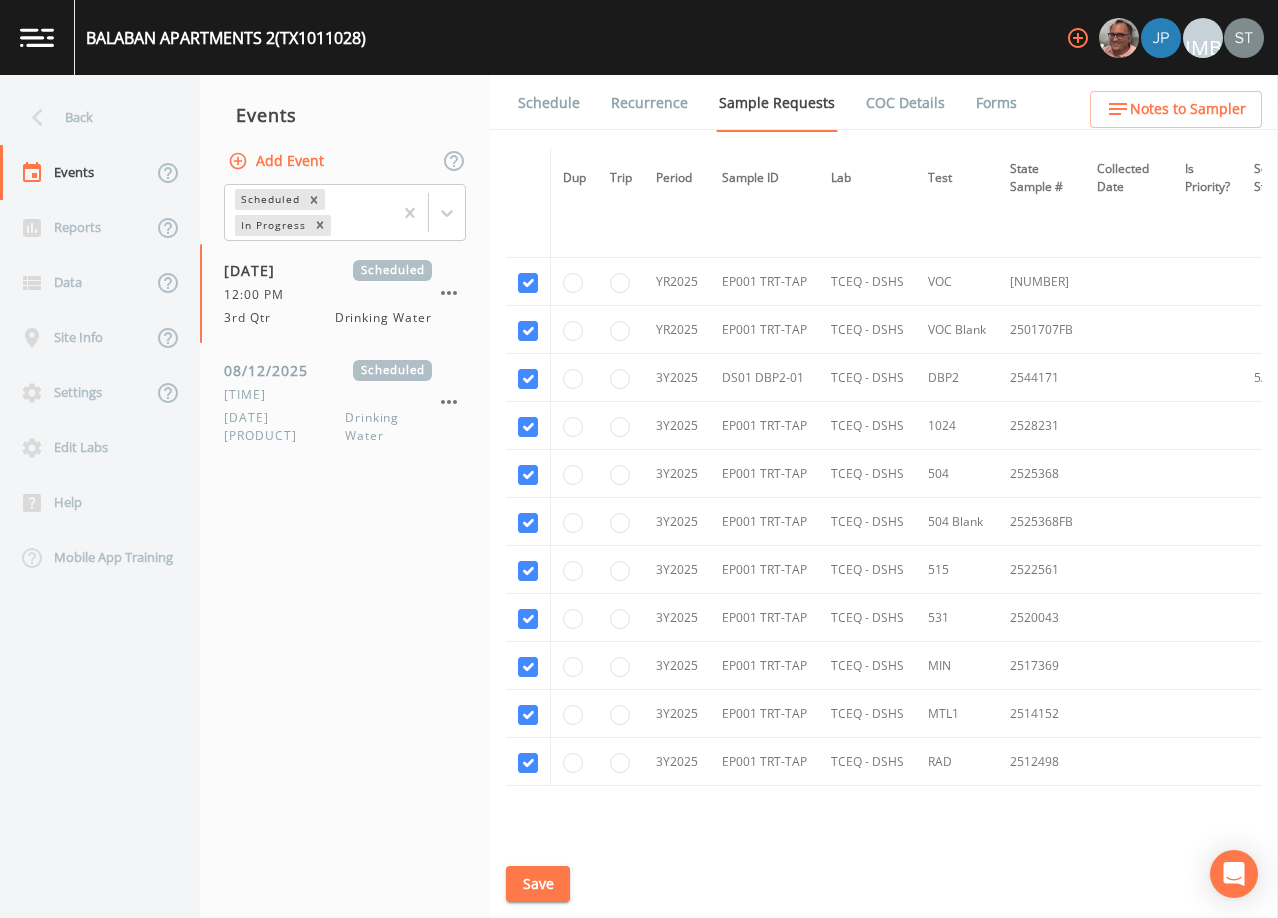 click on "Schedule" at bounding box center (549, 103) 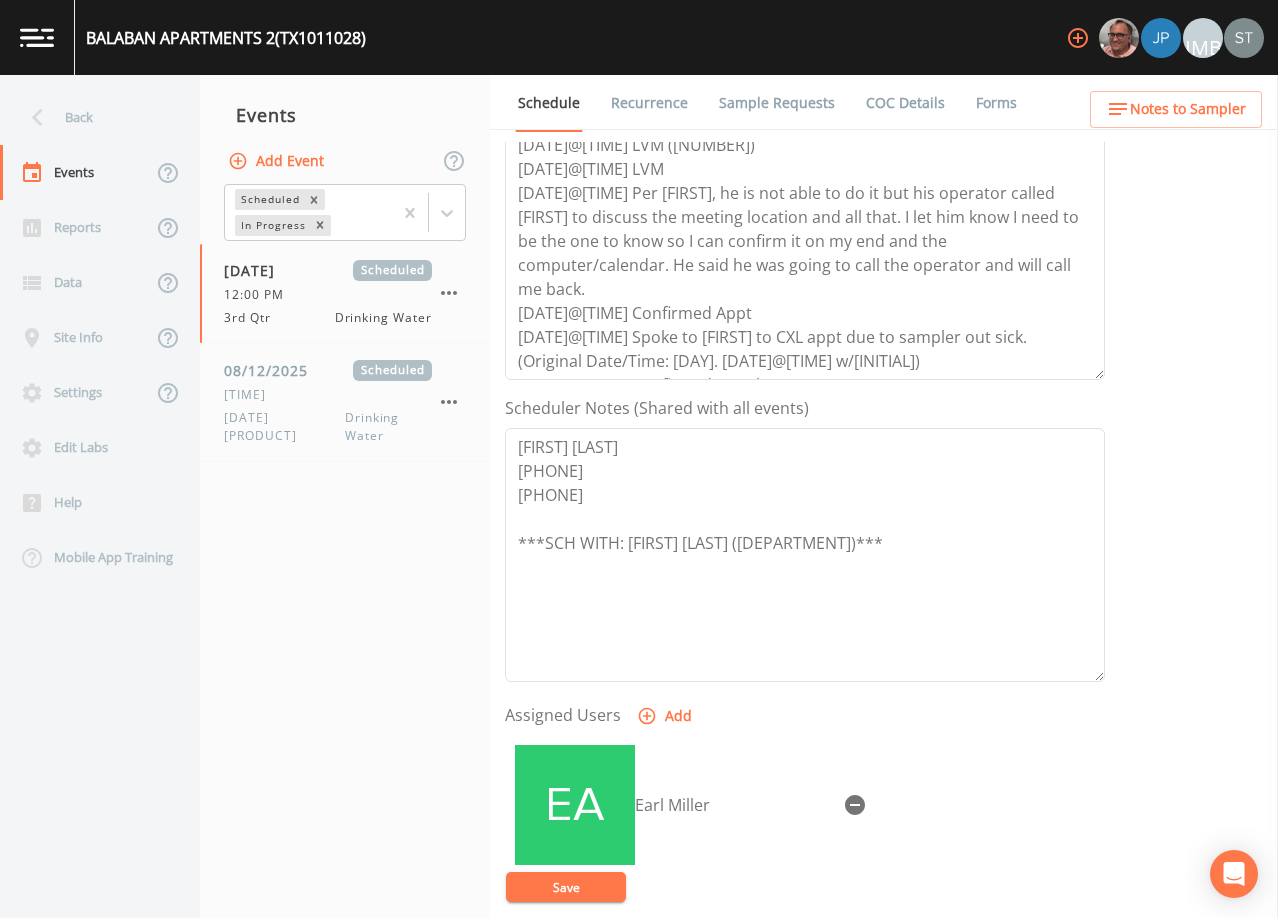 scroll, scrollTop: 400, scrollLeft: 0, axis: vertical 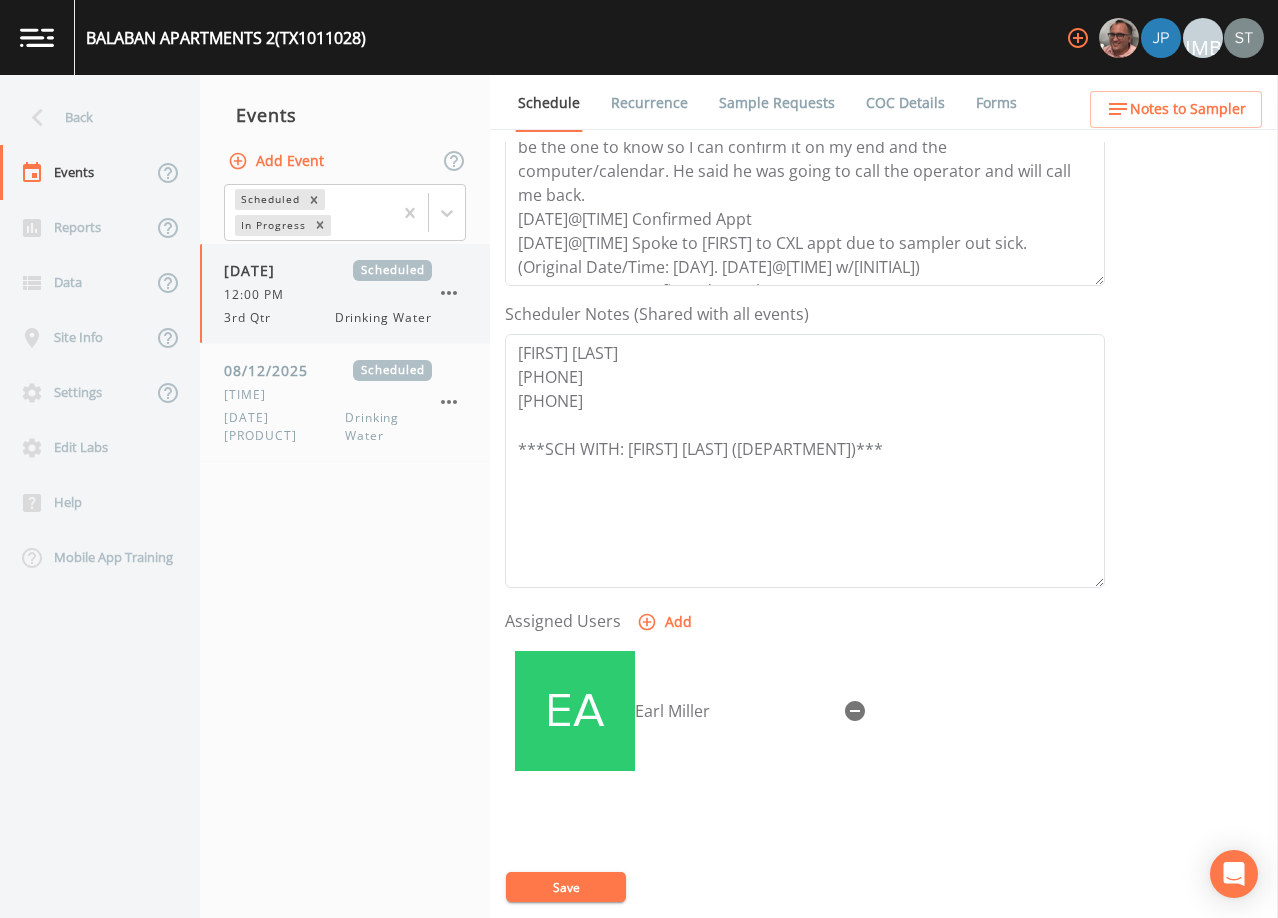 click on "12:00 PM" at bounding box center [328, 295] 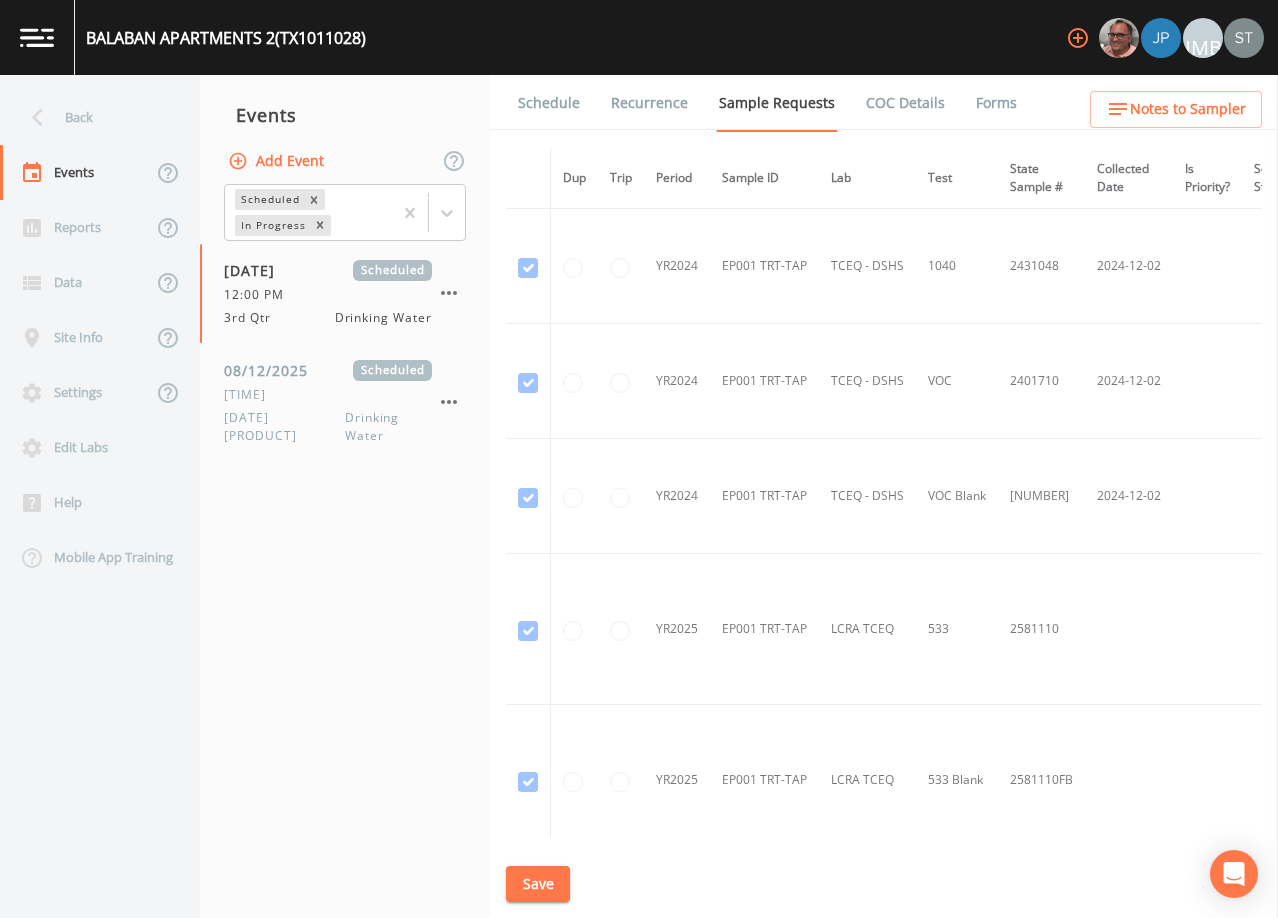 click on "Schedule" at bounding box center (549, 103) 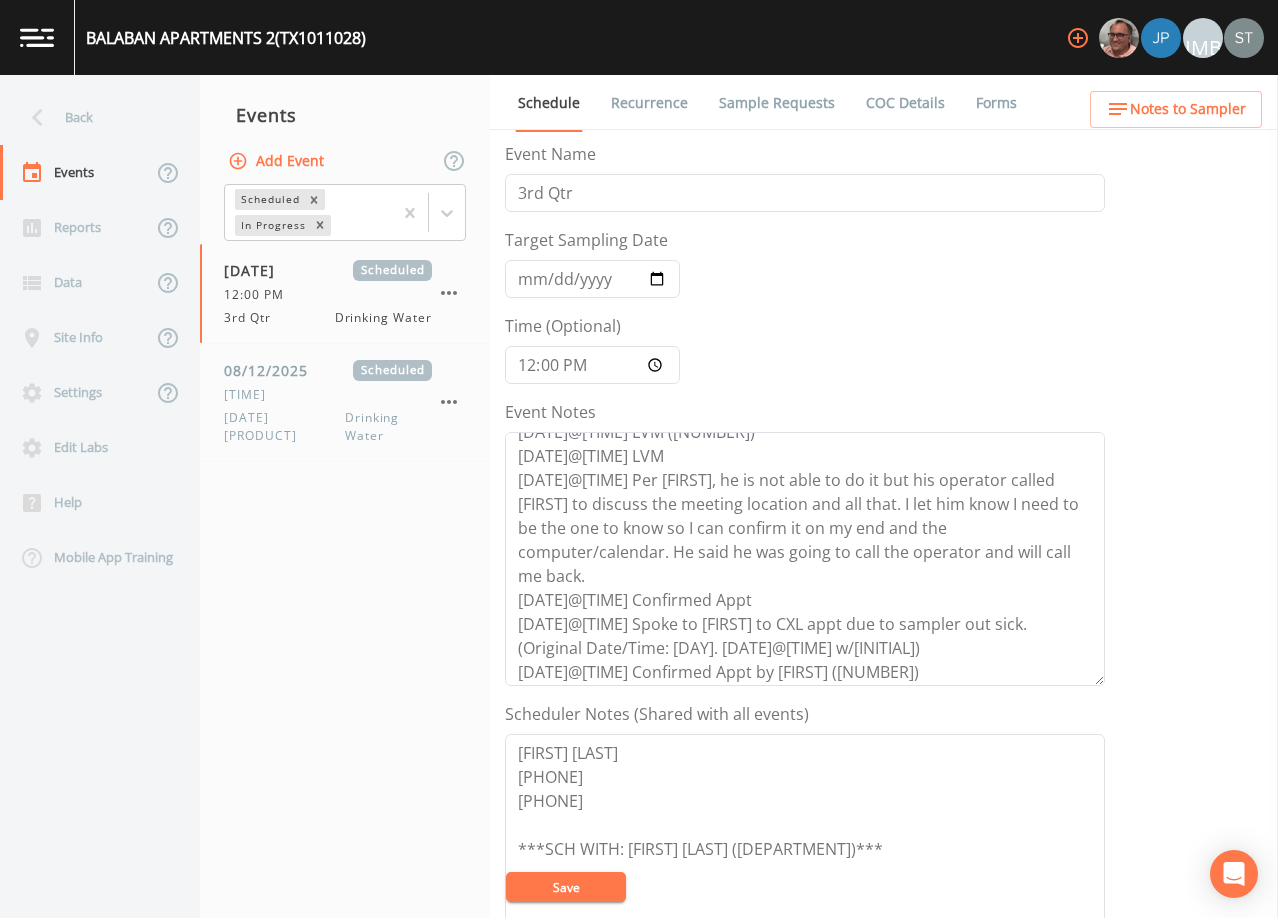scroll, scrollTop: 24, scrollLeft: 0, axis: vertical 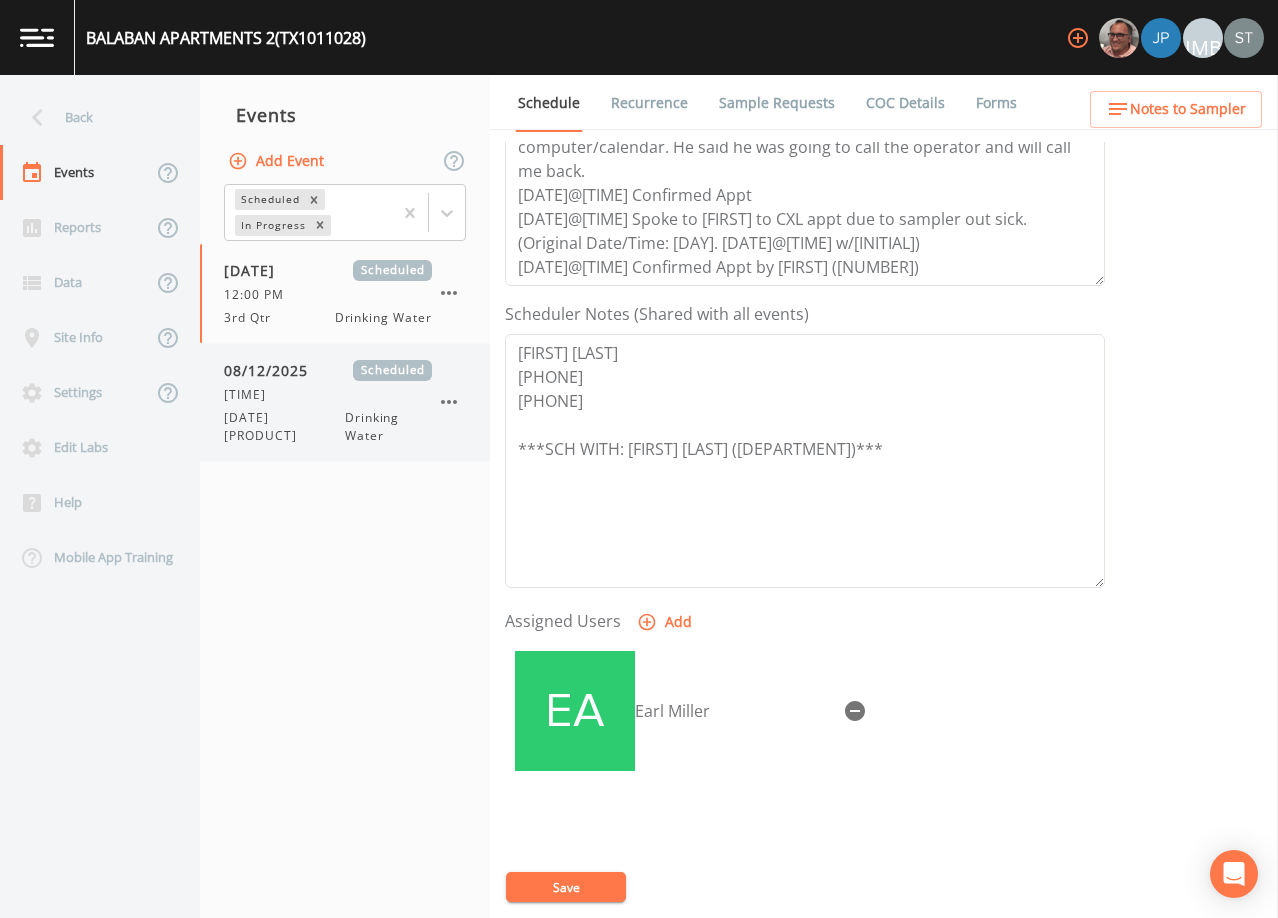 click on "[DATE] [PRODUCT]" at bounding box center (284, 427) 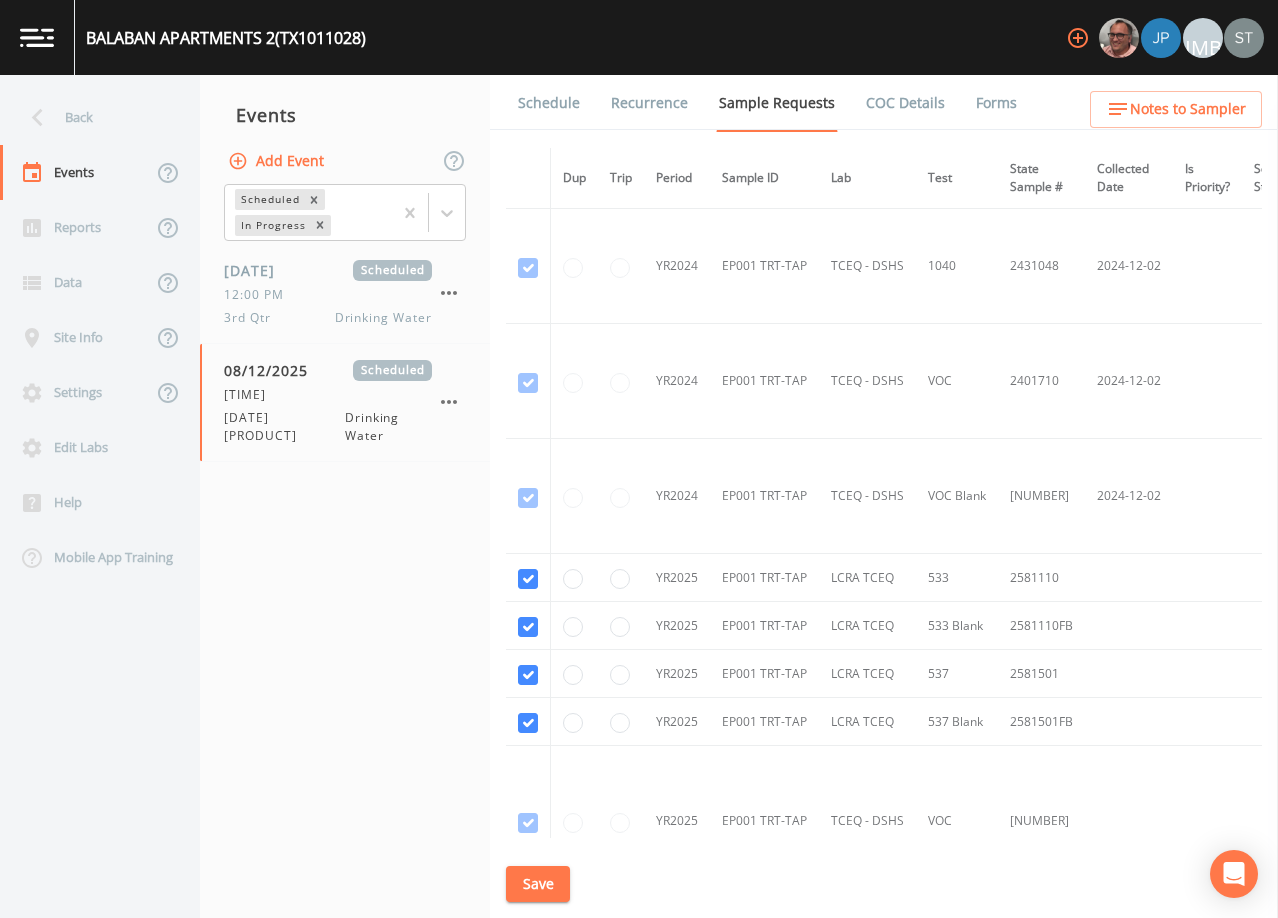 click on "Schedule" at bounding box center (549, 103) 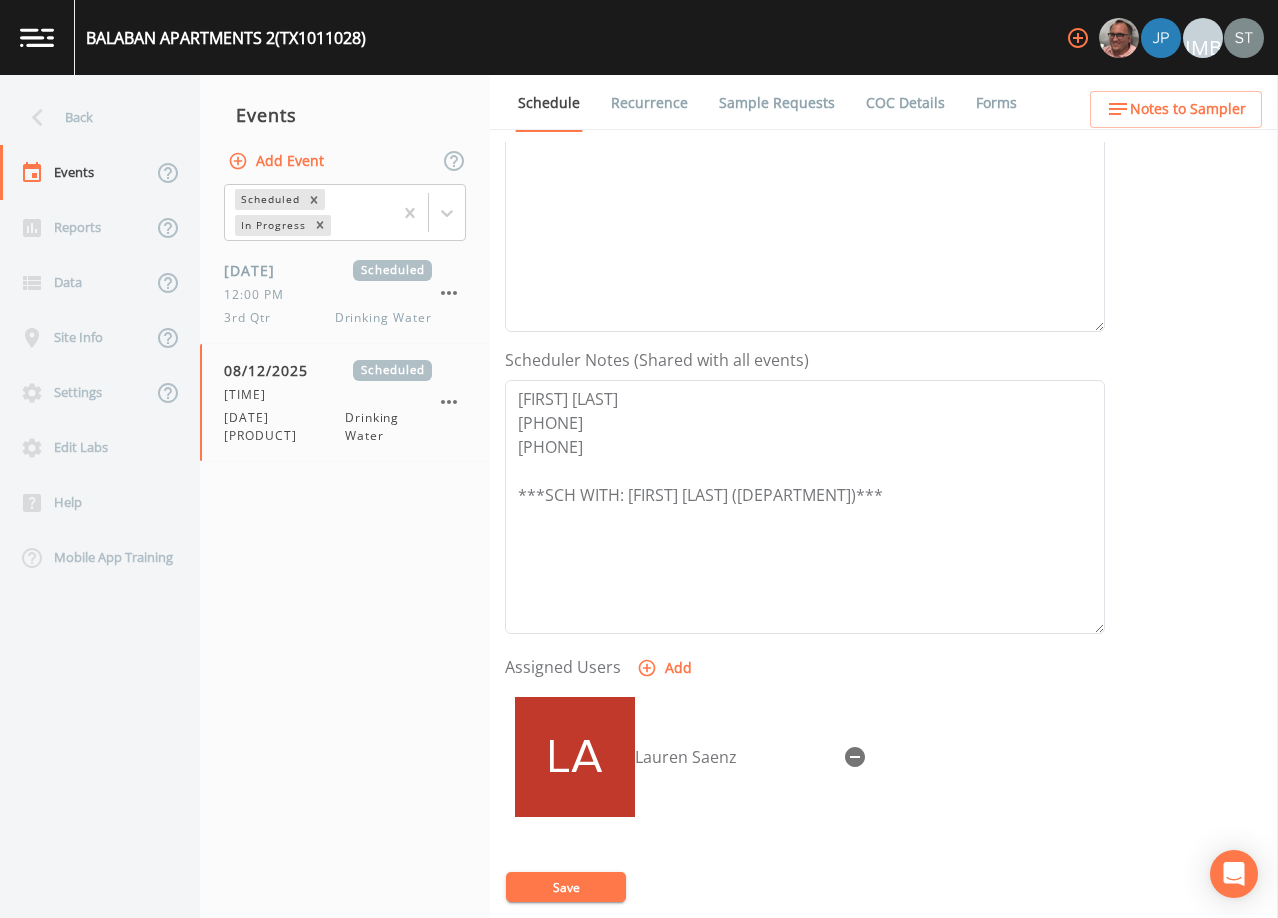 scroll, scrollTop: 400, scrollLeft: 0, axis: vertical 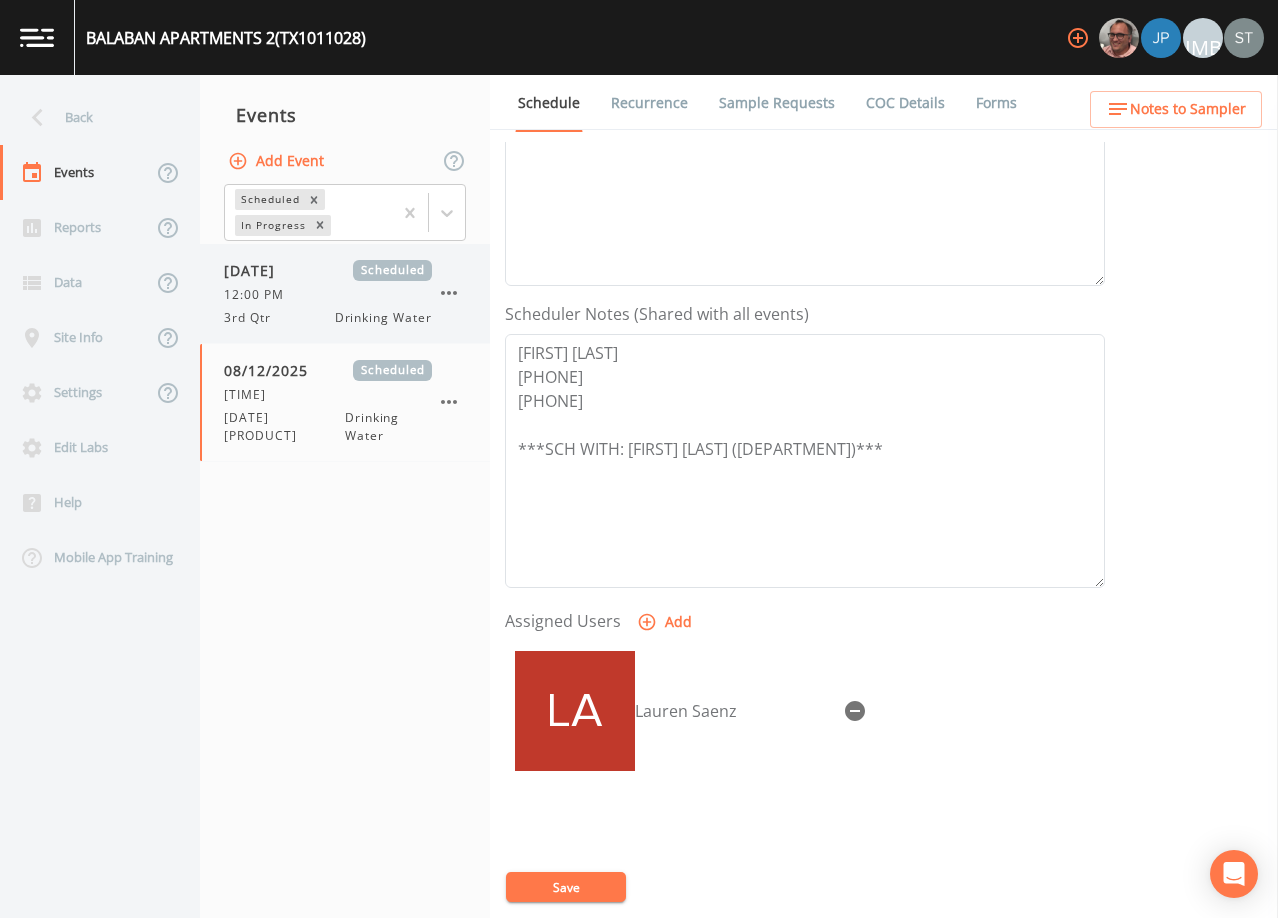 click on "12:00 PM" at bounding box center [260, 295] 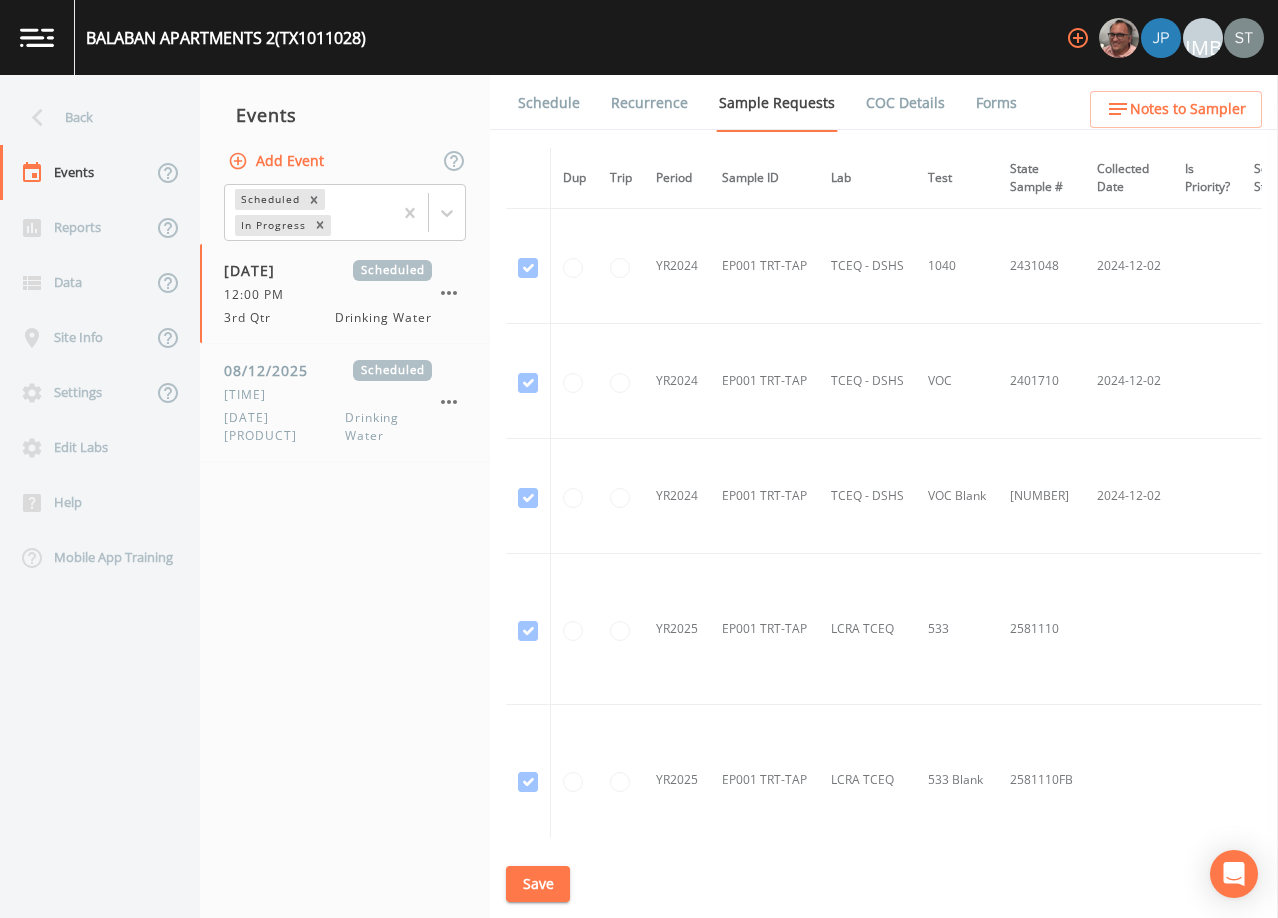 click on "Schedule" at bounding box center (549, 103) 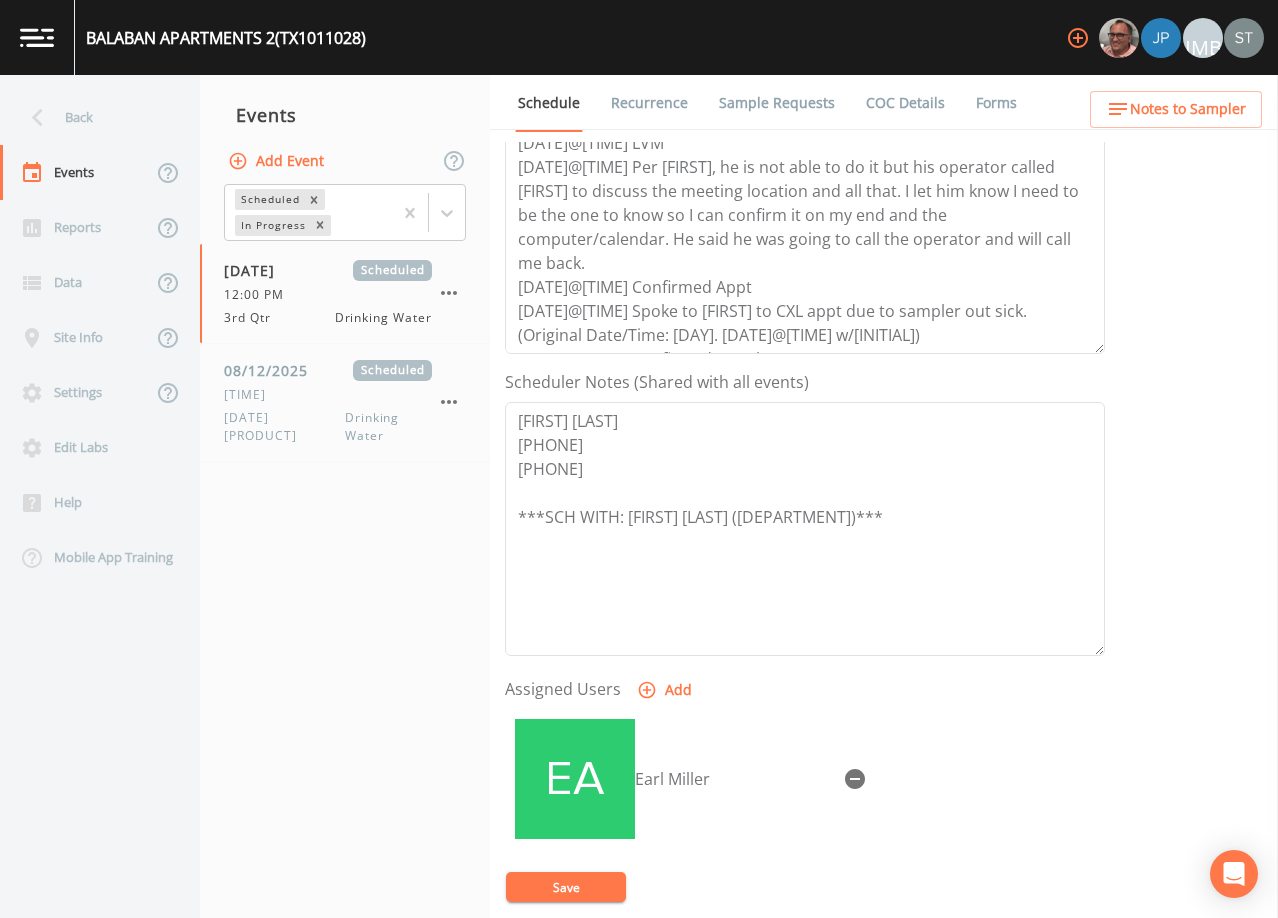 scroll, scrollTop: 493, scrollLeft: 0, axis: vertical 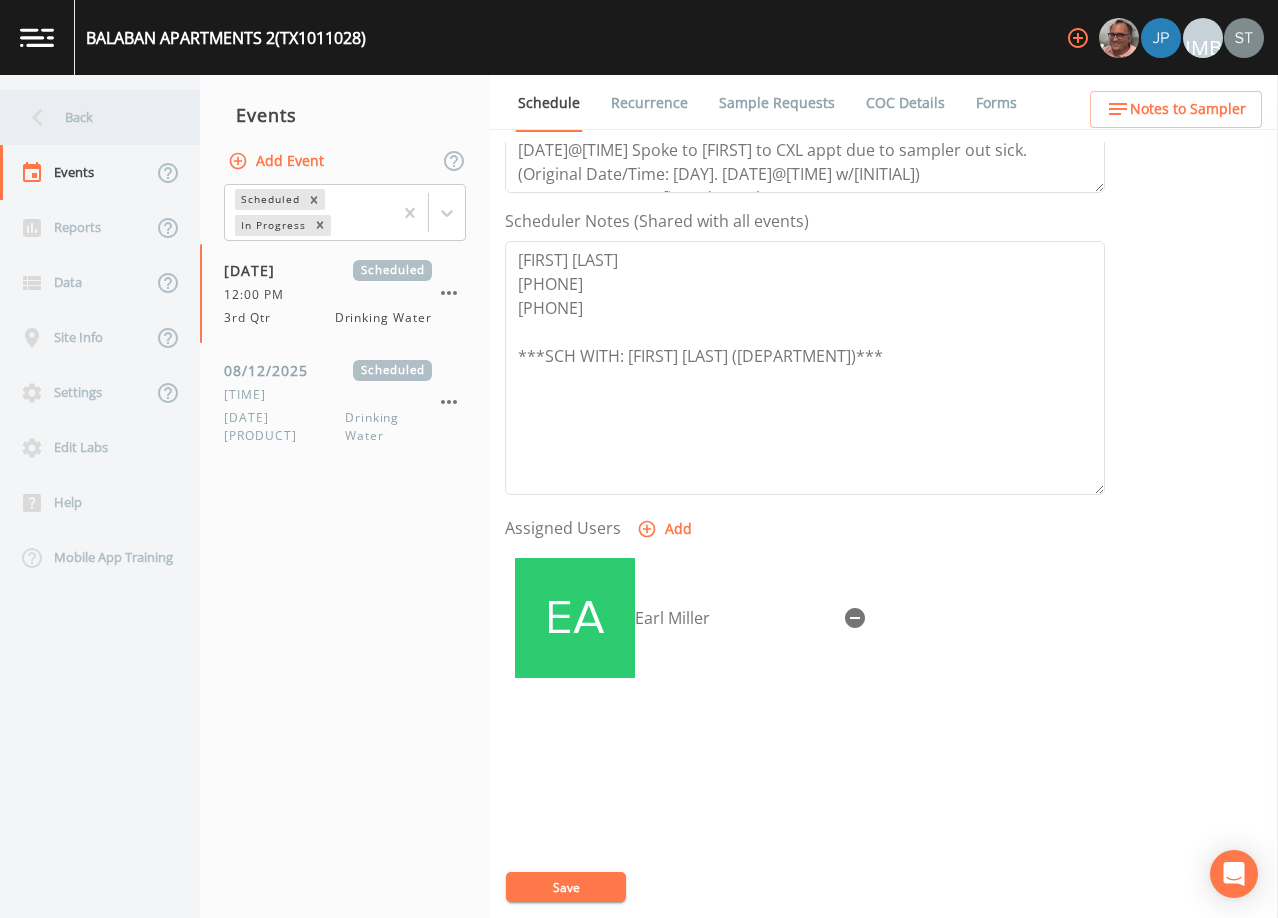 click on "Back" at bounding box center (90, 117) 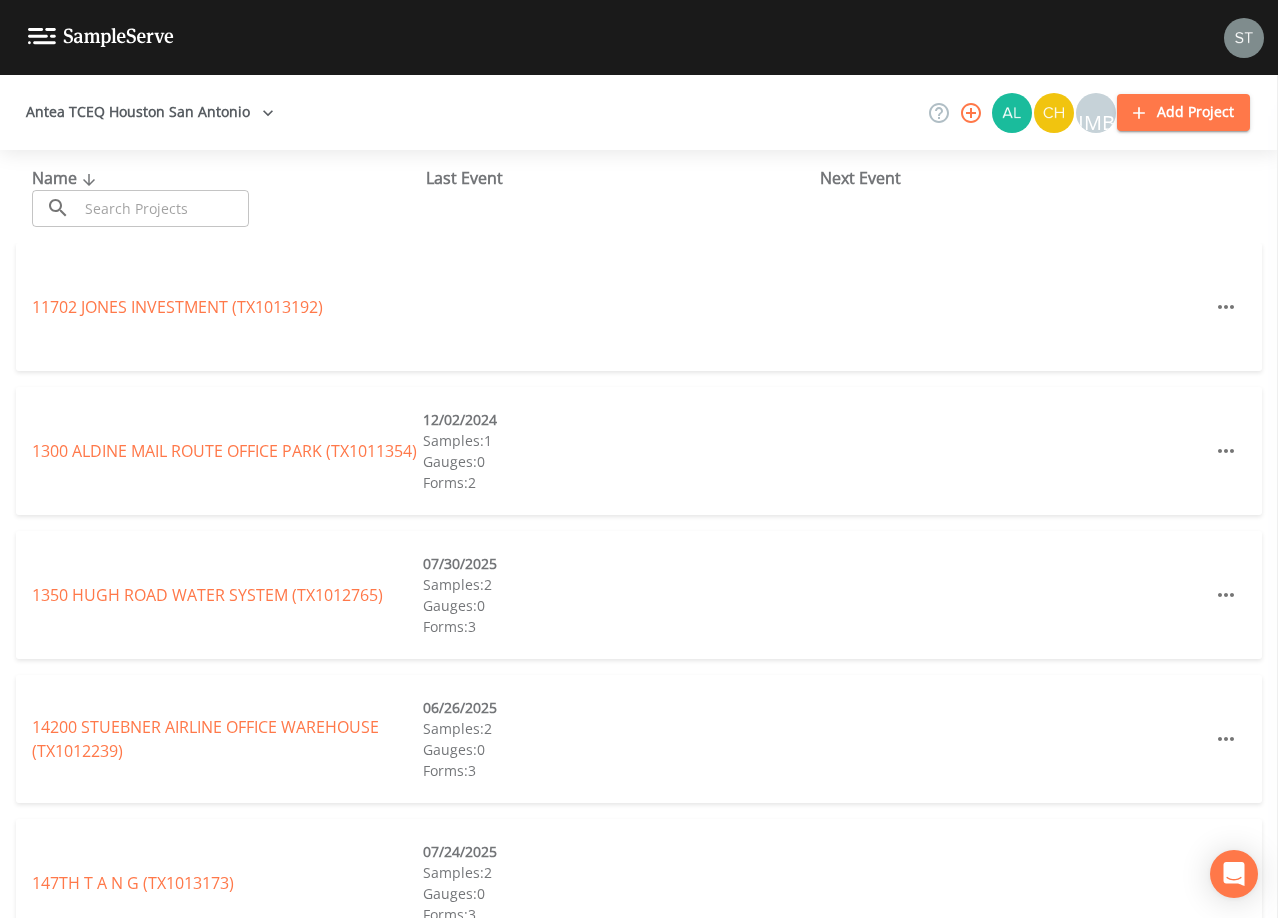 click at bounding box center [163, 208] 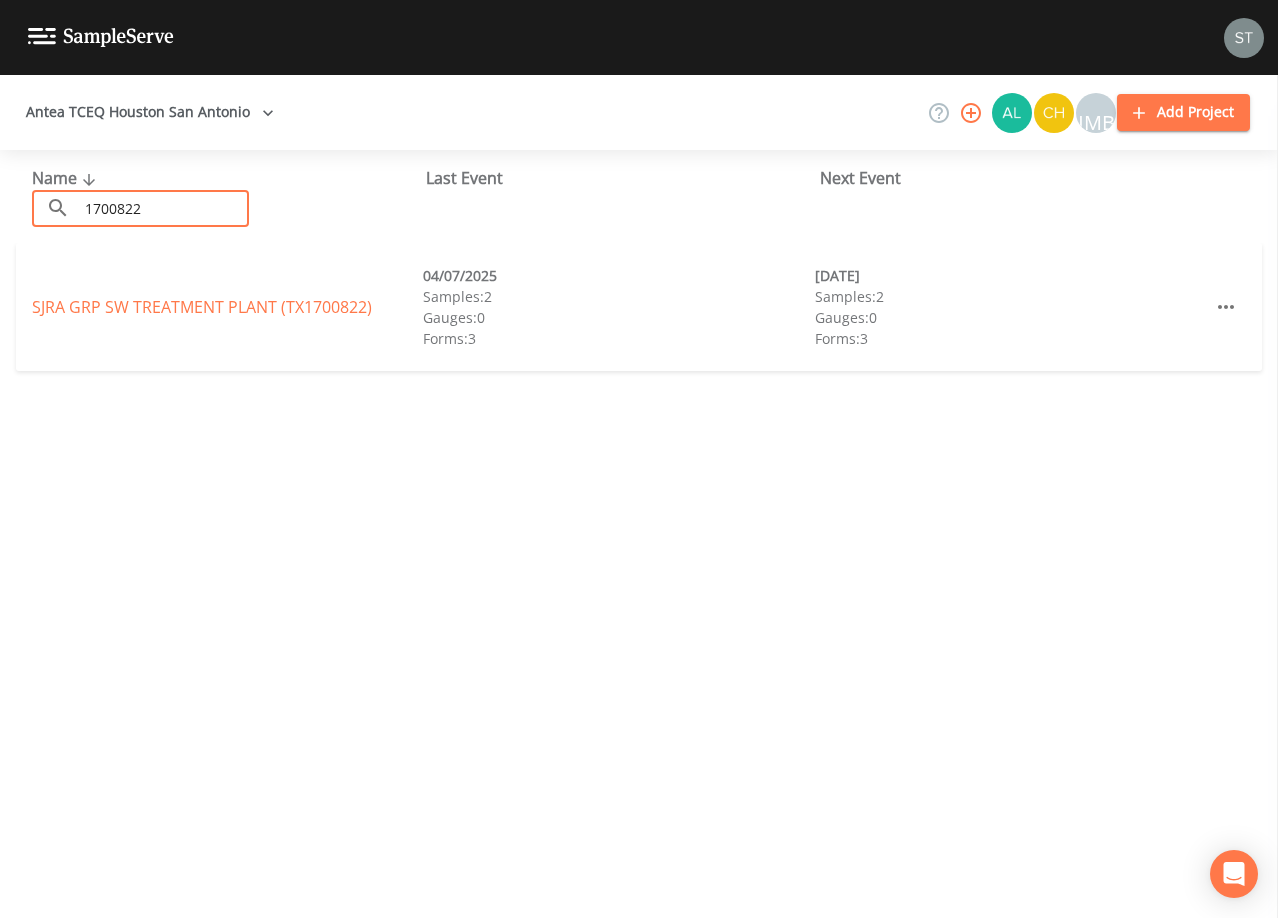 type on "1700822" 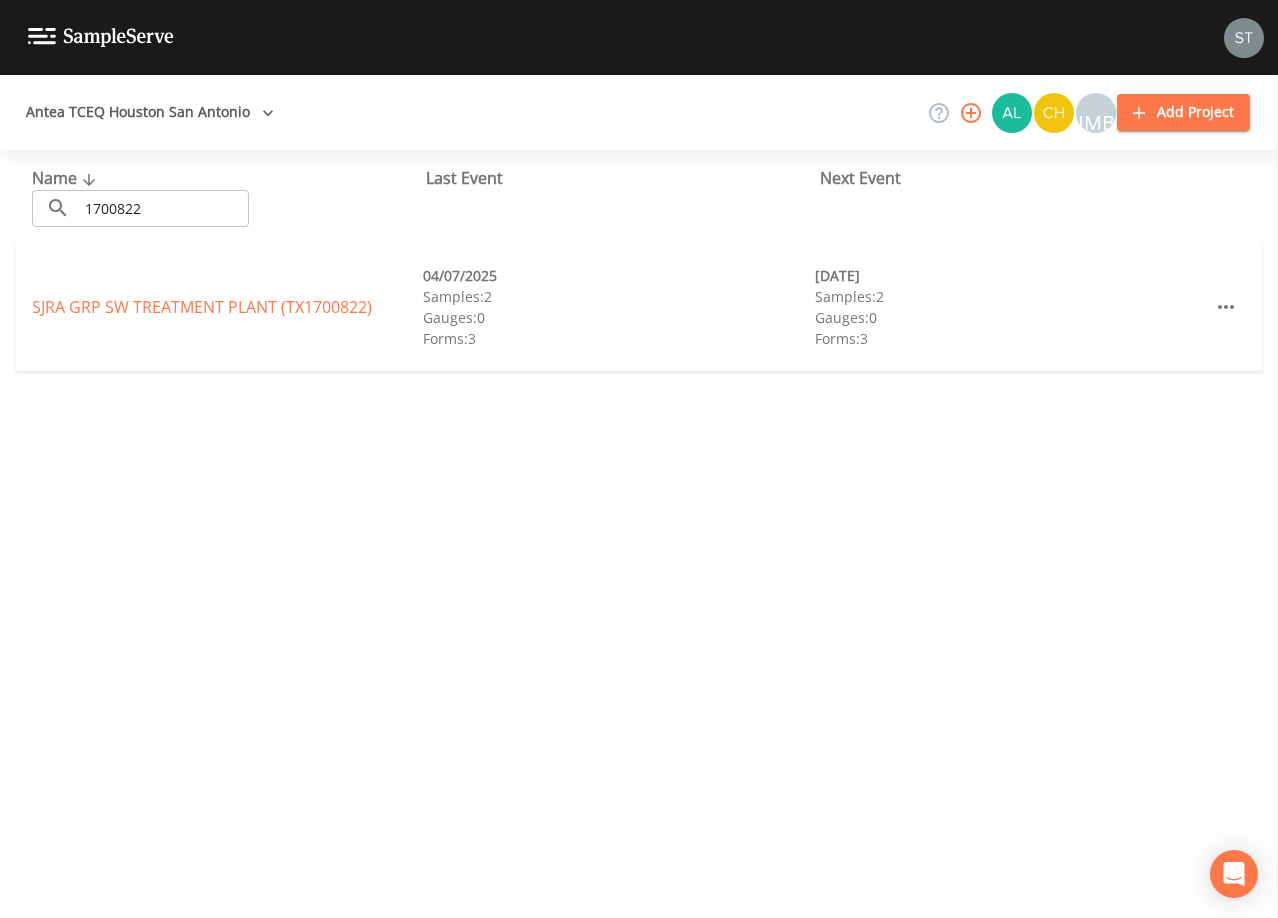 click on "SJRA GRP SW TREATMENT PLANT   (TX1700822)" at bounding box center [202, 307] 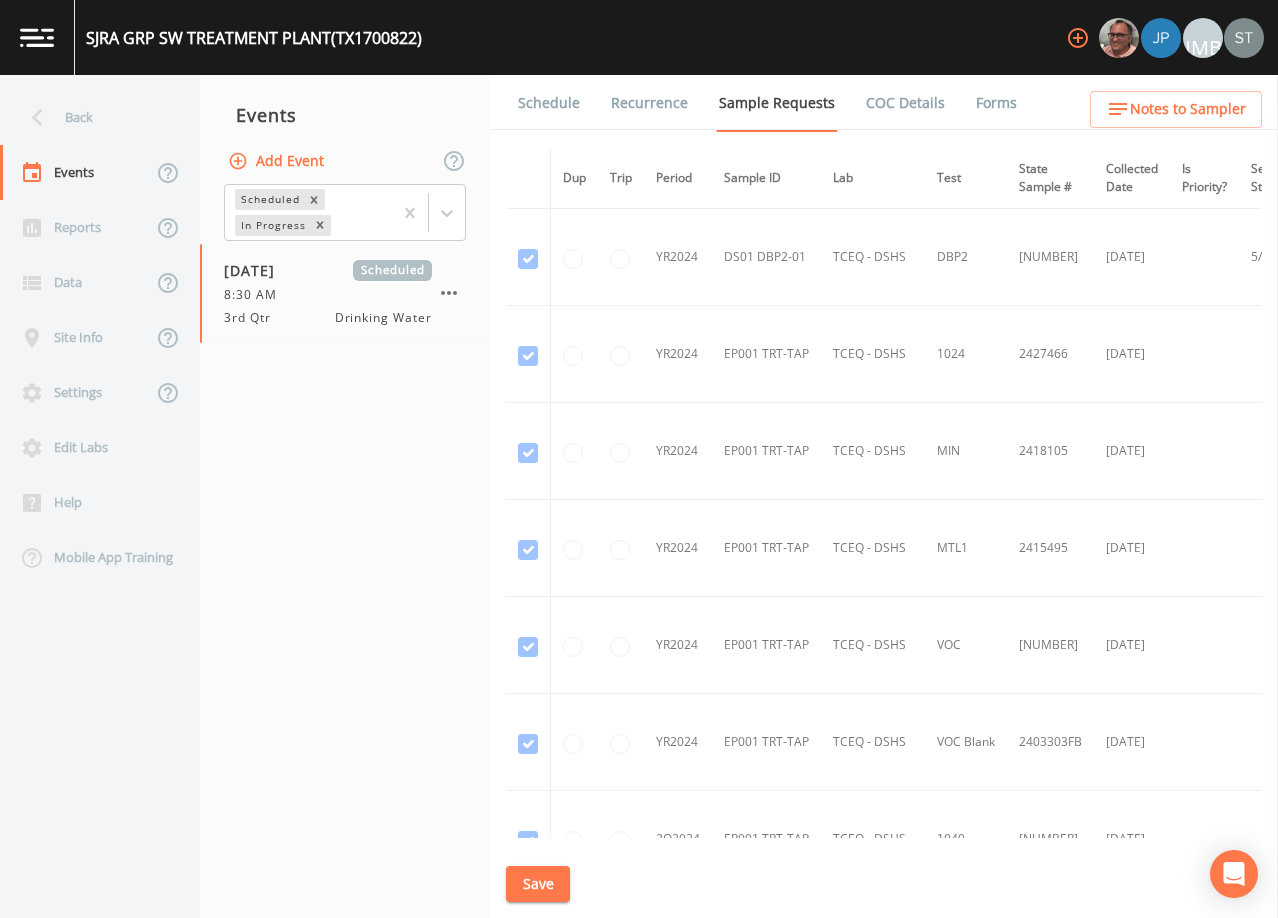 click on "Schedule" at bounding box center (549, 103) 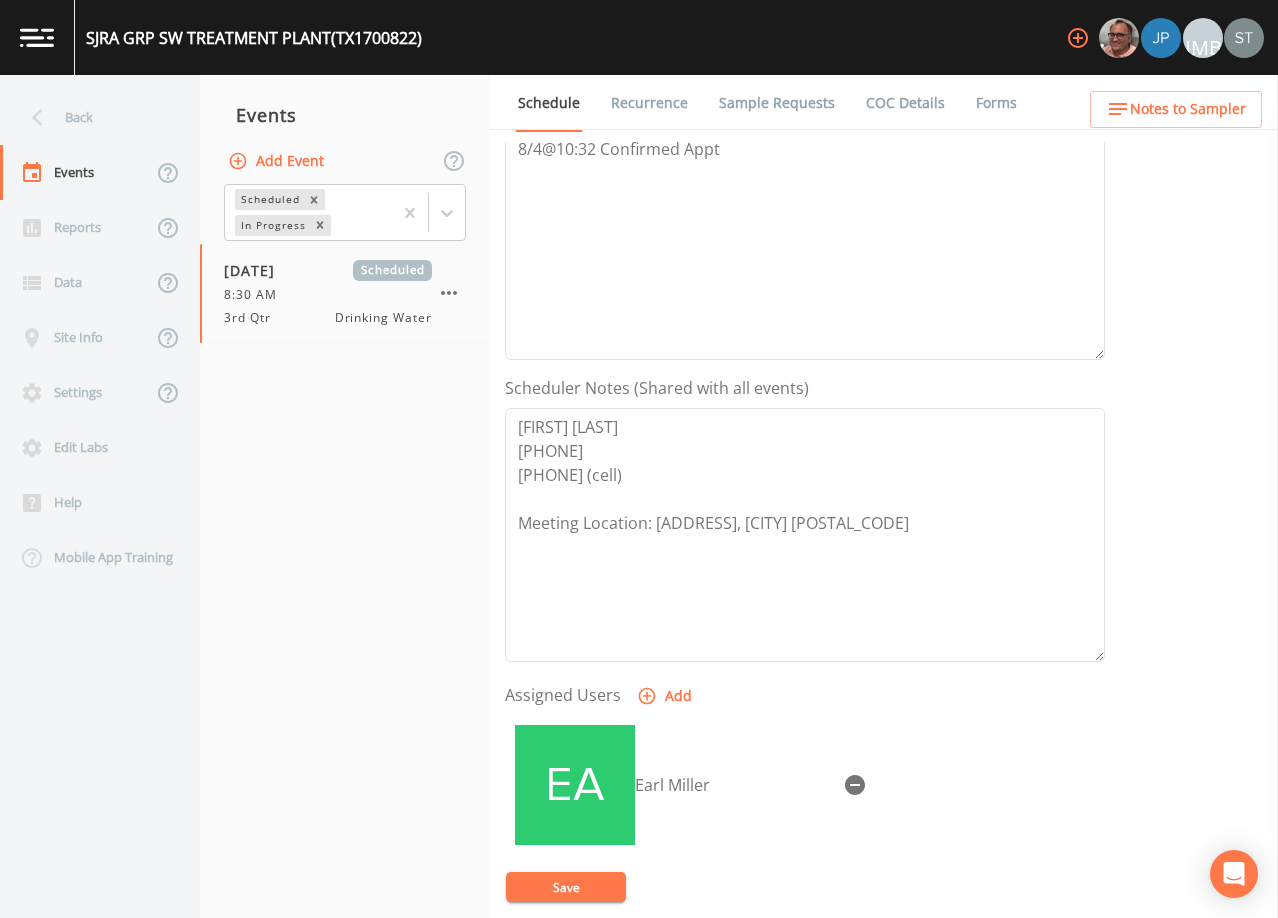 scroll, scrollTop: 400, scrollLeft: 0, axis: vertical 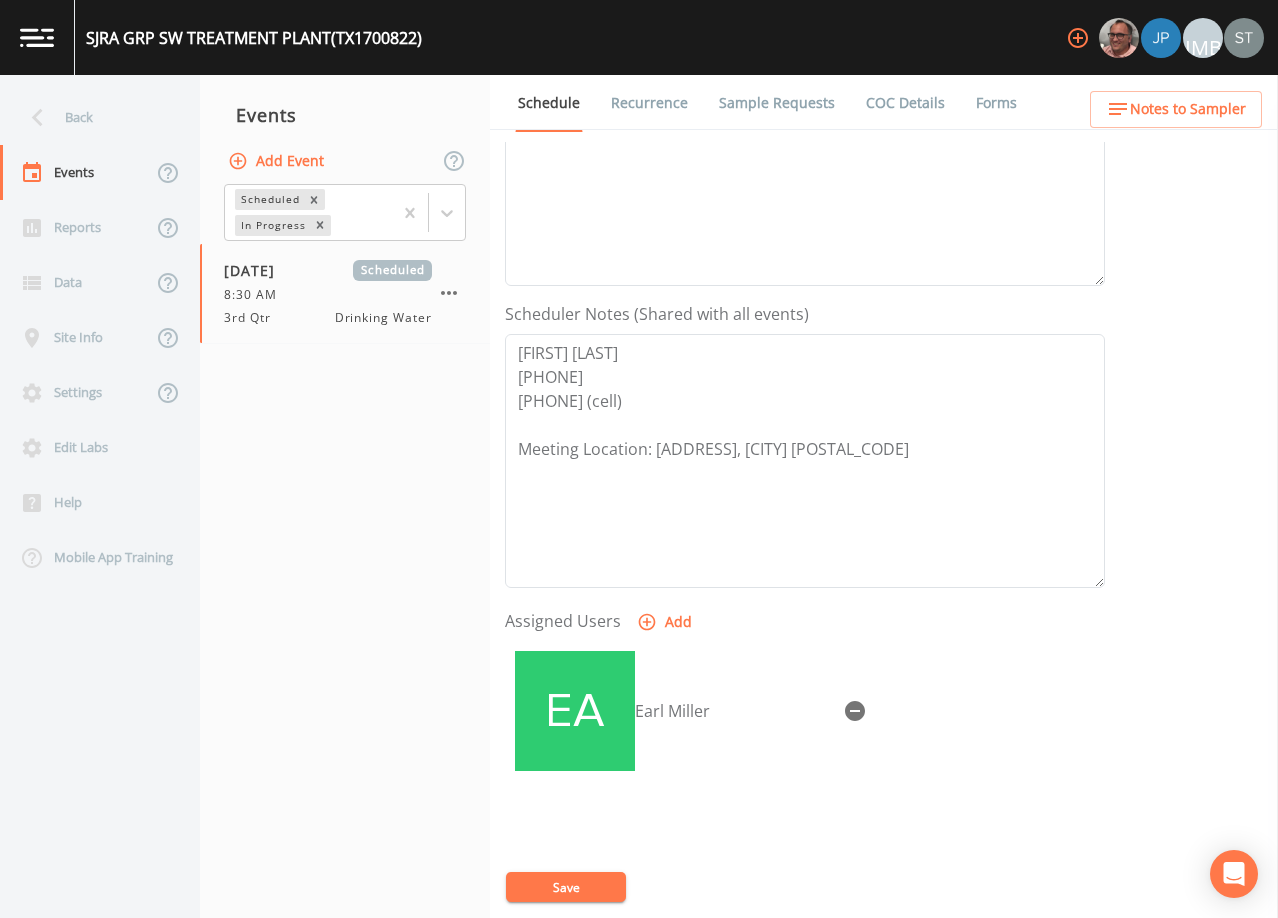 click 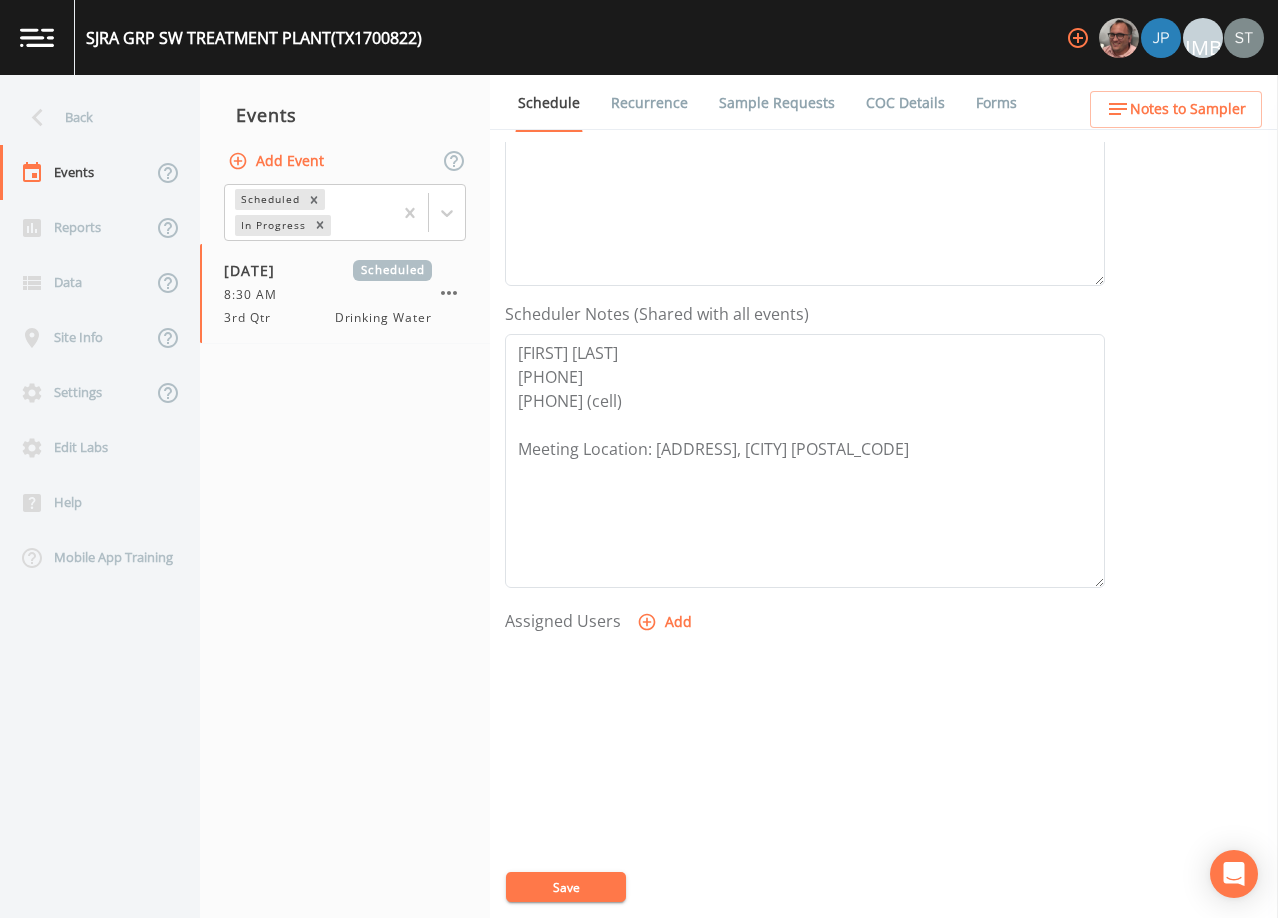 click on "Add" at bounding box center [666, 622] 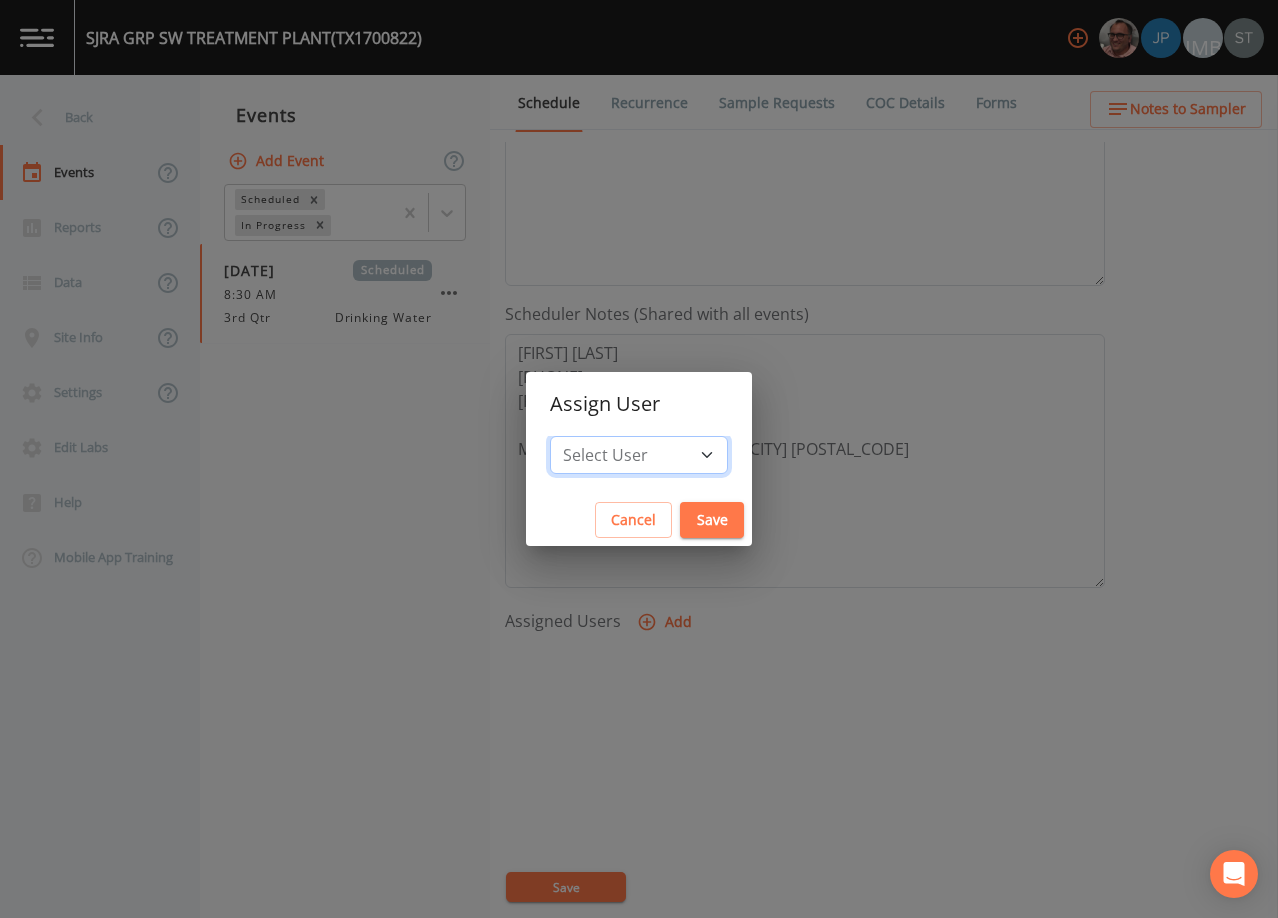 click on "Select User [FIRST] [LAST] [FIRST] [LAST] [FIRST] [LAST] [FIRST] [LAST] [FIRST] [LAST] [FIRST] [LAST] [FIRST] [LAST] [FIRST] [LAST] [FIRST] [LAST] [FIRST] [LAST] [FIRST] [LAST] [FIRST] [LAST] [FIRST] [LAST] [FIRST] [LAST] [FIRST] [LAST] [FIRST] [LAST] [FIRST] [LAST] [FIRST] [LAST]" at bounding box center (639, 455) 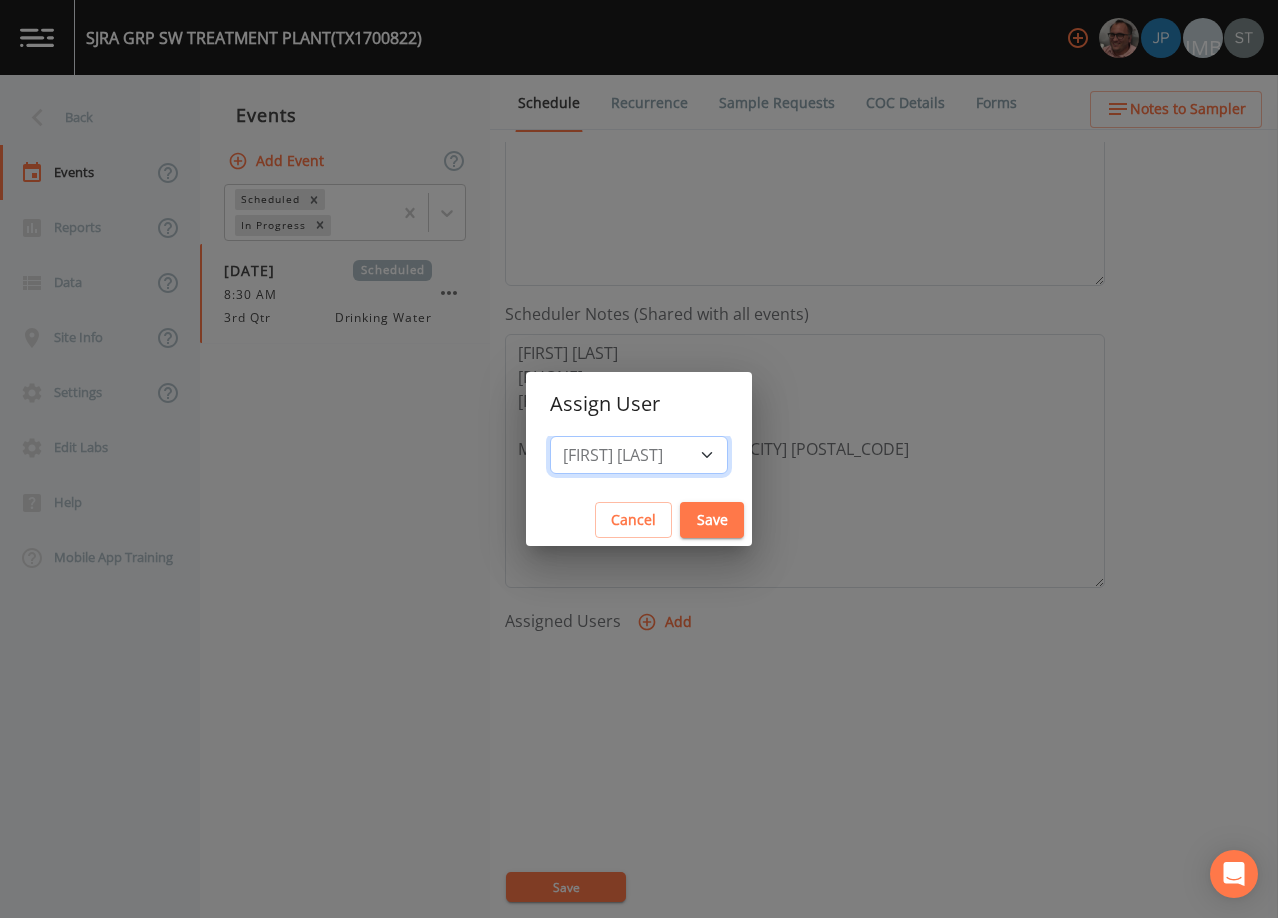 click on "Select User [FIRST] [LAST] [FIRST] [LAST] [FIRST] [LAST] [FIRST] [LAST] [FIRST] [LAST] [FIRST] [LAST] [FIRST] [LAST] [FIRST] [LAST] [FIRST] [LAST] [FIRST] [LAST] [FIRST] [LAST] [FIRST] [LAST] [FIRST] [LAST] [FIRST] [LAST] [FIRST] [LAST] [FIRST] [LAST] [FIRST] [LAST] [FIRST] [LAST]" at bounding box center (639, 455) 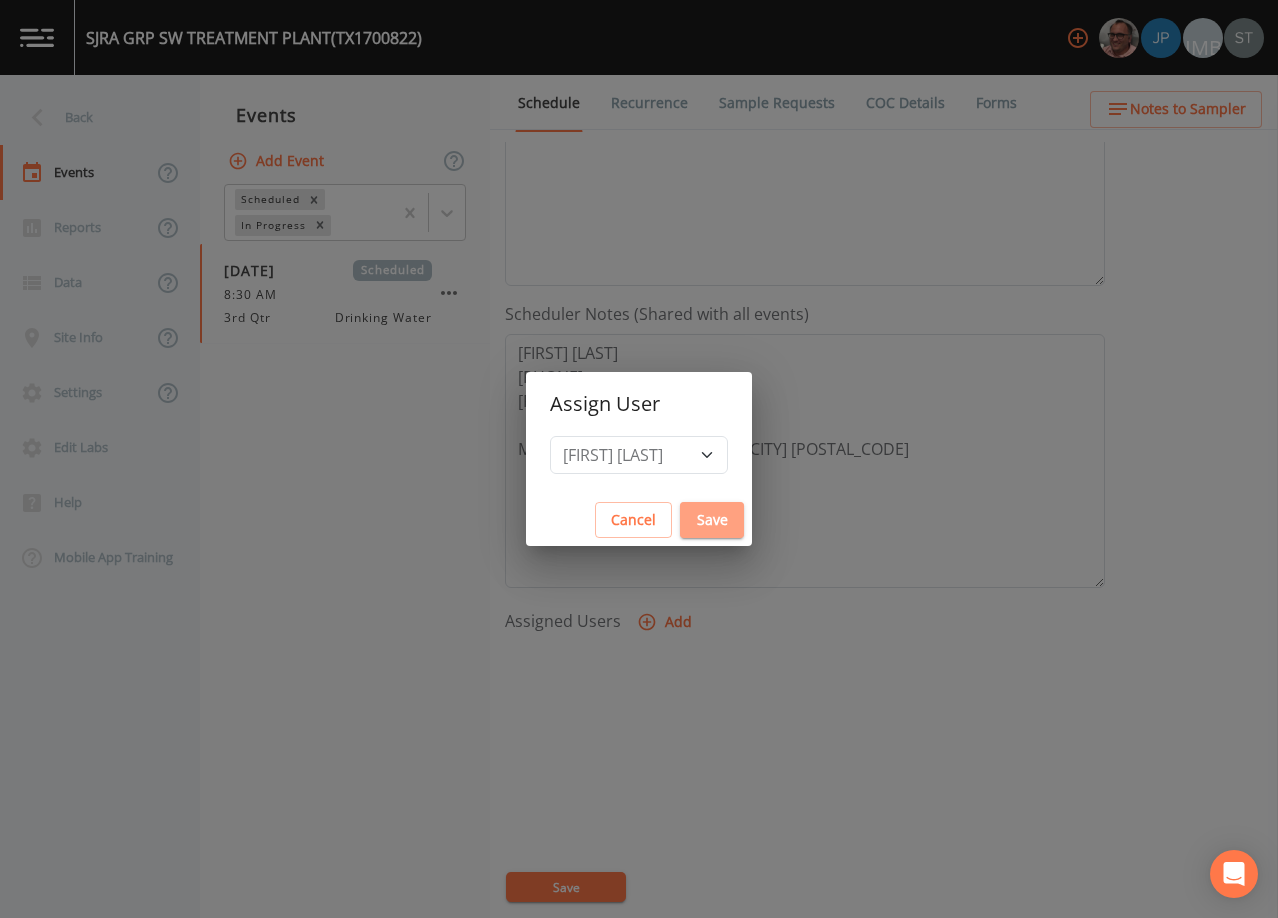 click on "Save" at bounding box center [712, 520] 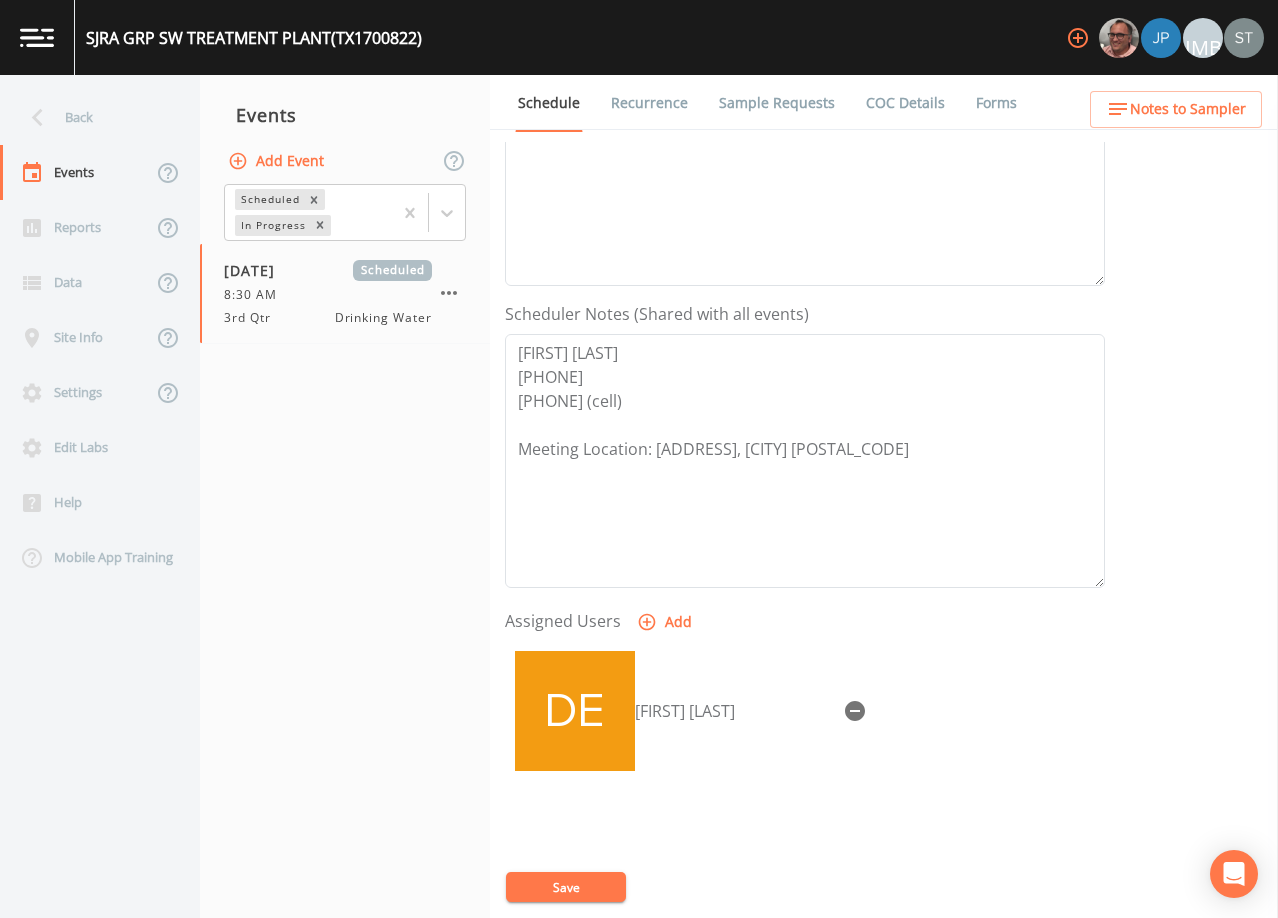 click on "Save" at bounding box center (566, 887) 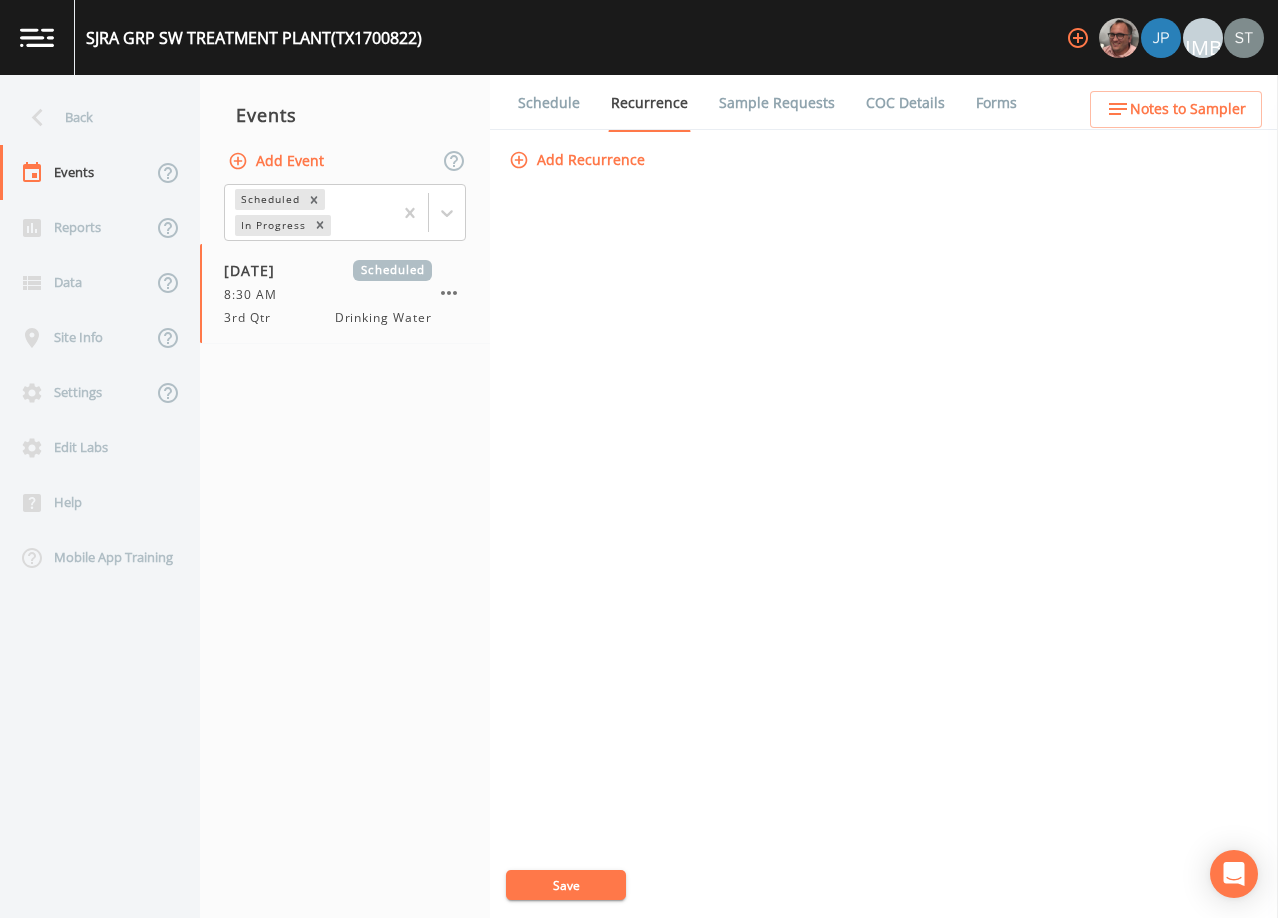 click on "Schedule" at bounding box center [549, 103] 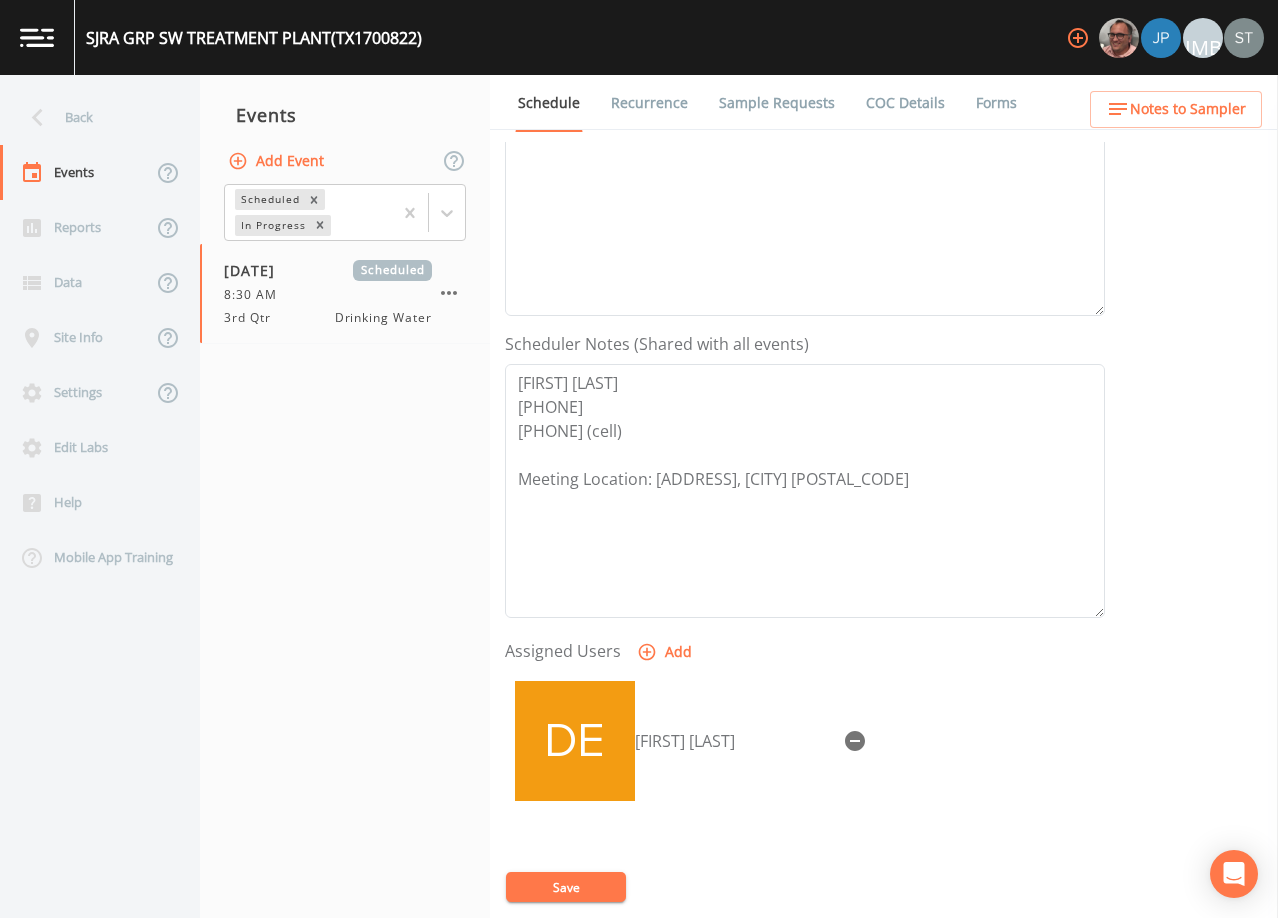scroll, scrollTop: 400, scrollLeft: 0, axis: vertical 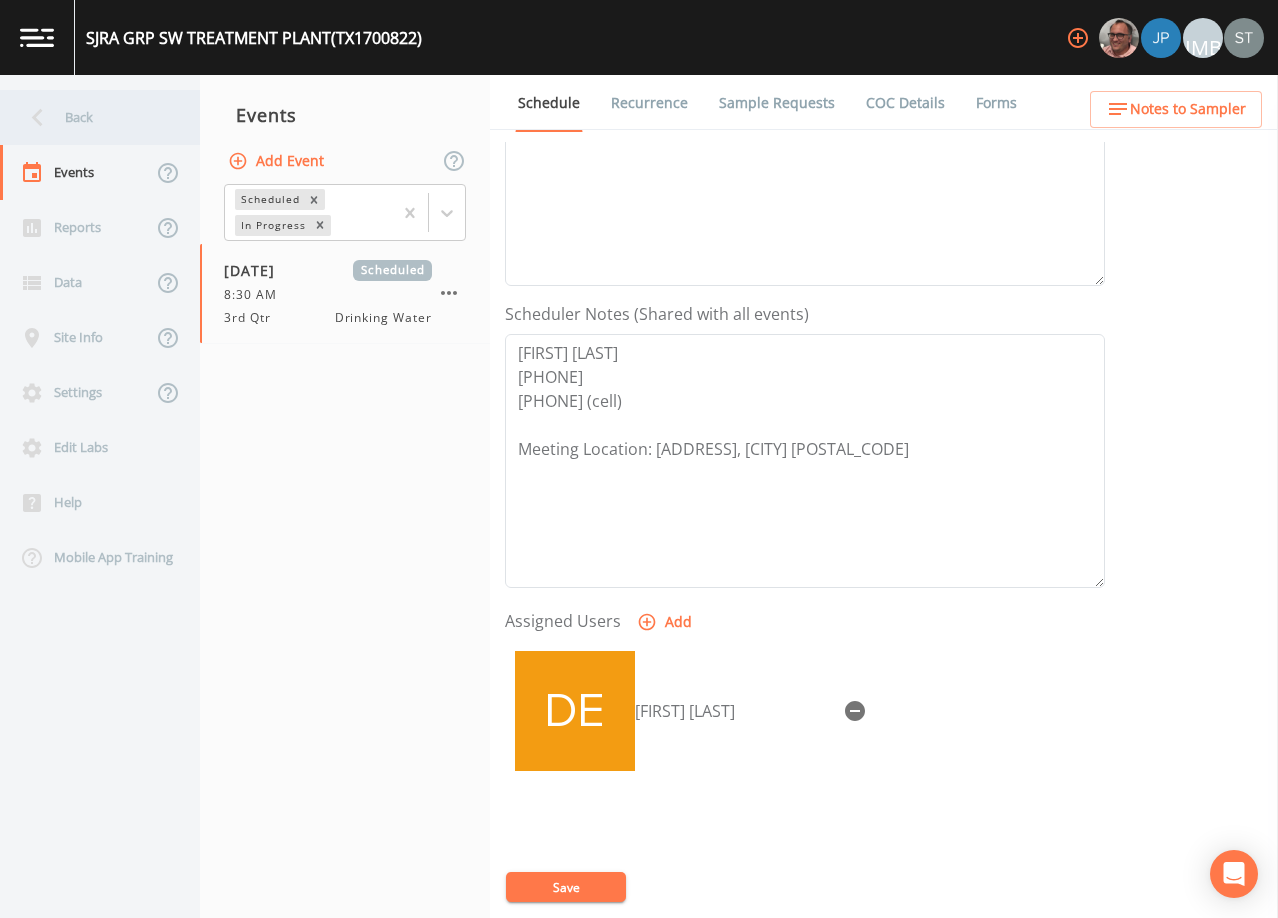 click on "Back" at bounding box center (90, 117) 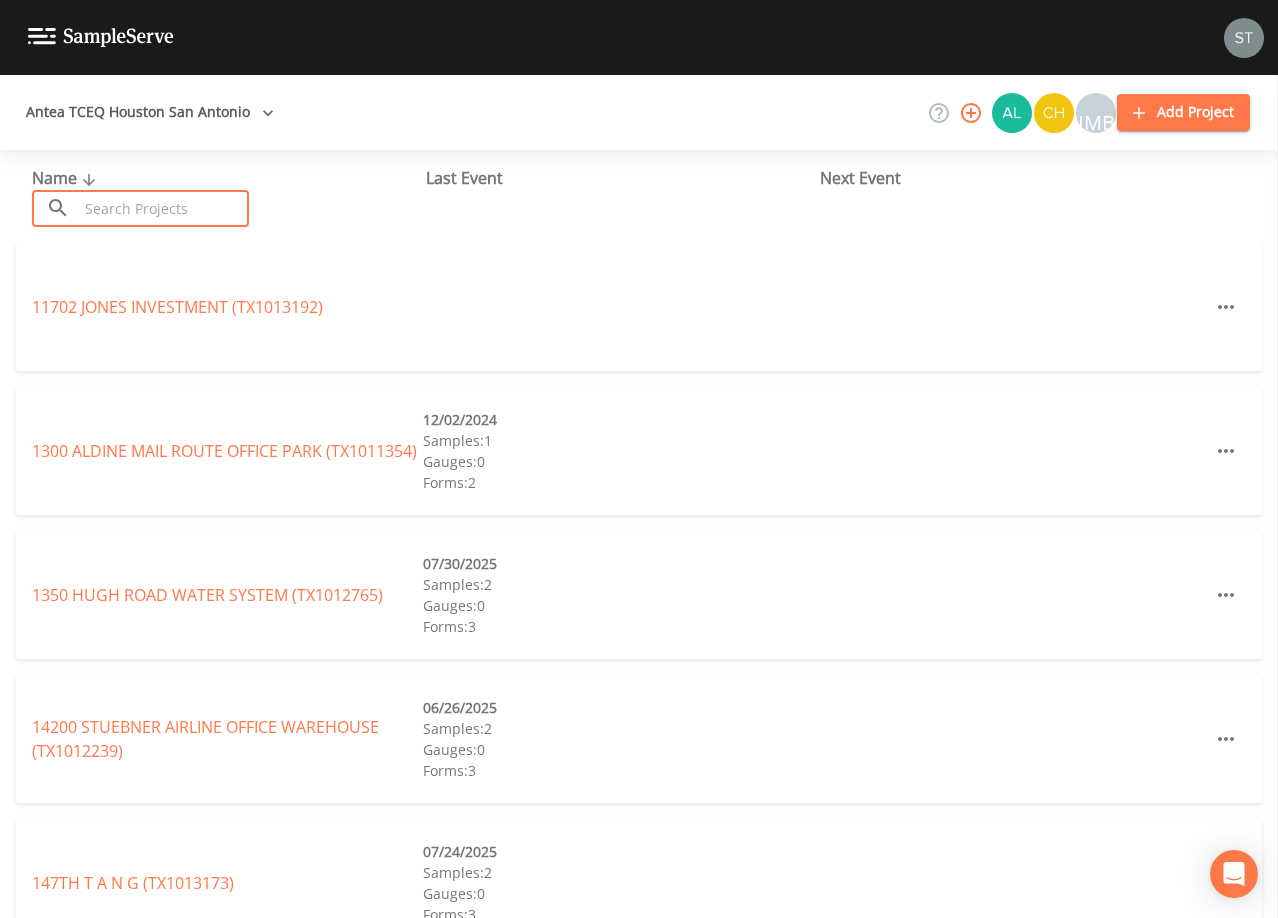 click at bounding box center (163, 208) 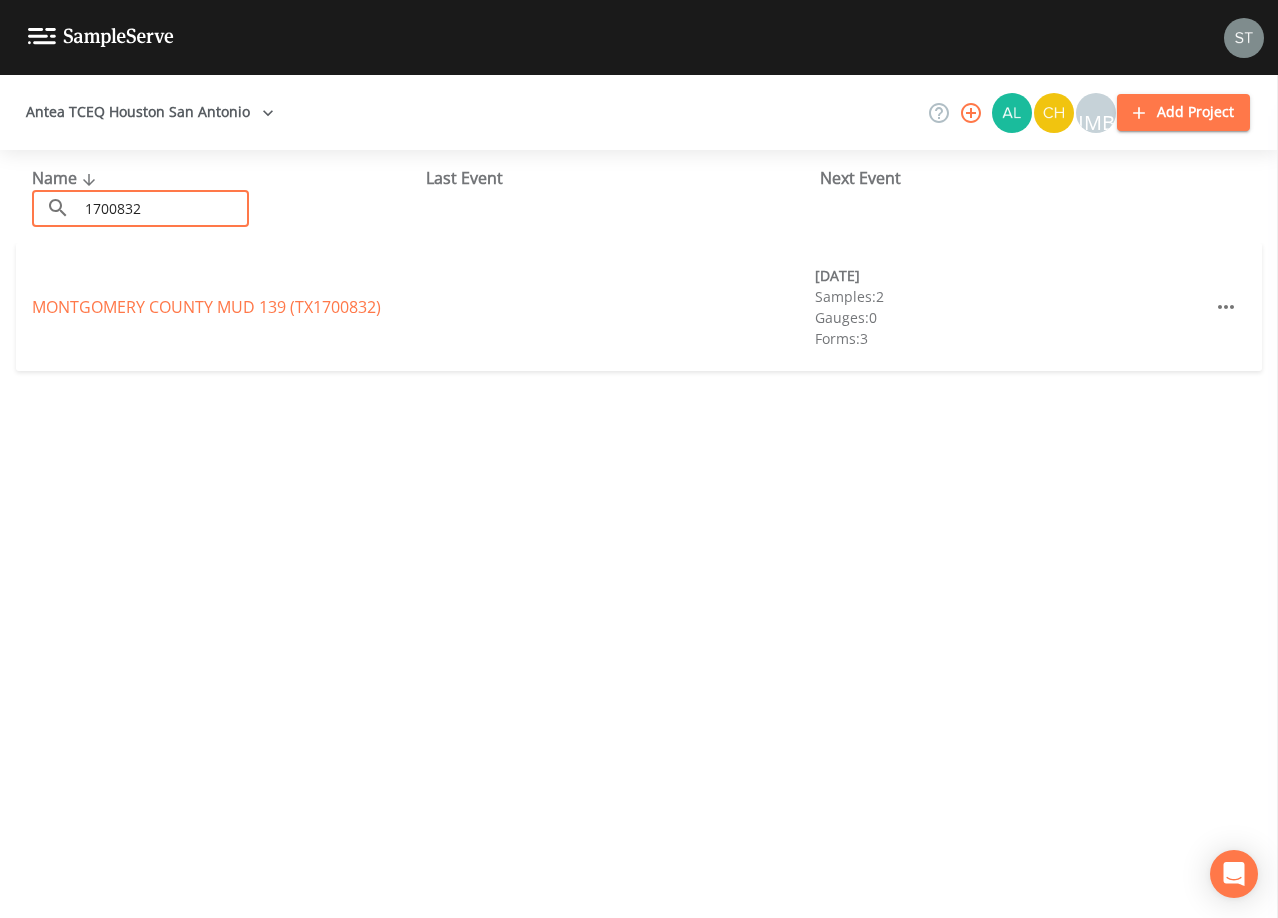 type on "1700832" 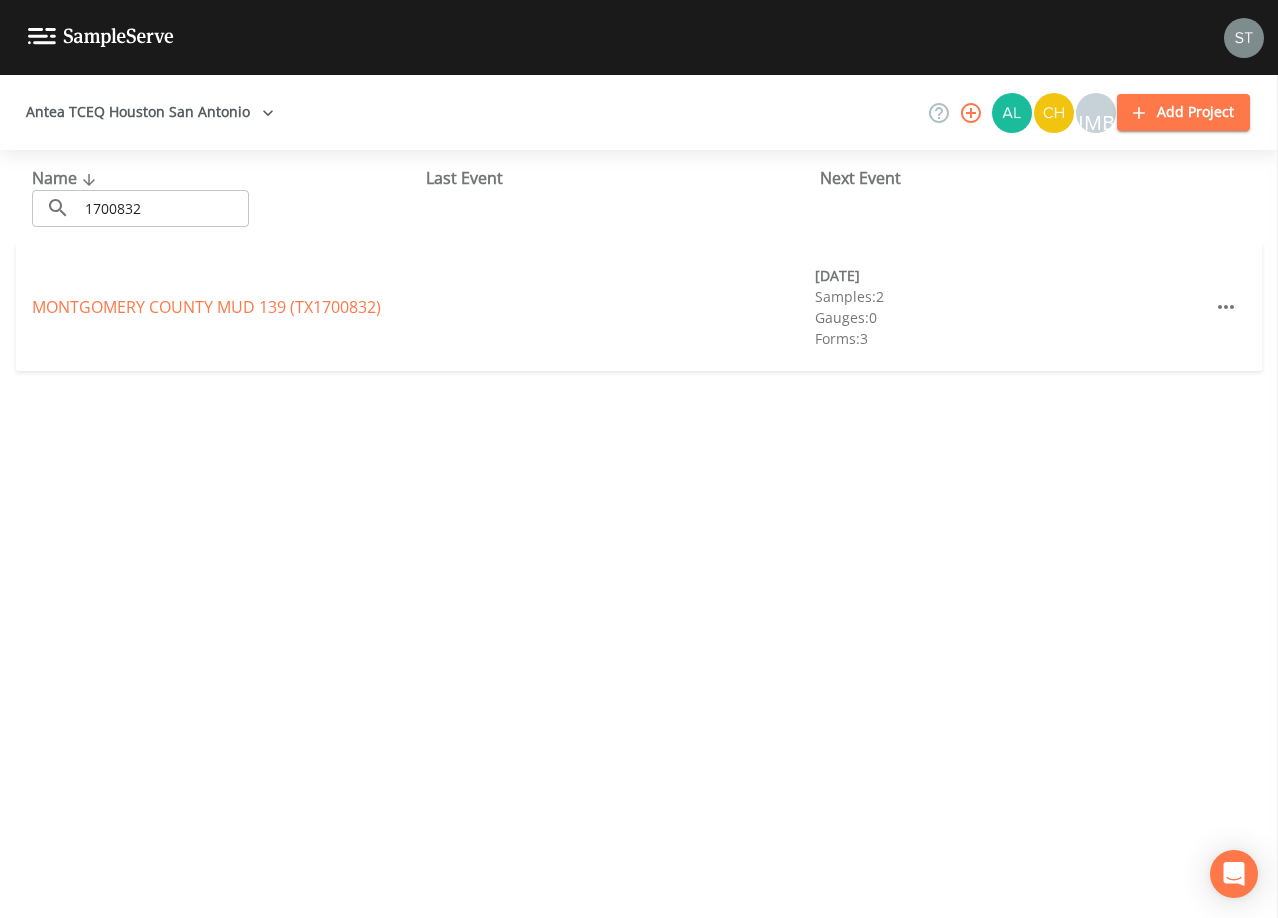 click on "MONTGOMERY COUNTY MUD 139   (TX1700832)" at bounding box center [206, 307] 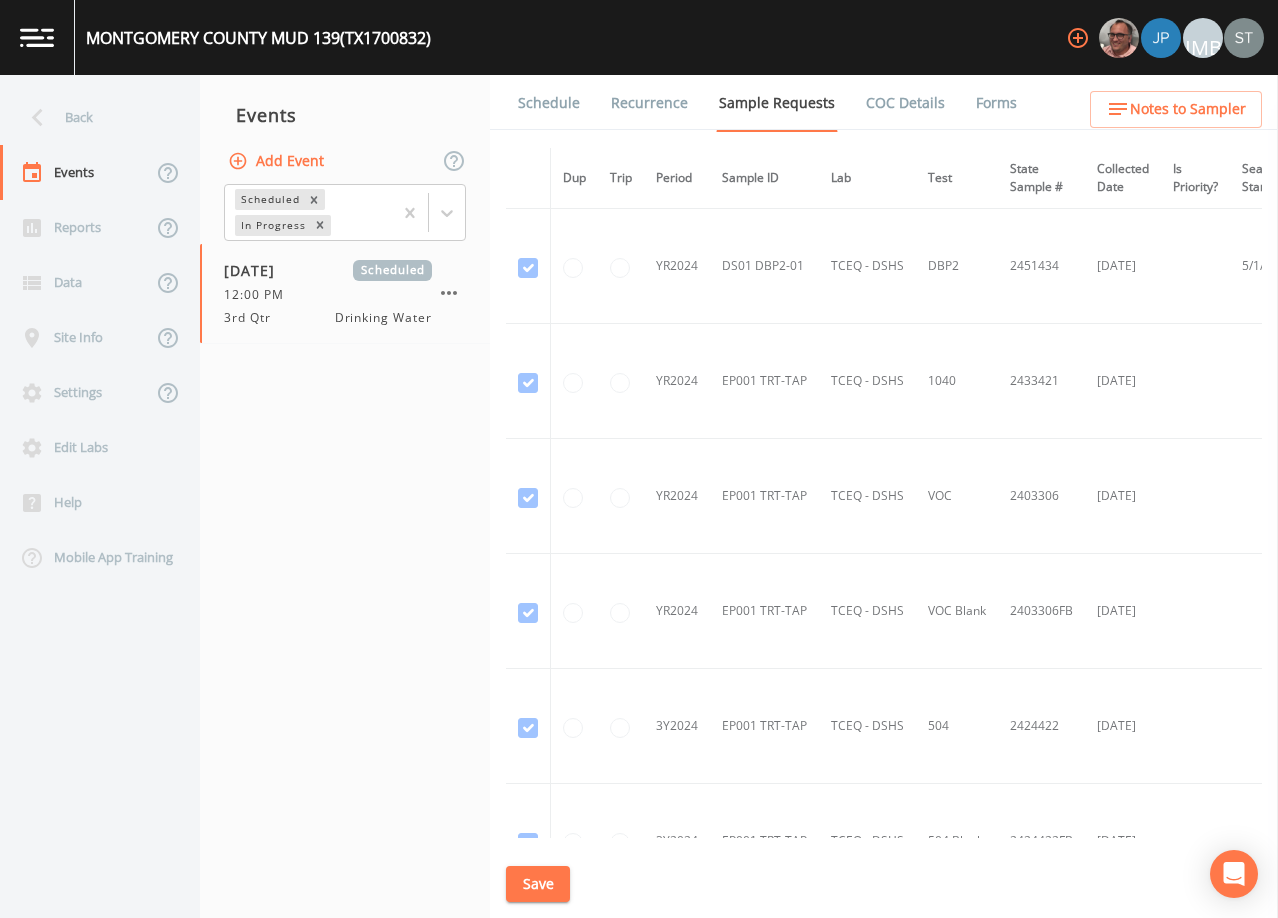 click on "Schedule" at bounding box center (549, 103) 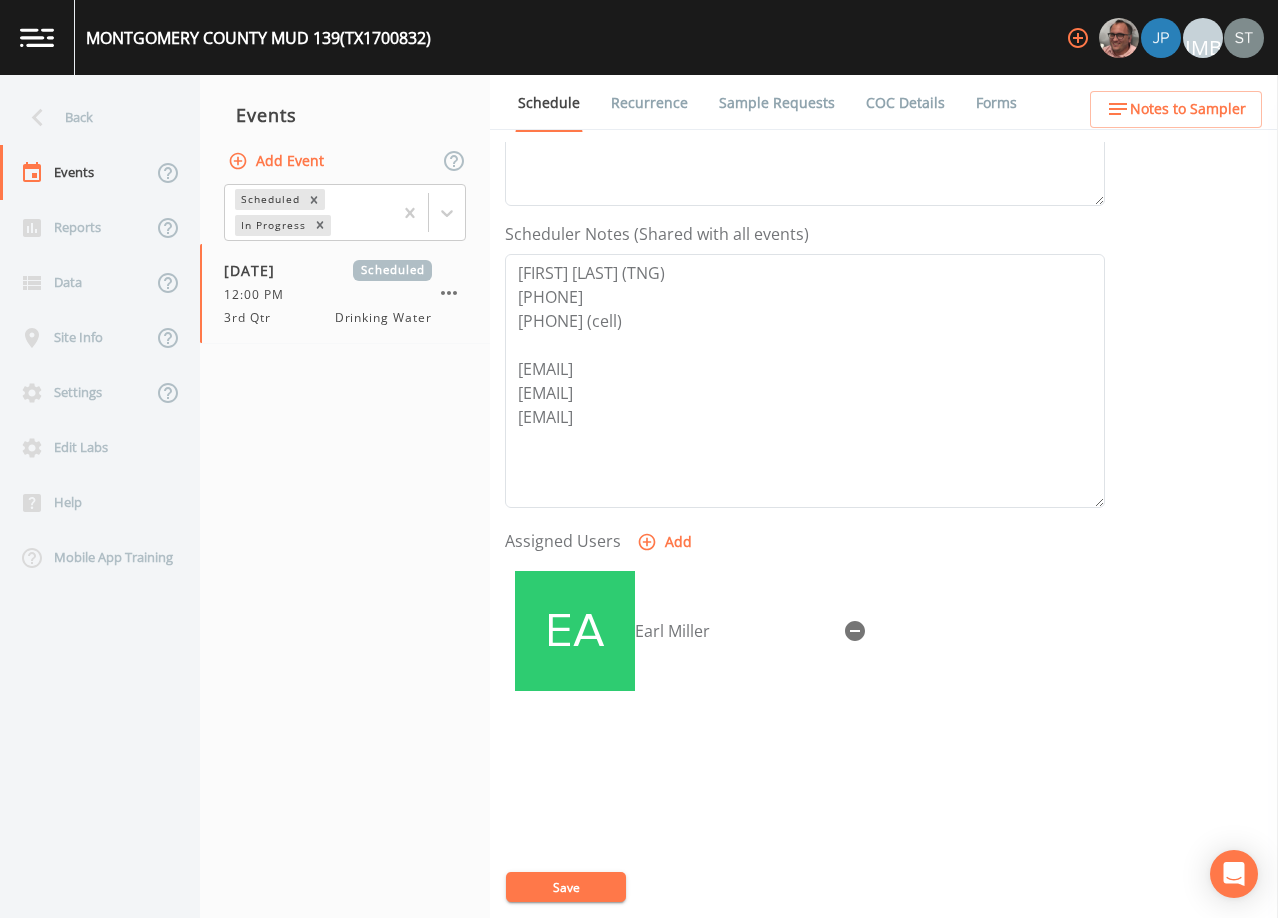 scroll, scrollTop: 493, scrollLeft: 0, axis: vertical 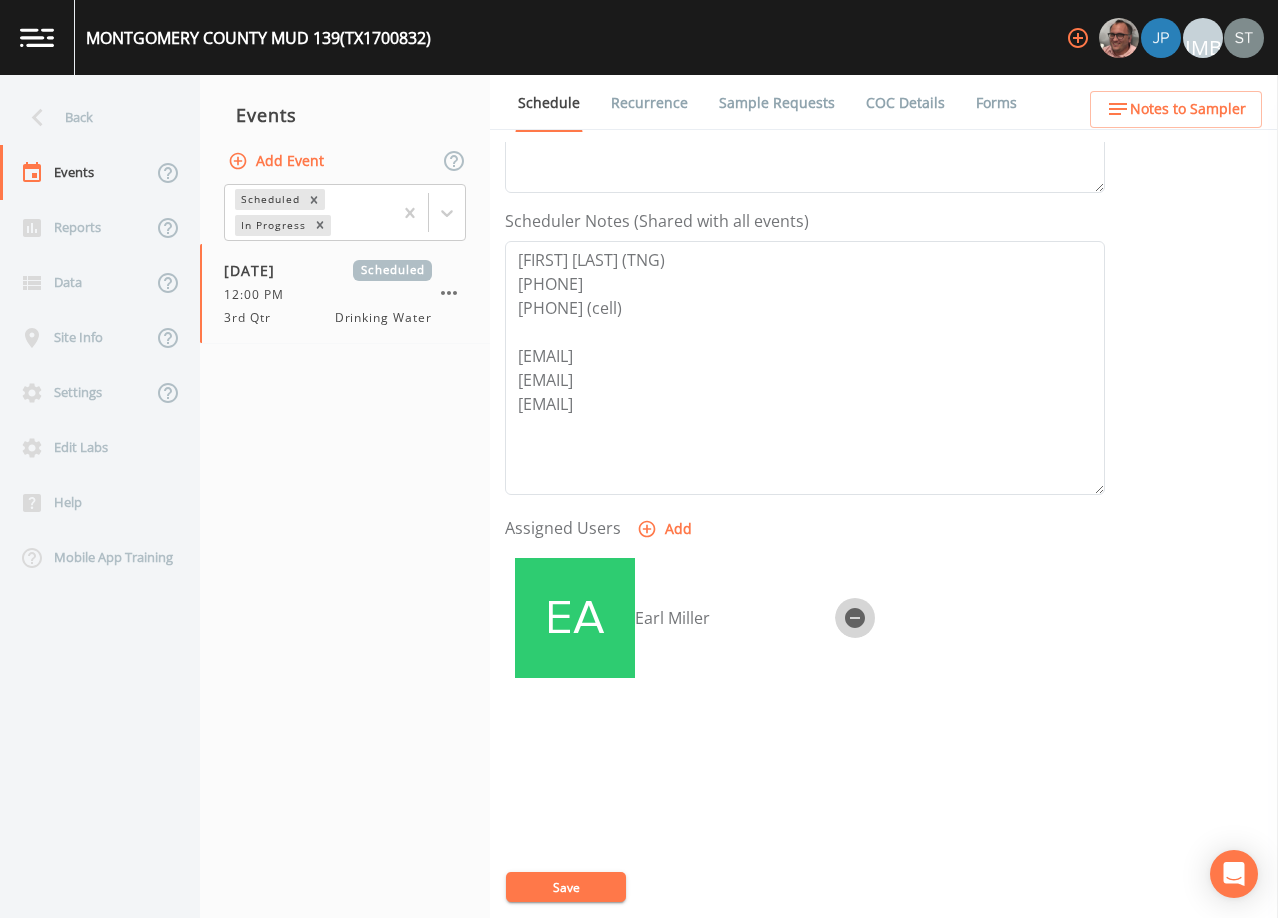 click 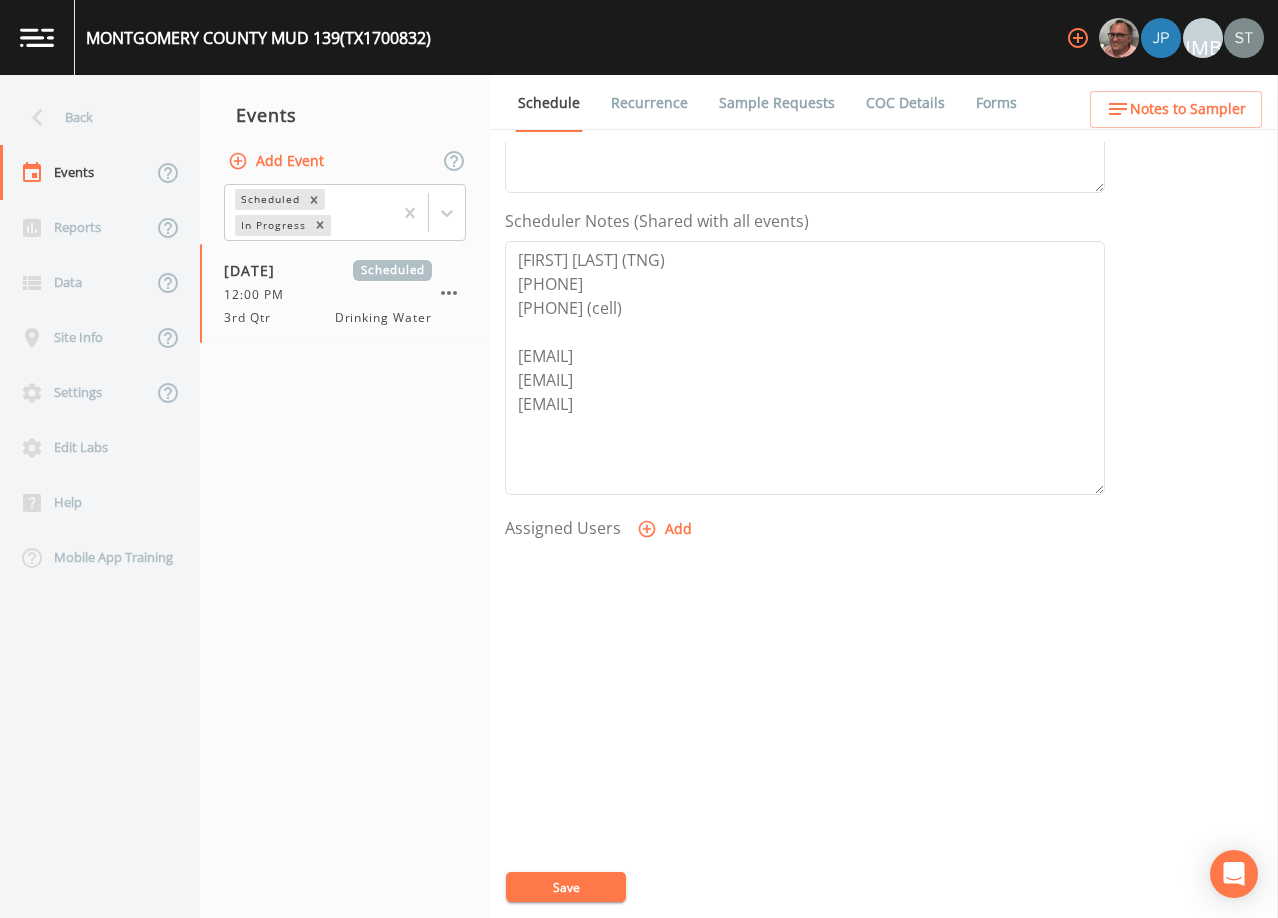 click on "Add" at bounding box center (666, 529) 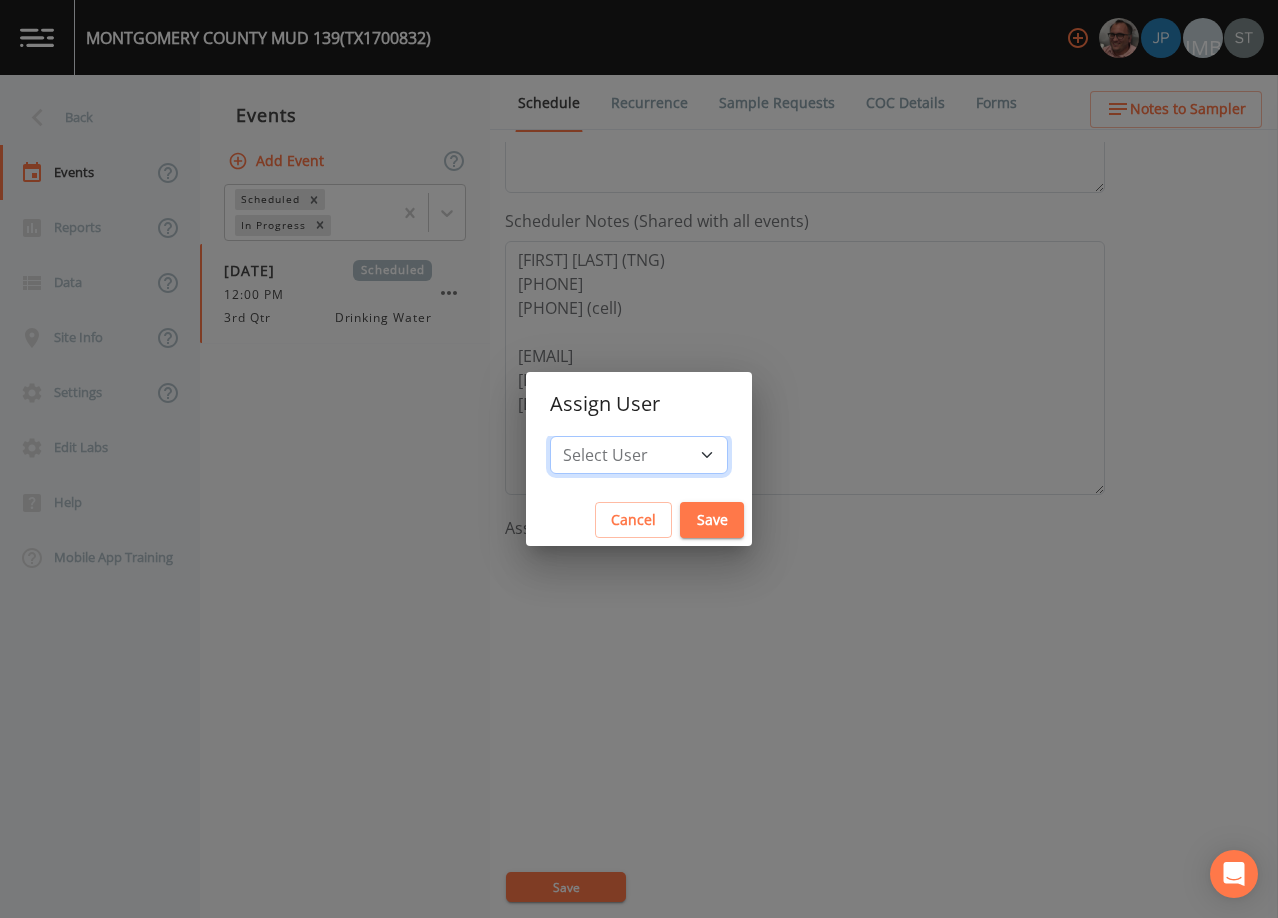 click on "Select User [FIRST] [LAST] [FIRST] [LAST] [FIRST] [LAST] [FIRST] [LAST] [FIRST] [LAST] [FIRST] [LAST] [FIRST] [LAST] [FIRST] [LAST] [FIRST] [LAST] [FIRST] [LAST] [FIRST] [LAST] [FIRST] [LAST] [FIRST] [LAST] [FIRST] [LAST] [FIRST] [LAST] [FIRST] [LAST] [FIRST] [LAST]" at bounding box center (639, 455) 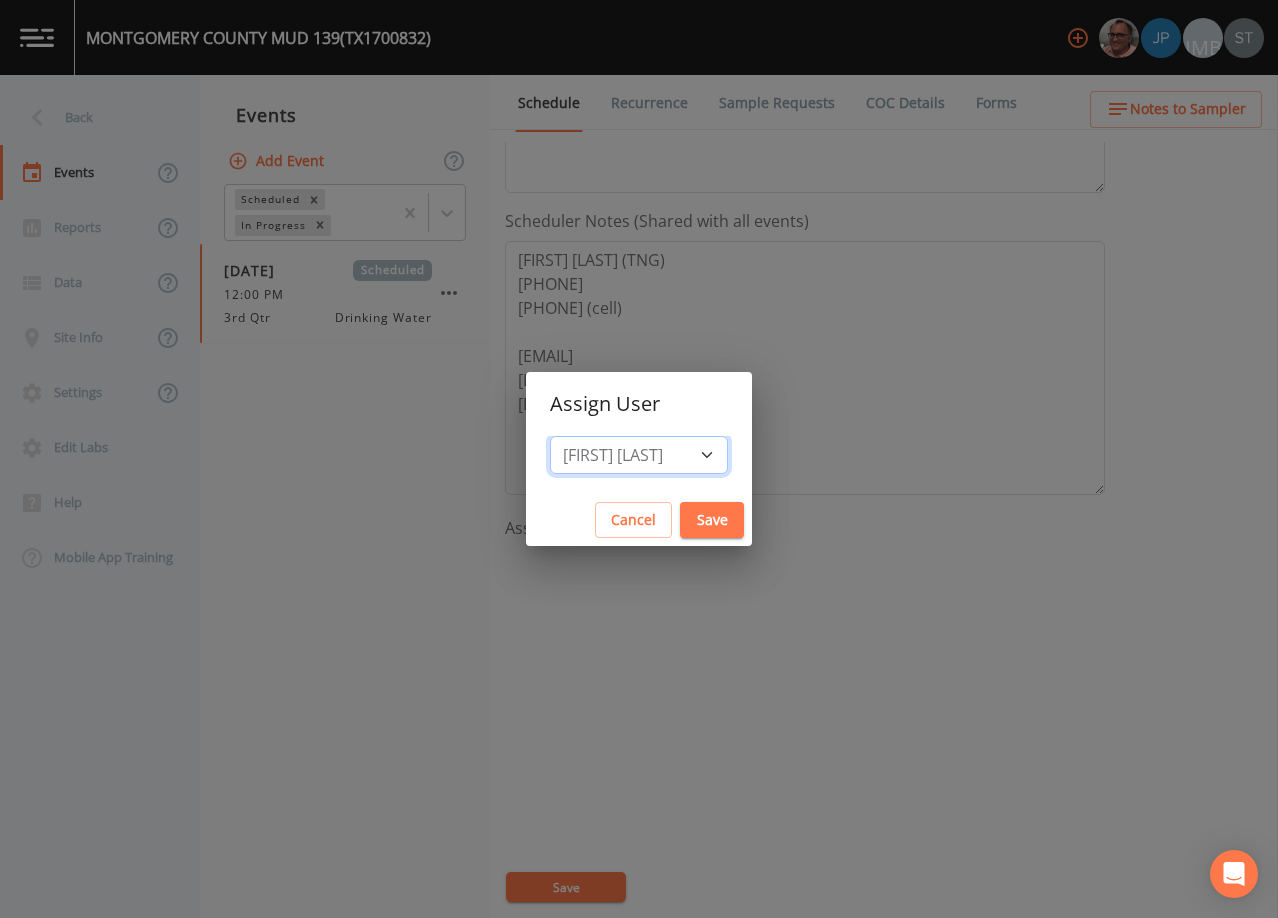 click on "Select User [FIRST] [LAST] [FIRST] [LAST] [FIRST] [LAST] [FIRST] [LAST] [FIRST] [LAST] [FIRST] [LAST] [FIRST] [LAST] [FIRST] [LAST] [FIRST] [LAST] [FIRST] [LAST] [FIRST] [LAST] [FIRST] [LAST] [FIRST] [LAST] [FIRST] [LAST] [FIRST] [LAST] [FIRST] [LAST] [FIRST] [LAST]" at bounding box center (639, 455) 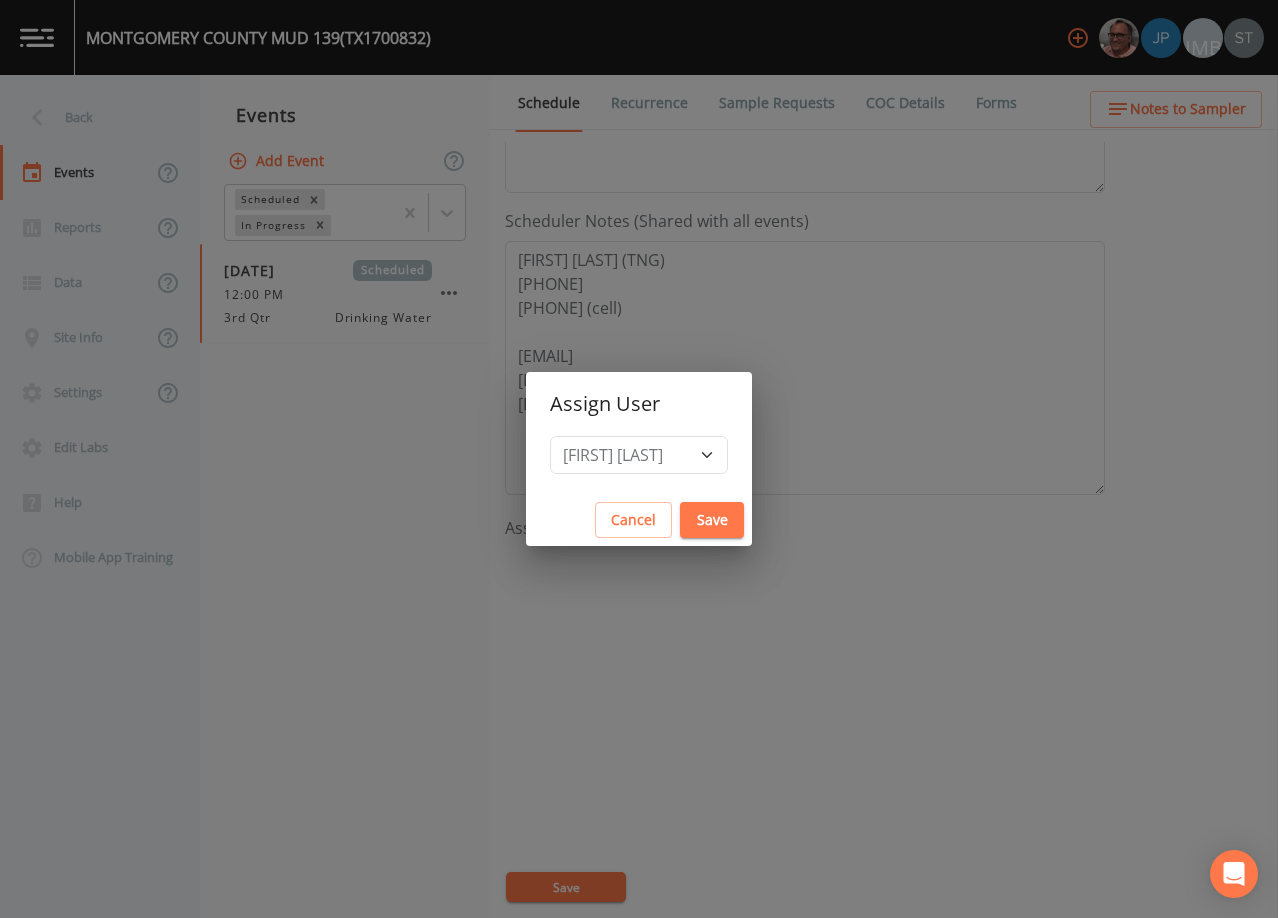 click on "Save" at bounding box center (712, 520) 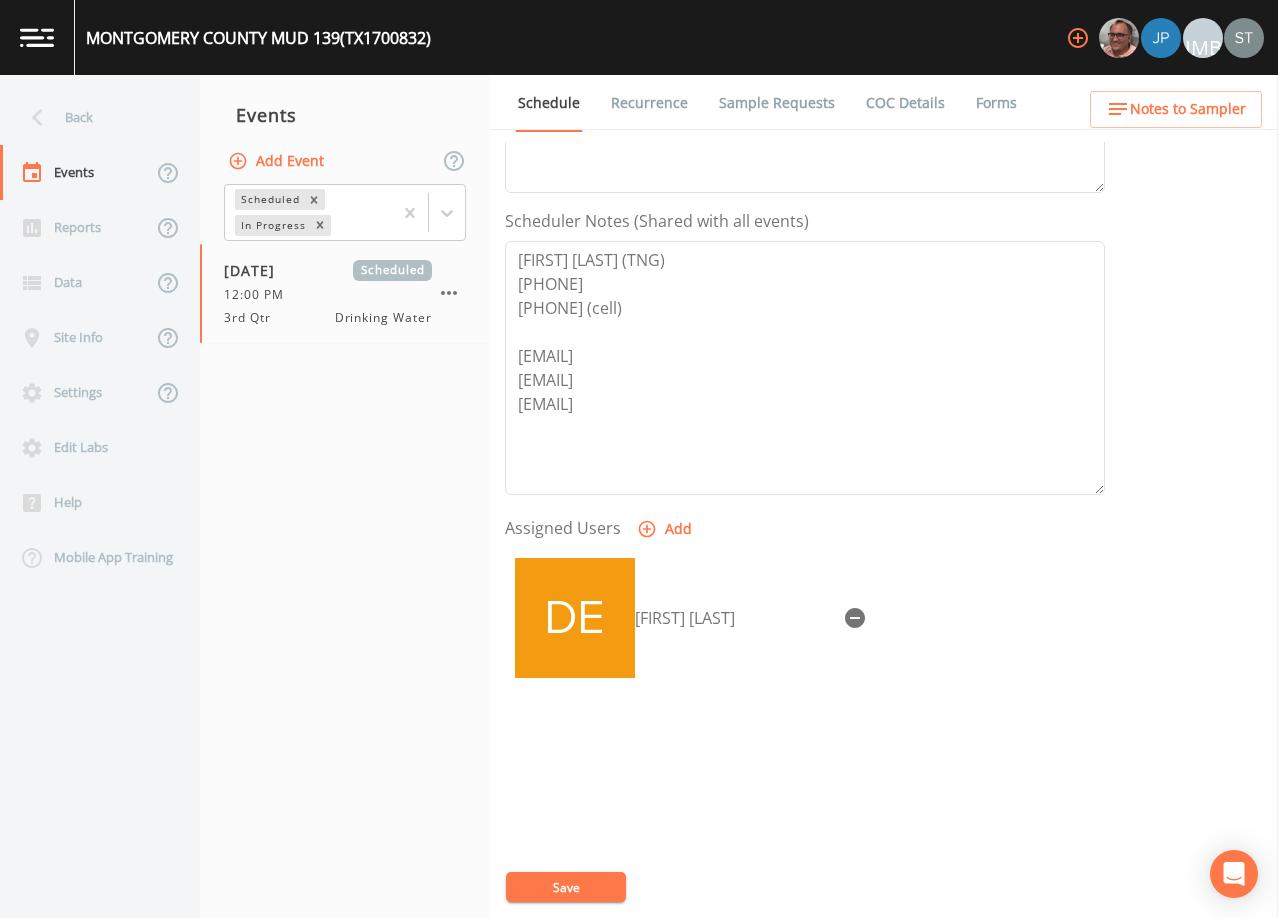 click on "Save" at bounding box center (566, 887) 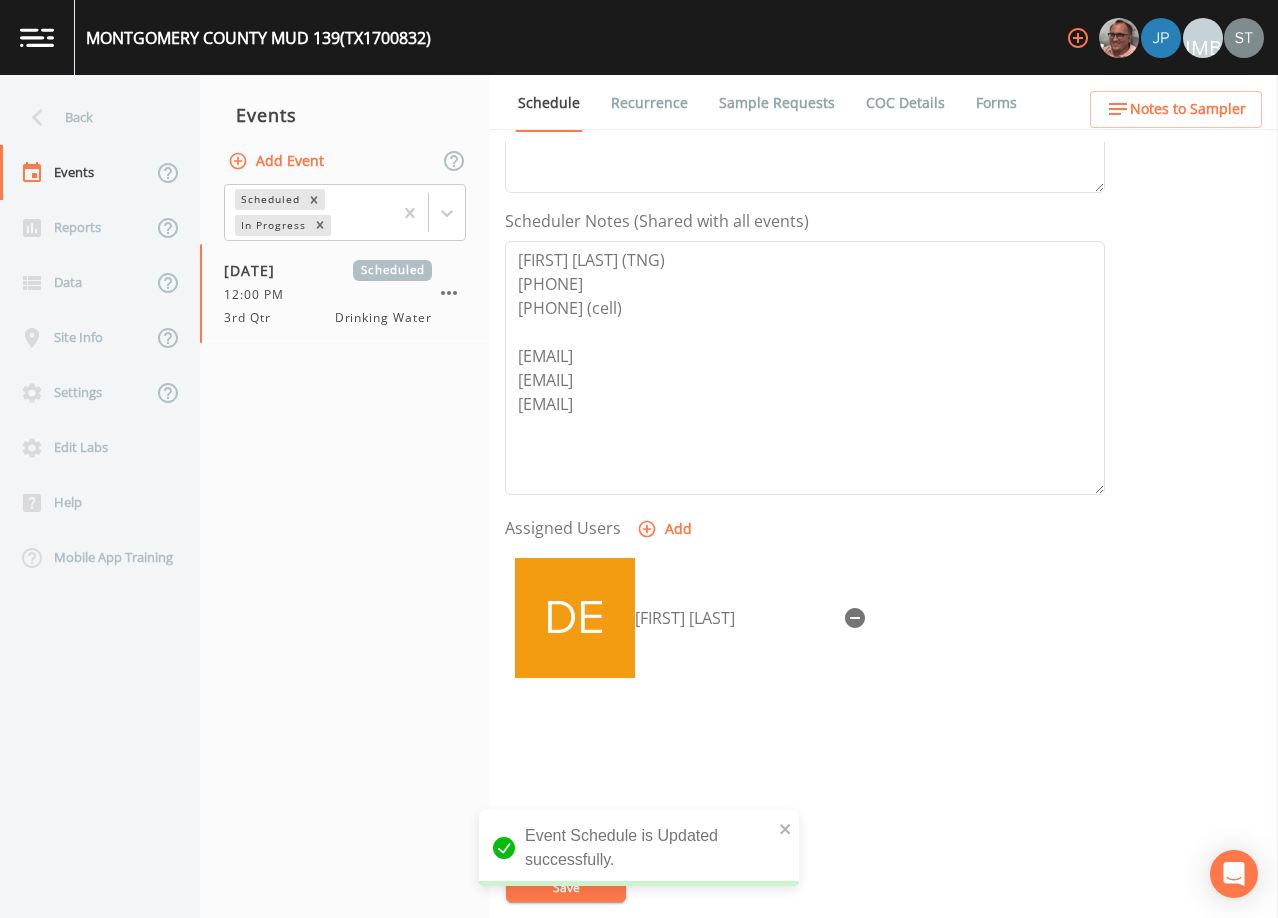 click on "Recurrence" at bounding box center [649, 103] 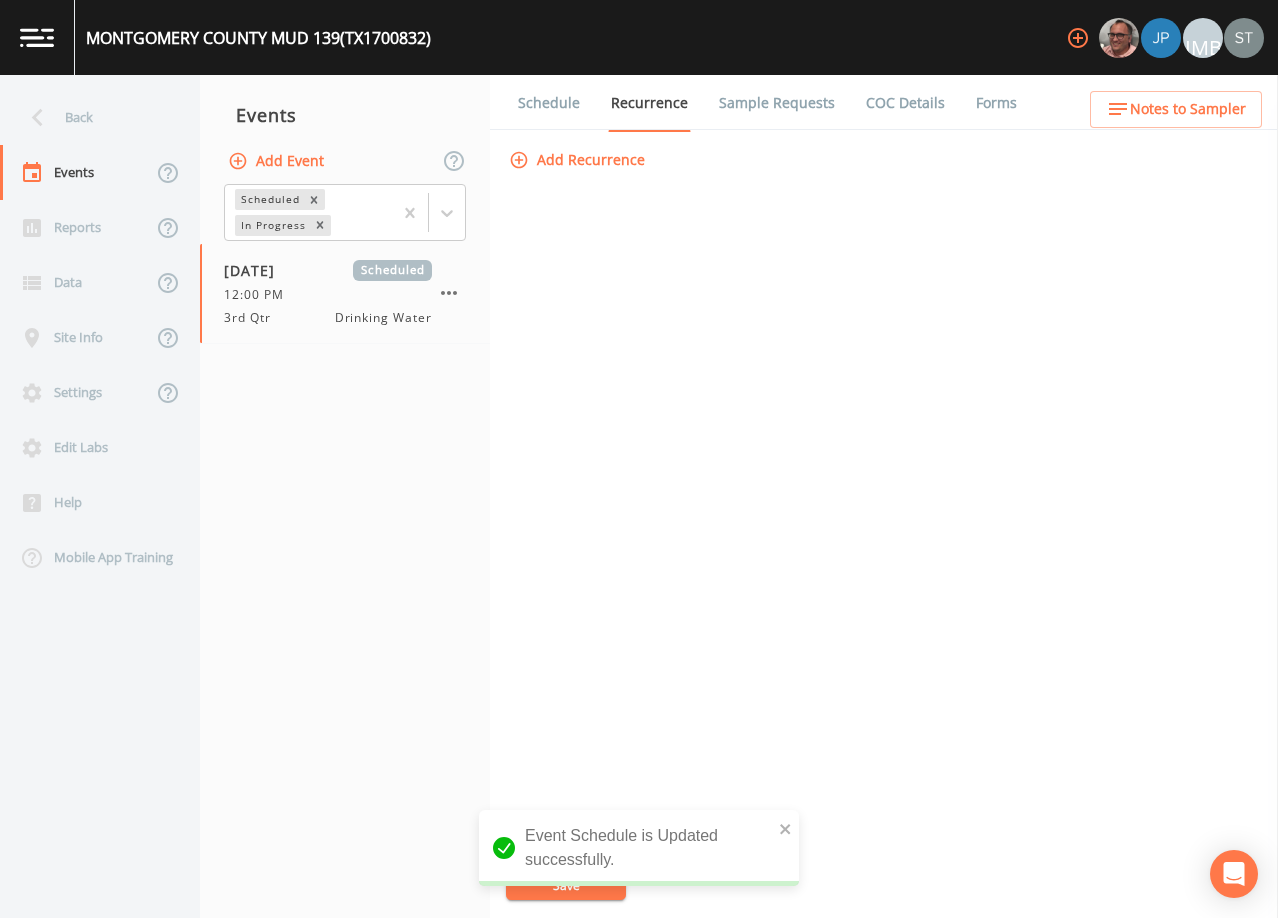 click on "Schedule" at bounding box center (549, 103) 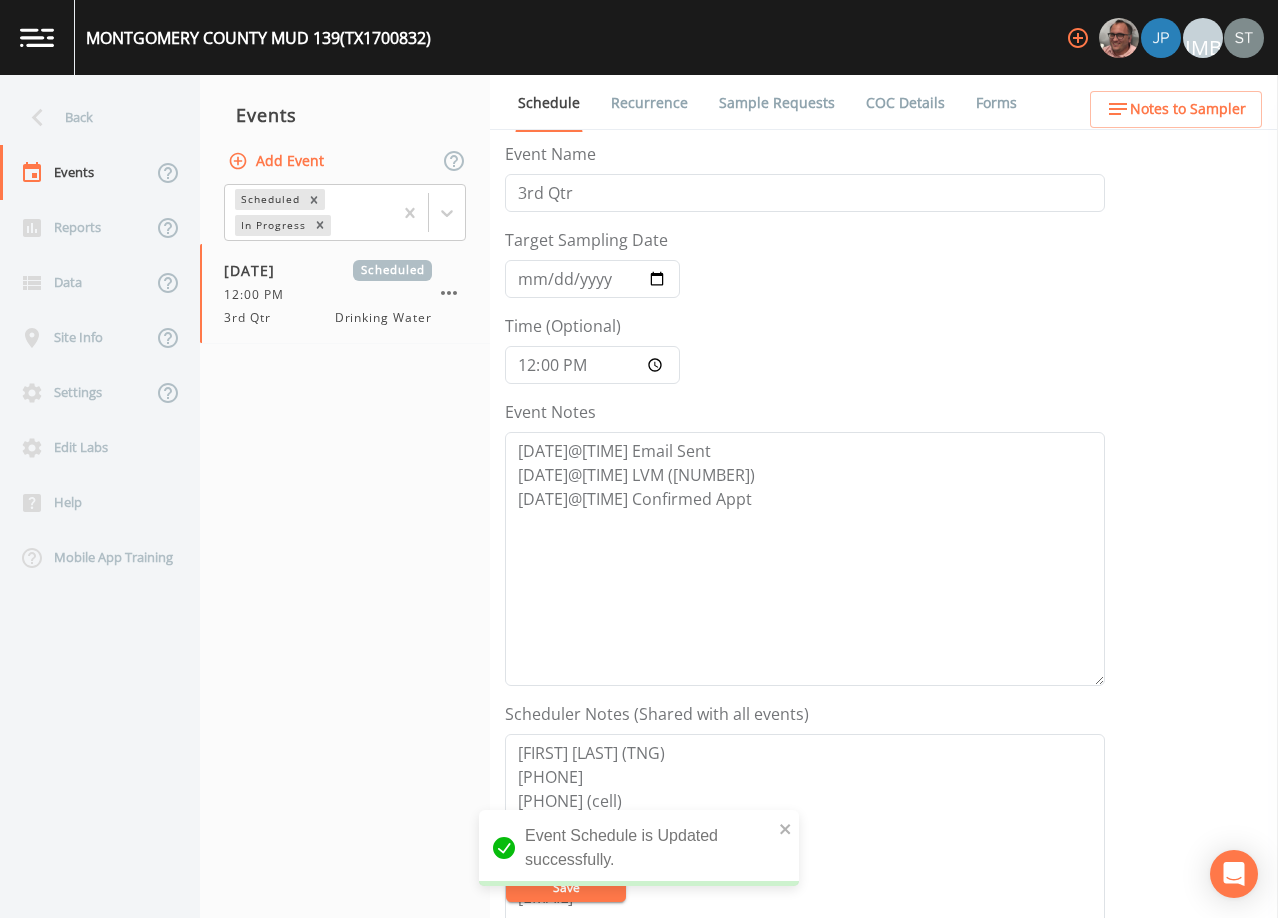click on "Recurrence" at bounding box center [649, 103] 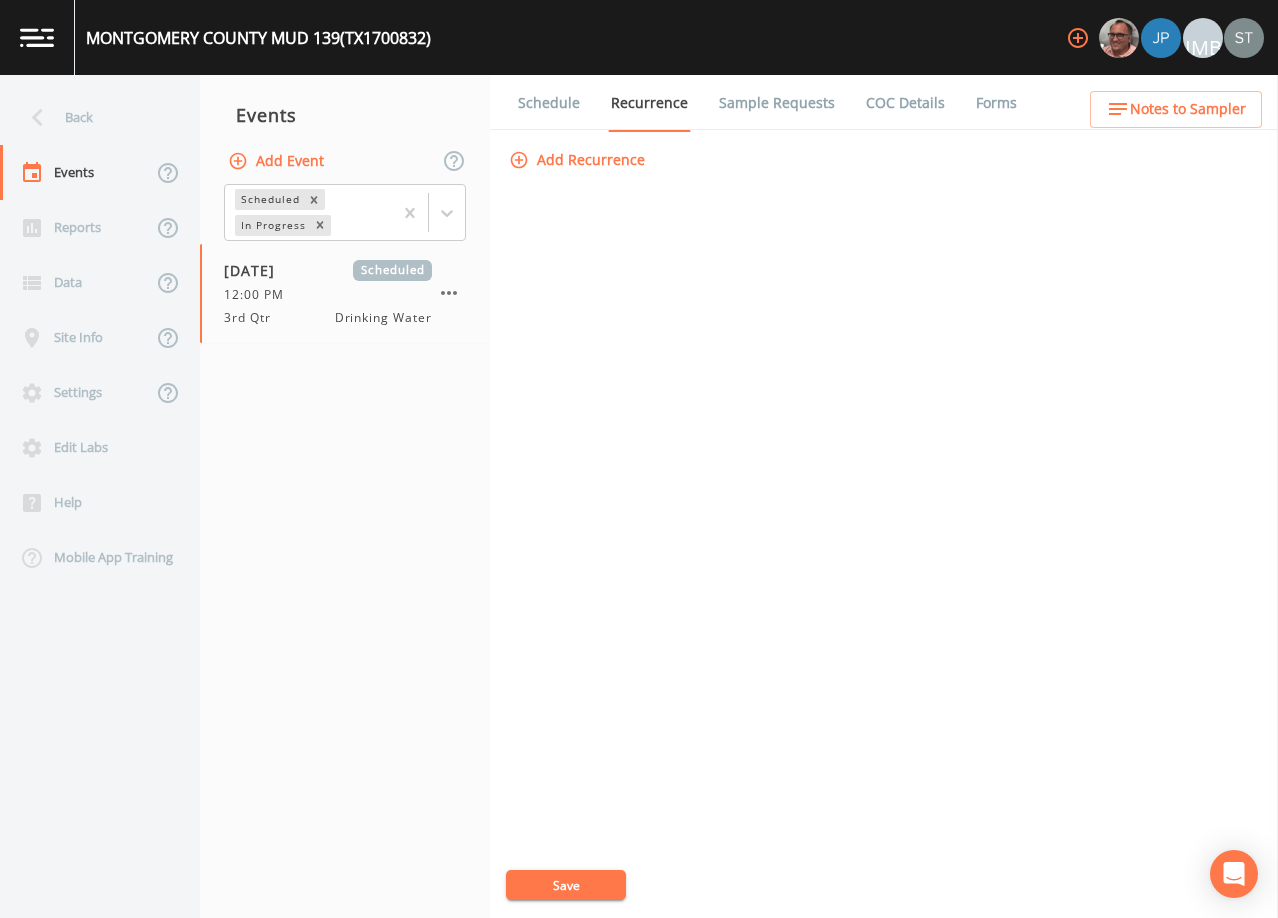 click on "Schedule" at bounding box center (549, 103) 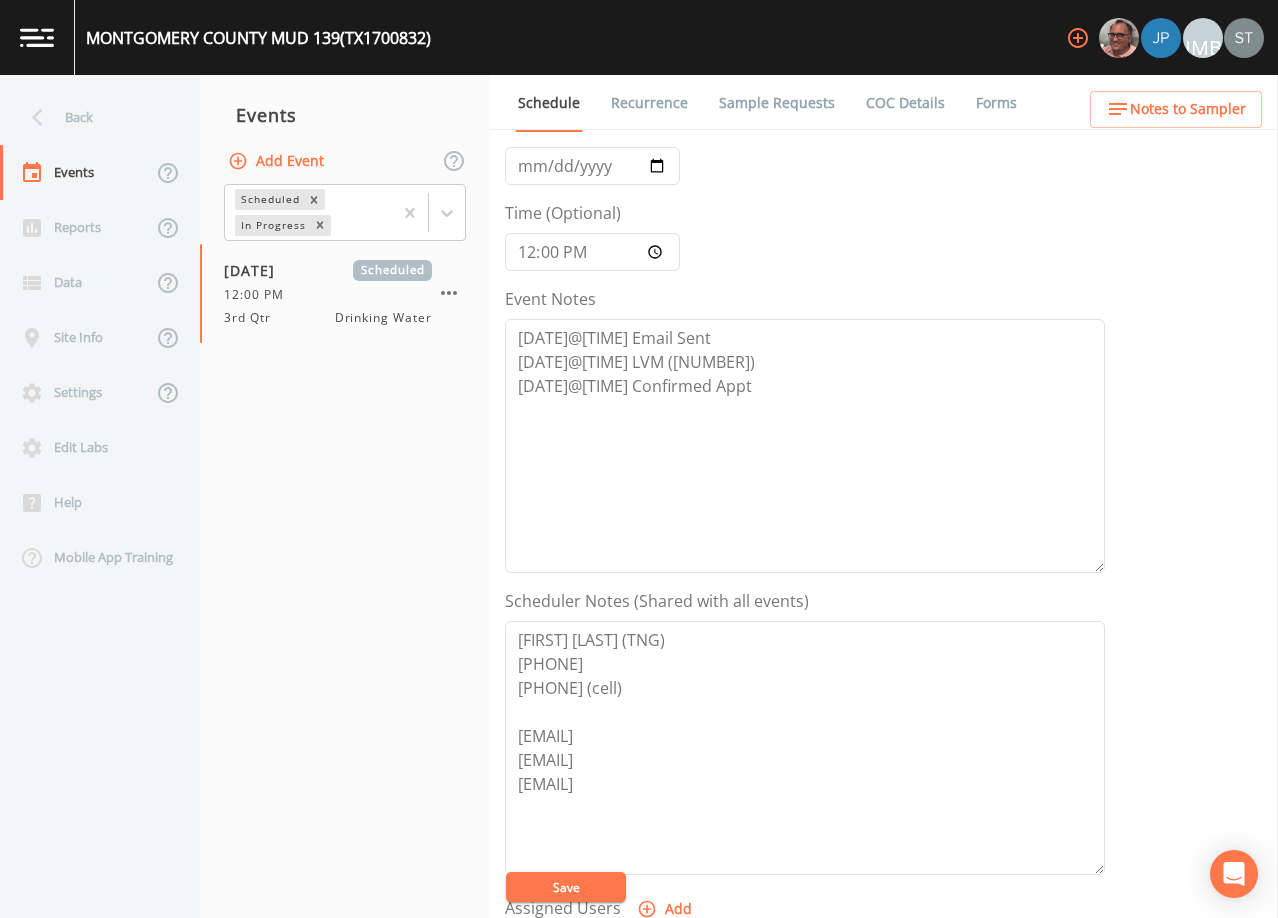 scroll, scrollTop: 400, scrollLeft: 0, axis: vertical 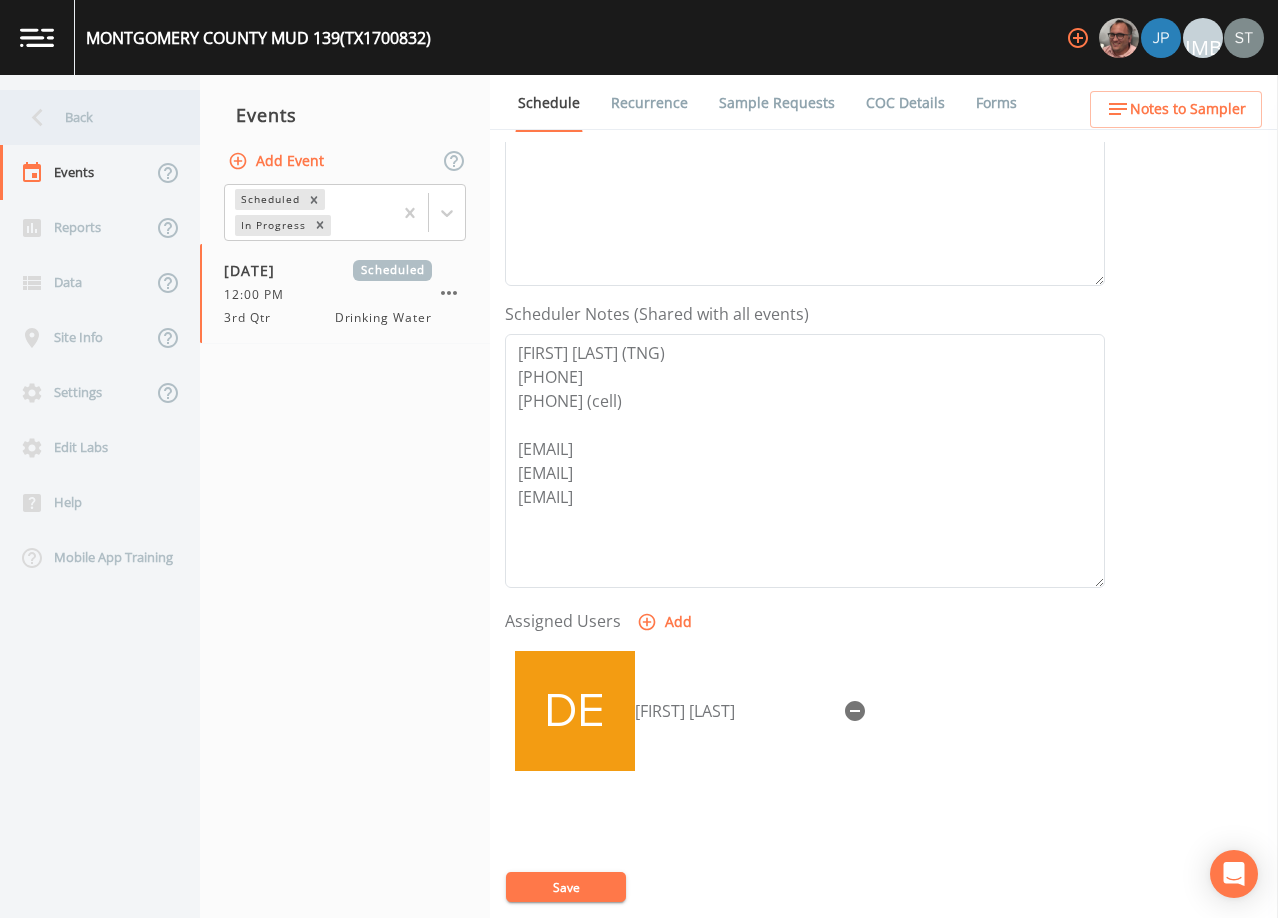 click on "Back" at bounding box center (90, 117) 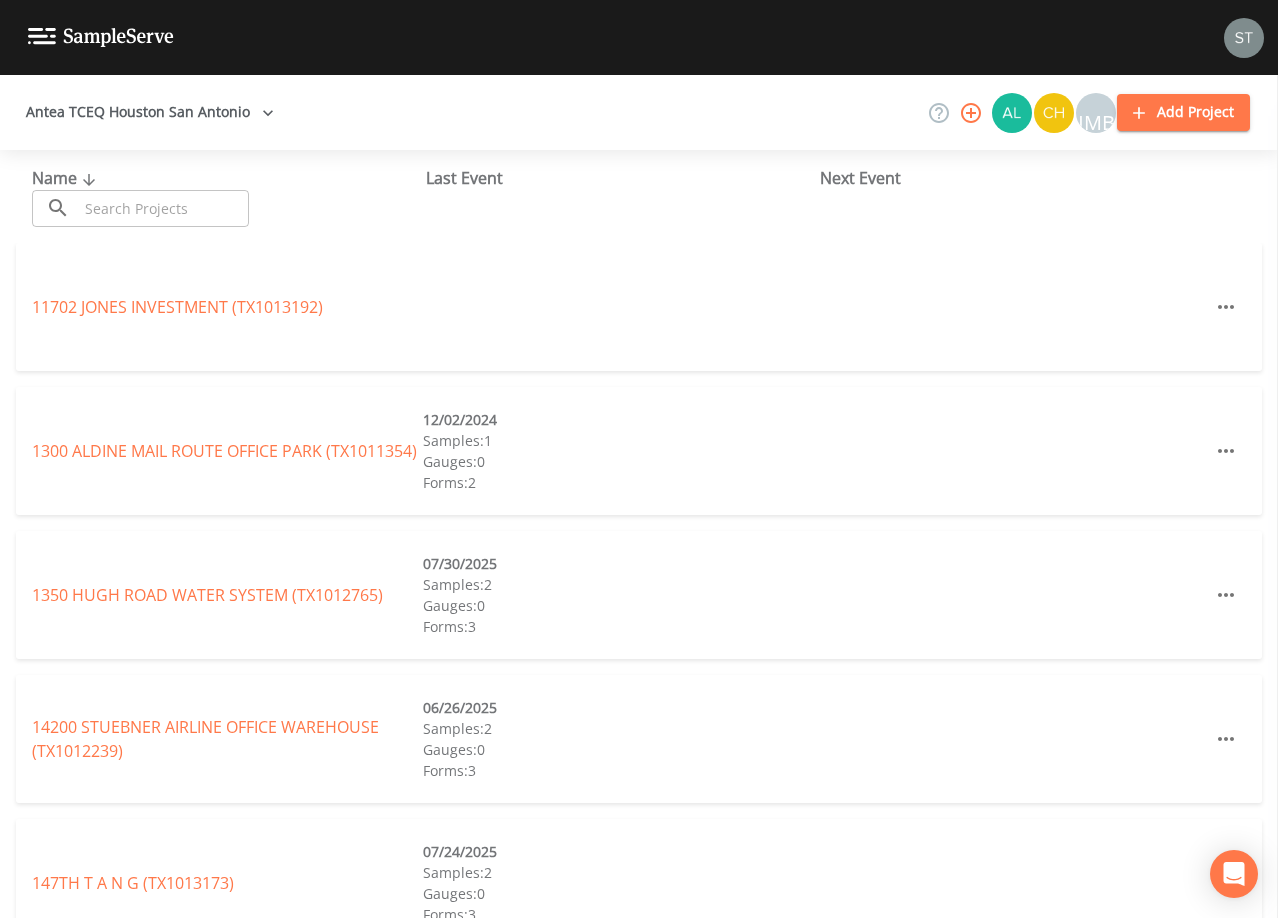 click at bounding box center [163, 208] 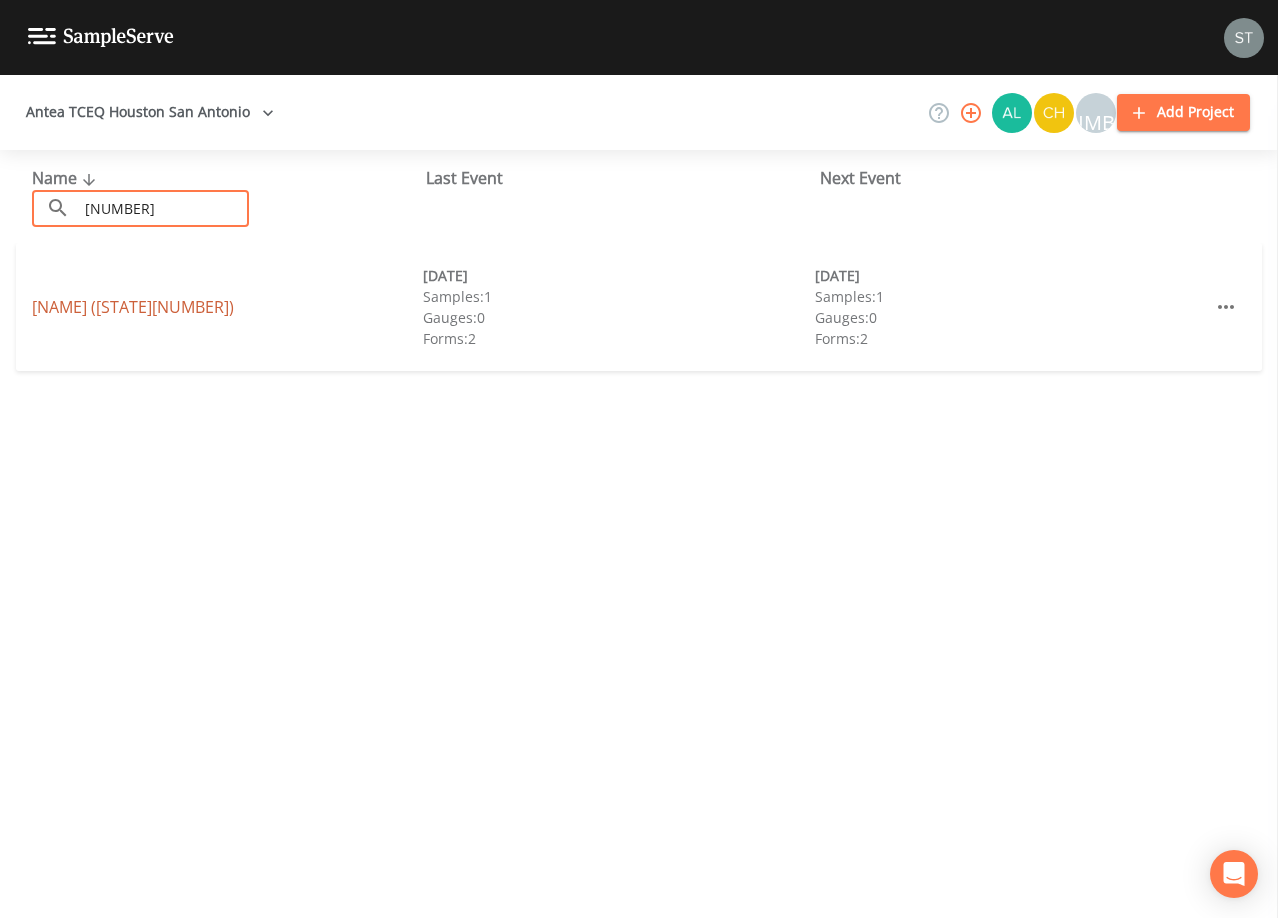 type on "[NUMBER]" 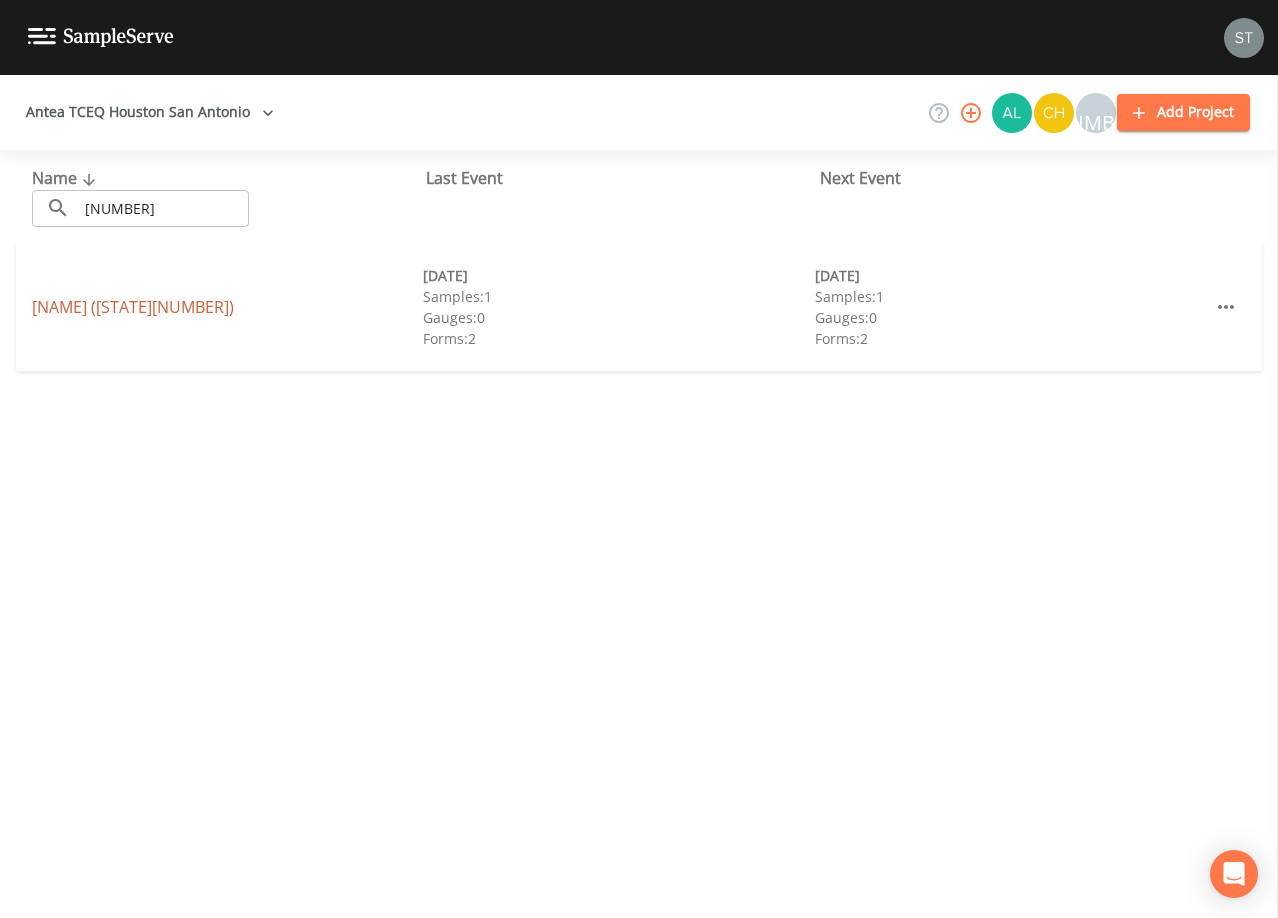 click on "[NAME]   ([STATE][NUMBER])" at bounding box center [133, 307] 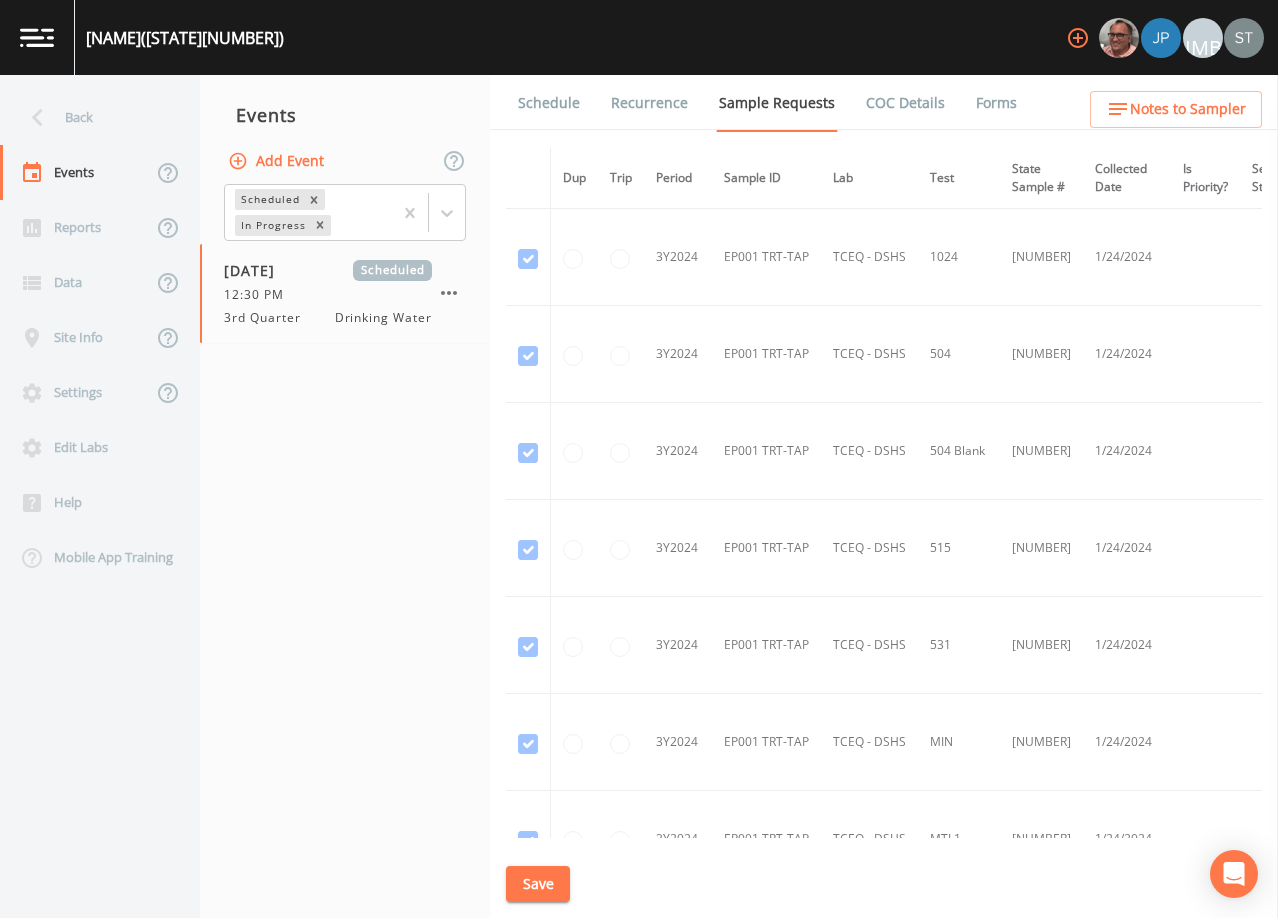 click on "Schedule" at bounding box center (549, 103) 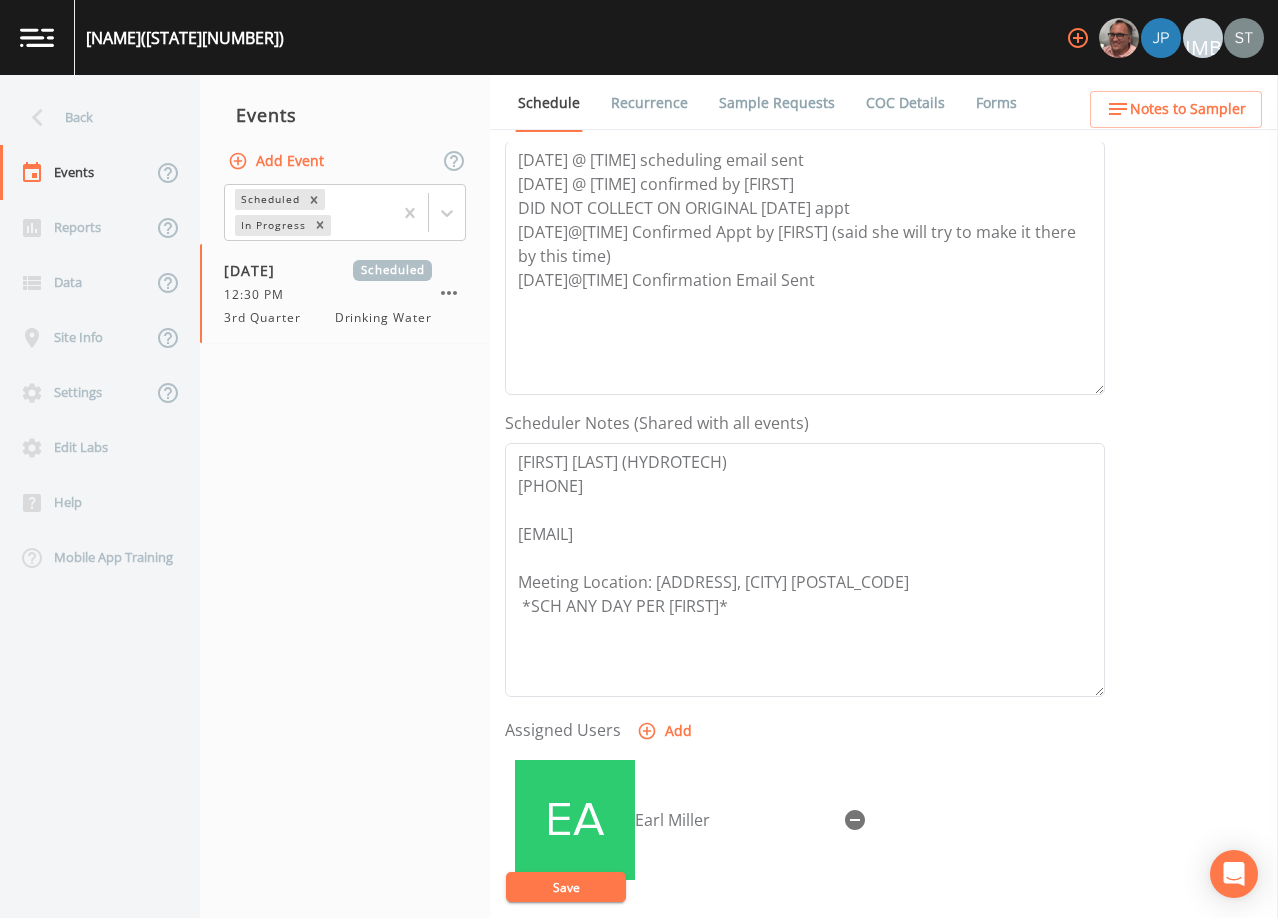 scroll, scrollTop: 300, scrollLeft: 0, axis: vertical 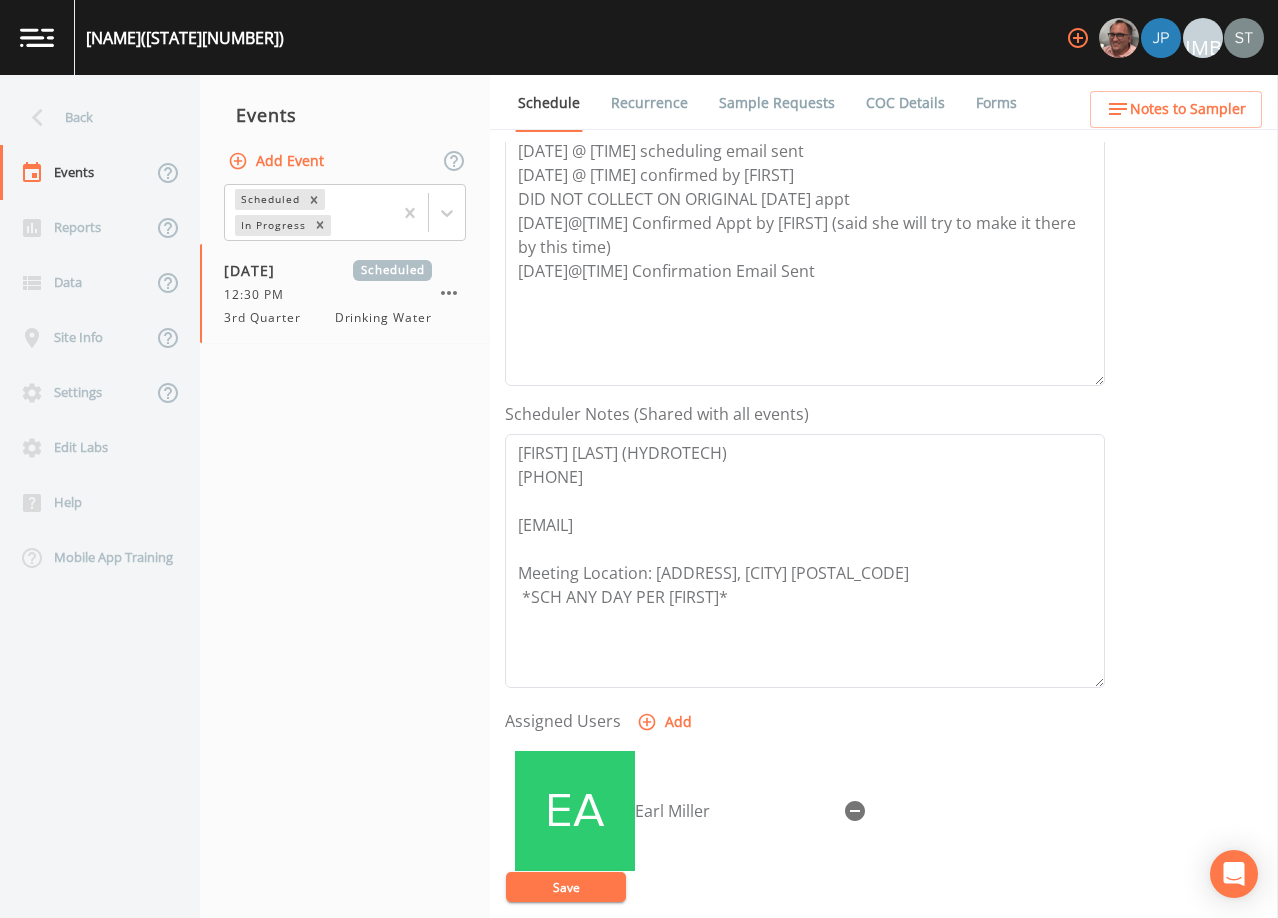 click on "Recurrence" at bounding box center (649, 103) 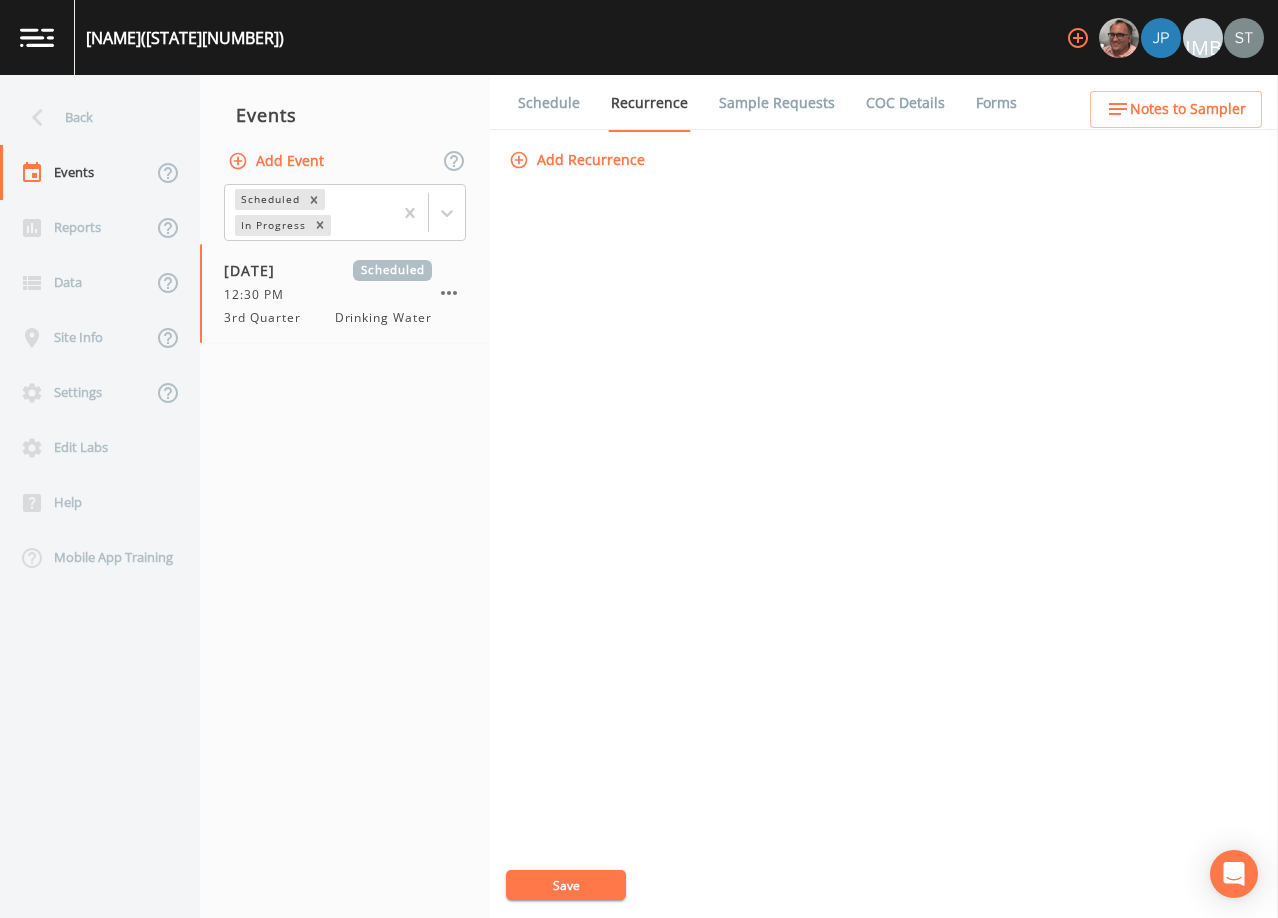 click on "Schedule" at bounding box center [549, 103] 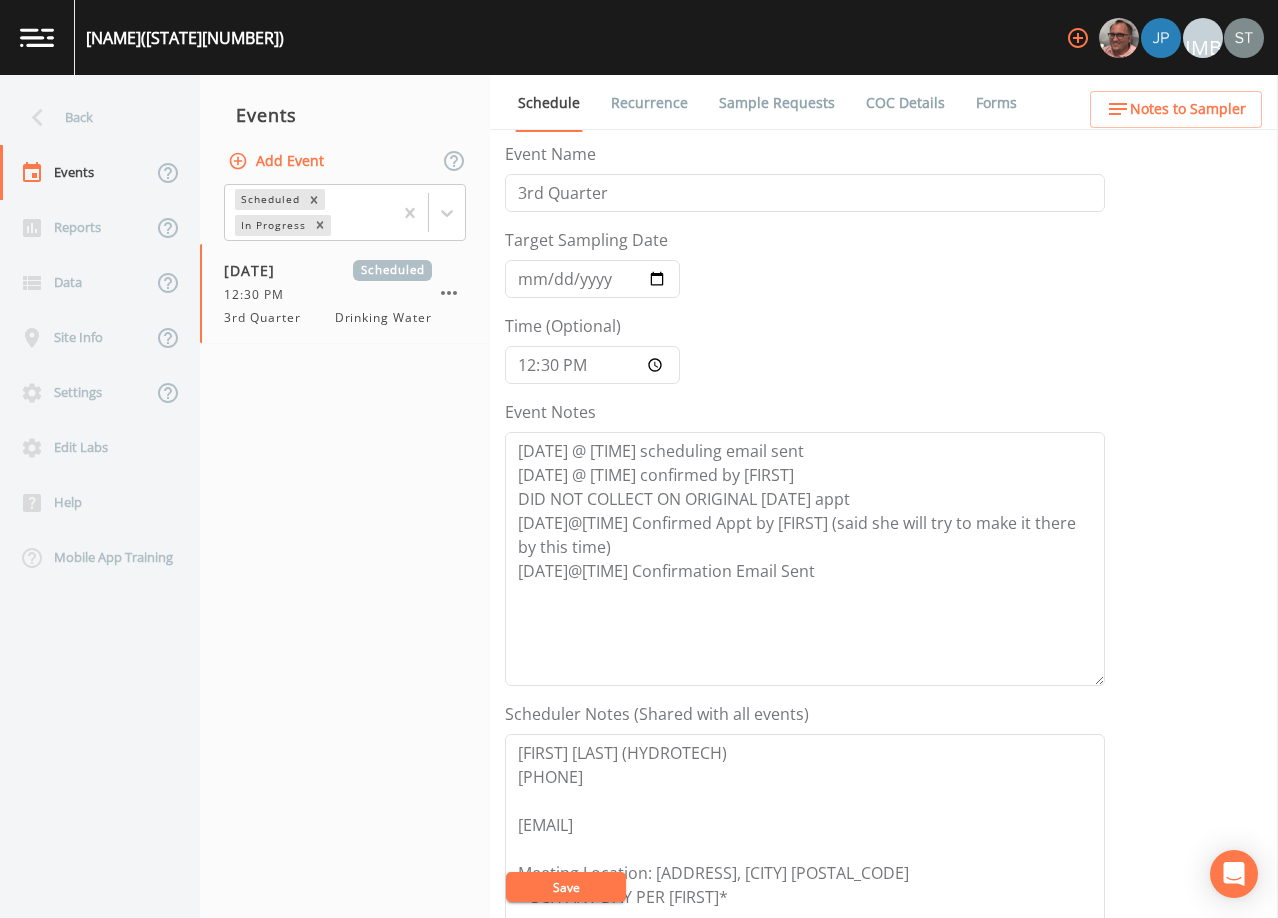 scroll, scrollTop: 300, scrollLeft: 0, axis: vertical 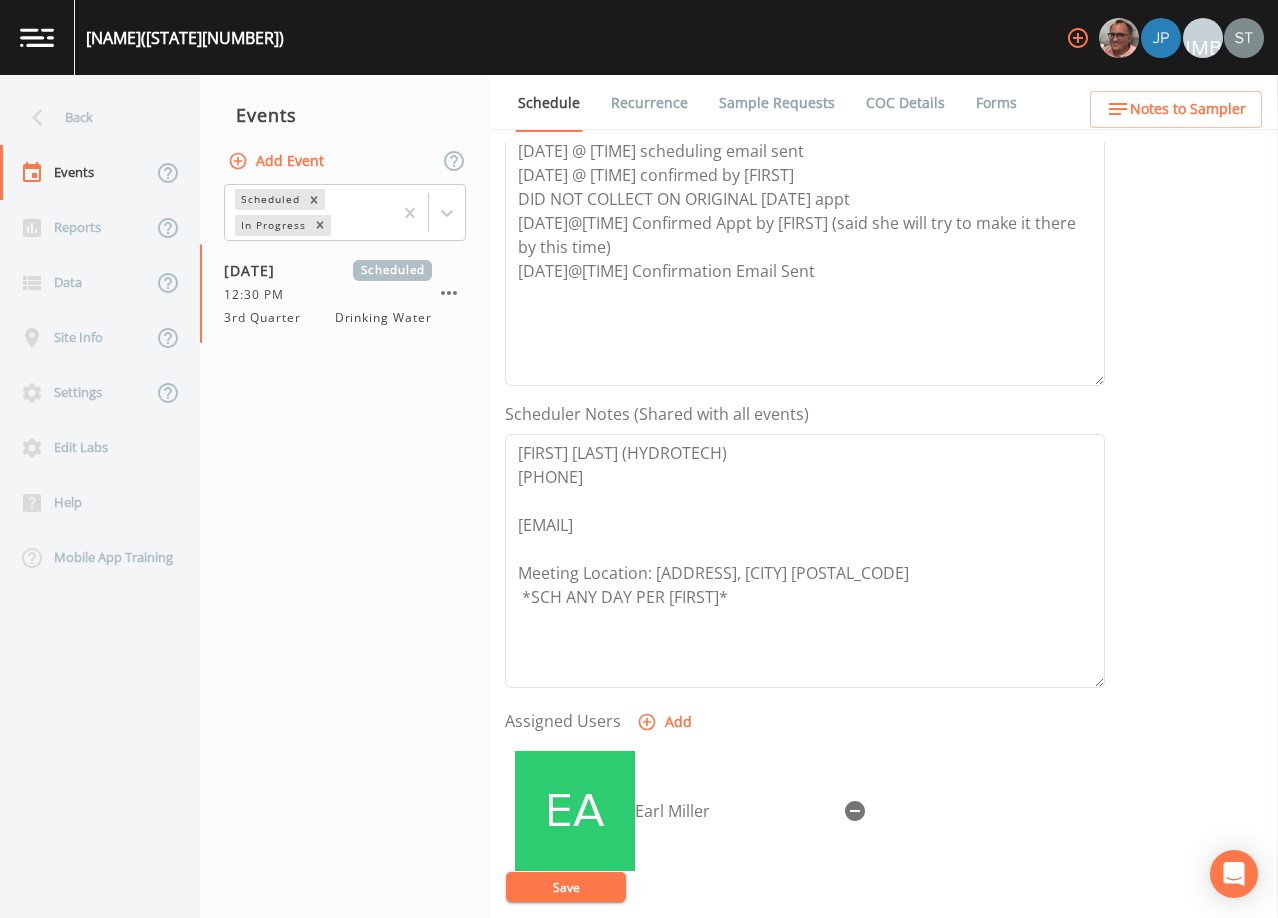 click at bounding box center [855, 811] 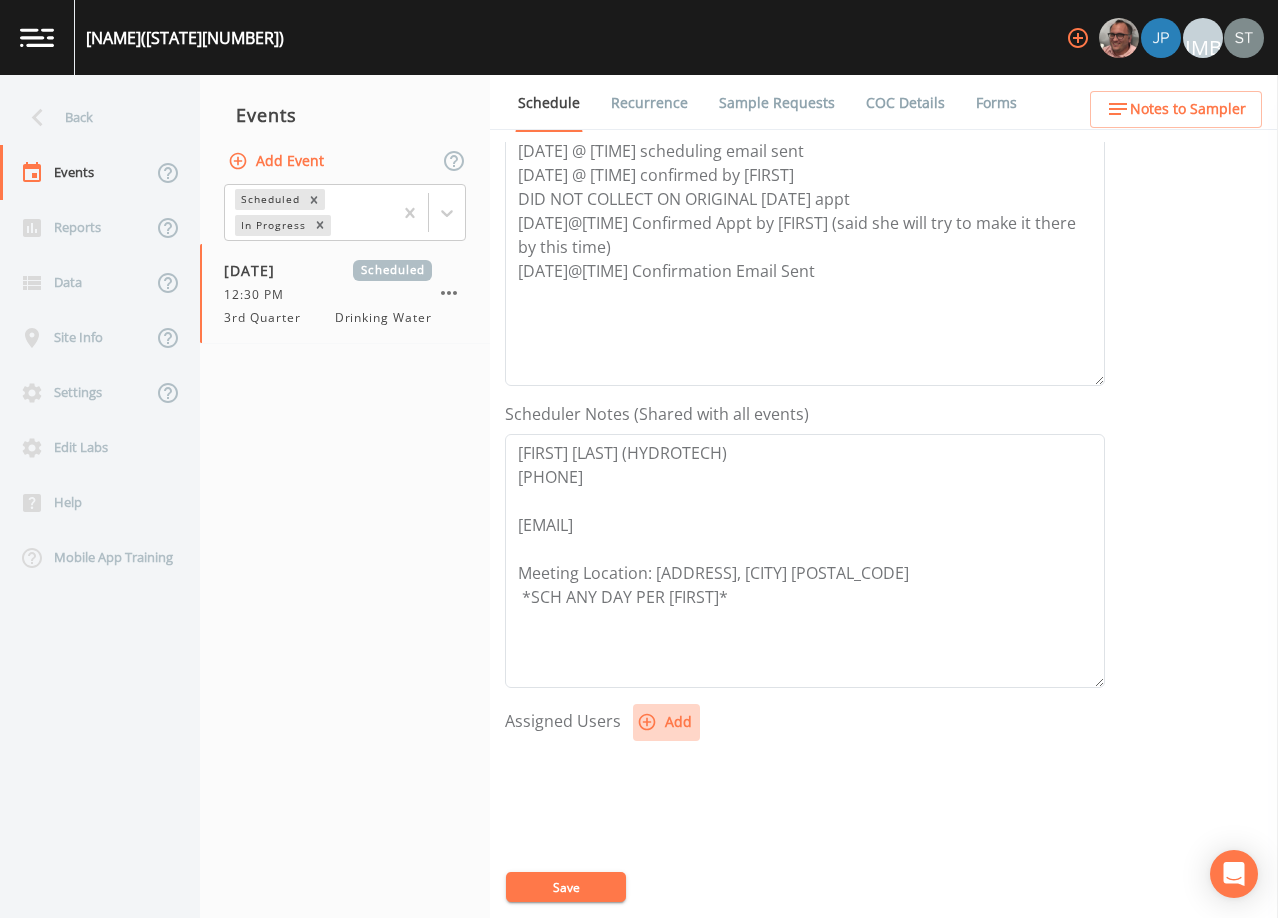 click on "Add" at bounding box center [666, 722] 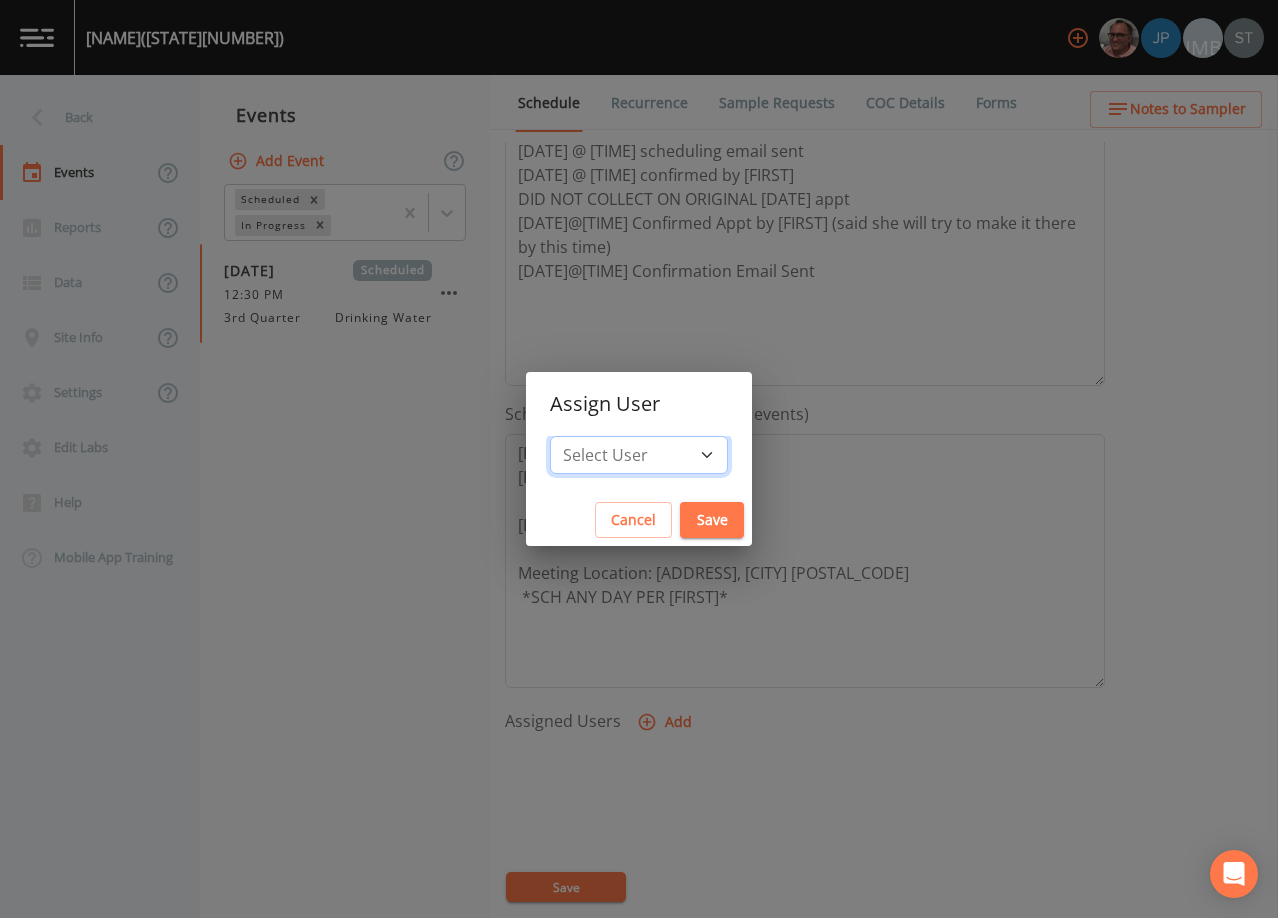 click on "Select User [FIRST] [LAST] [FIRST] [LAST] [FIRST] [LAST] [FIRST] [LAST] [FIRST] [LAST] [FIRST] [LAST] [FIRST] [LAST] [FIRST] [LAST] [FIRST] [LAST] [FIRST] [LAST] [FIRST] [LAST] [FIRST] [LAST] [FIRST] [LAST] [FIRST] [LAST] [FIRST] [LAST] [FIRST] [LAST] [FIRST] [LAST] [FIRST] [LAST]" at bounding box center [639, 455] 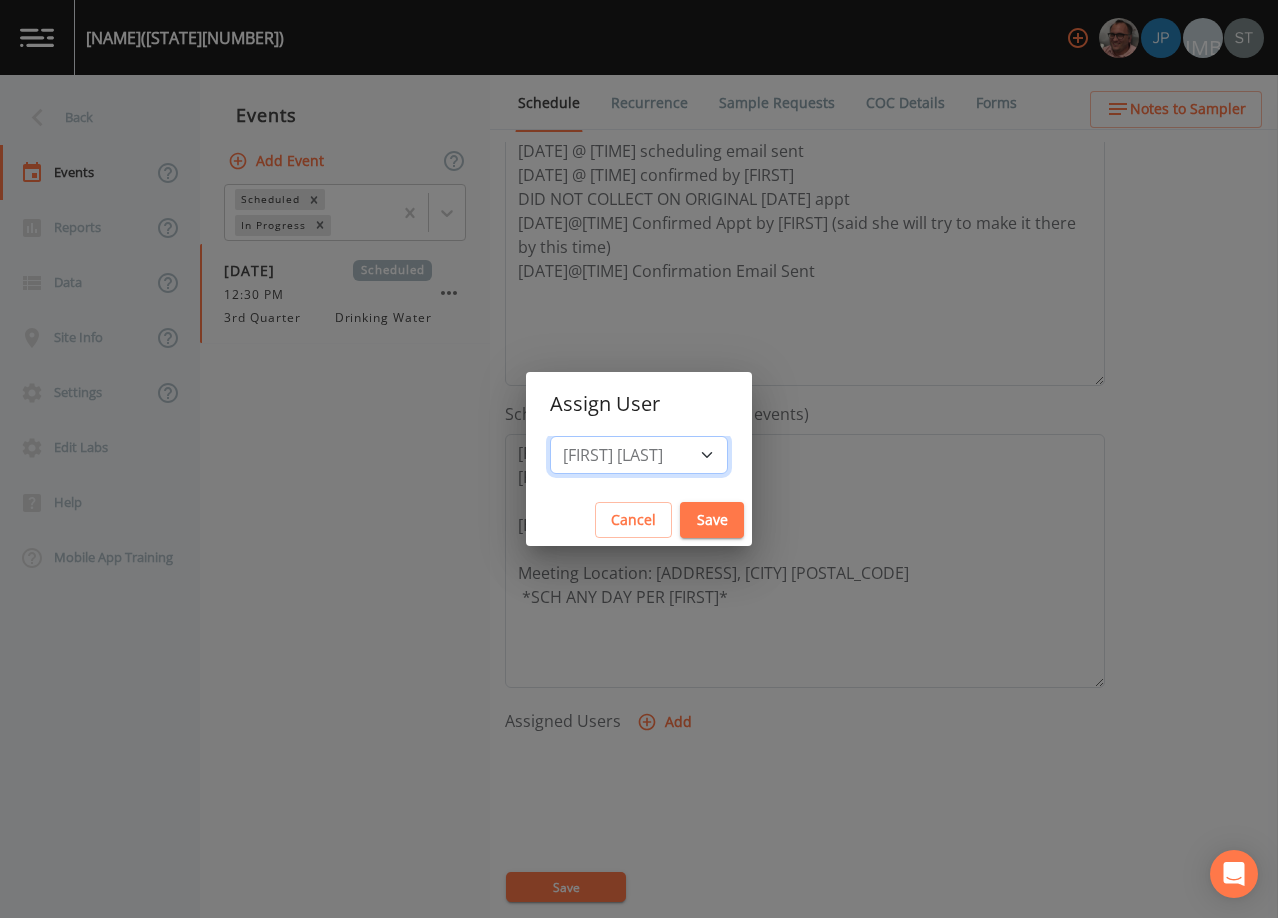 click on "Select User [FIRST] [LAST] [FIRST] [LAST] [FIRST] [LAST] [FIRST] [LAST] [FIRST] [LAST] [FIRST] [LAST] [FIRST] [LAST] [FIRST] [LAST] [FIRST] [LAST] [FIRST] [LAST] [FIRST] [LAST] [FIRST] [LAST] [FIRST] [LAST] [FIRST] [LAST] [FIRST] [LAST] [FIRST] [LAST] [FIRST] [LAST] [FIRST] [LAST]" at bounding box center [639, 455] 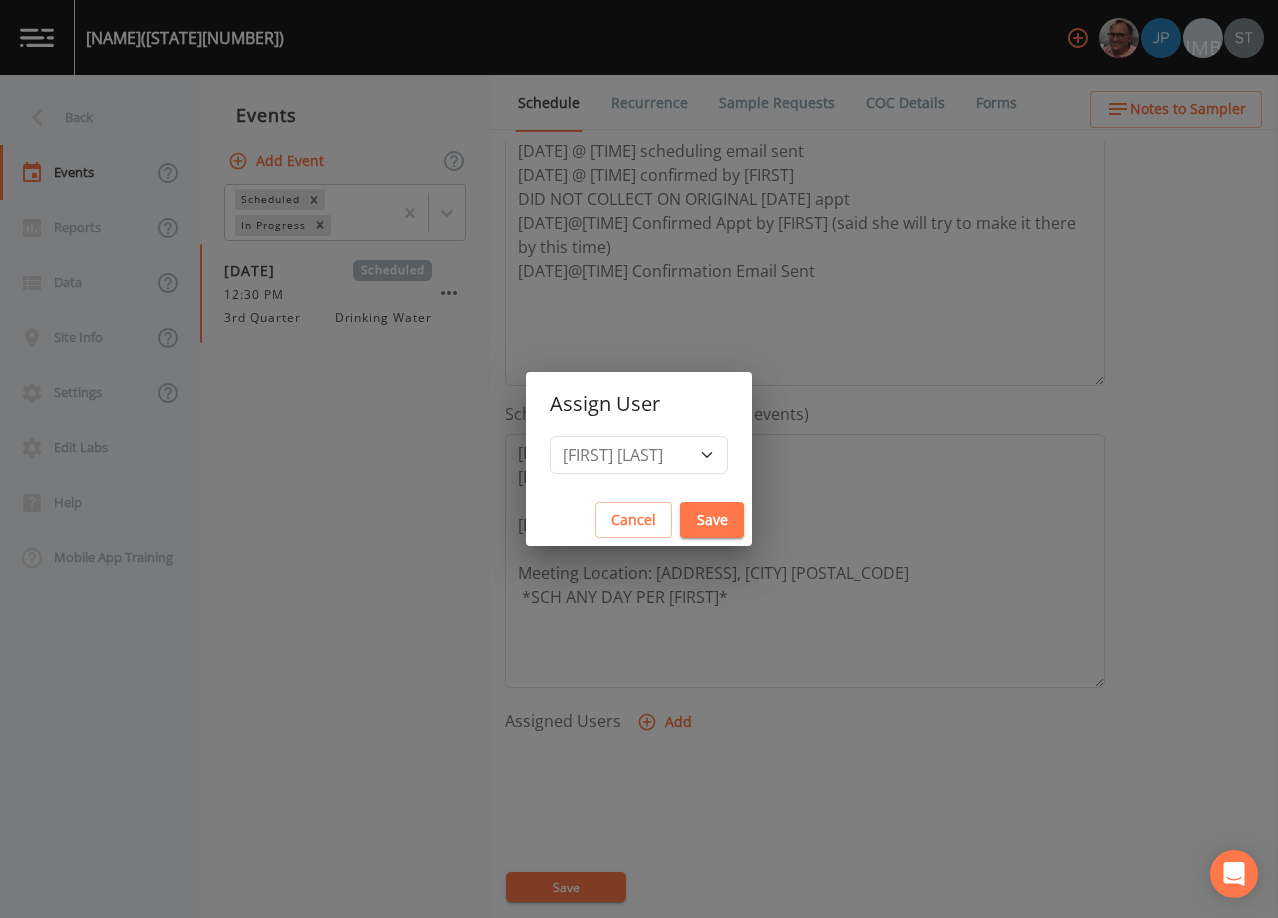 click on "Save" at bounding box center [712, 520] 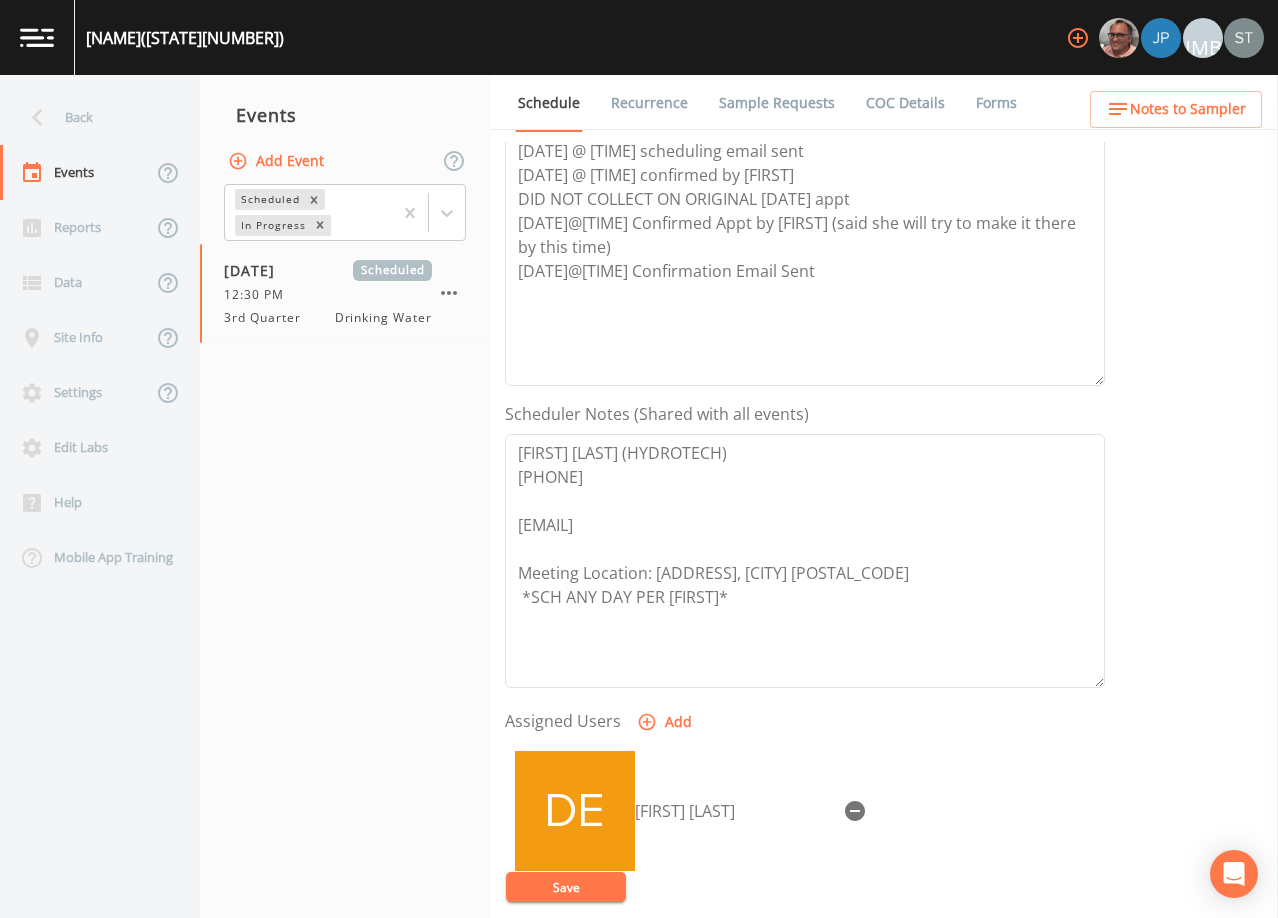 click on "Save" at bounding box center (566, 887) 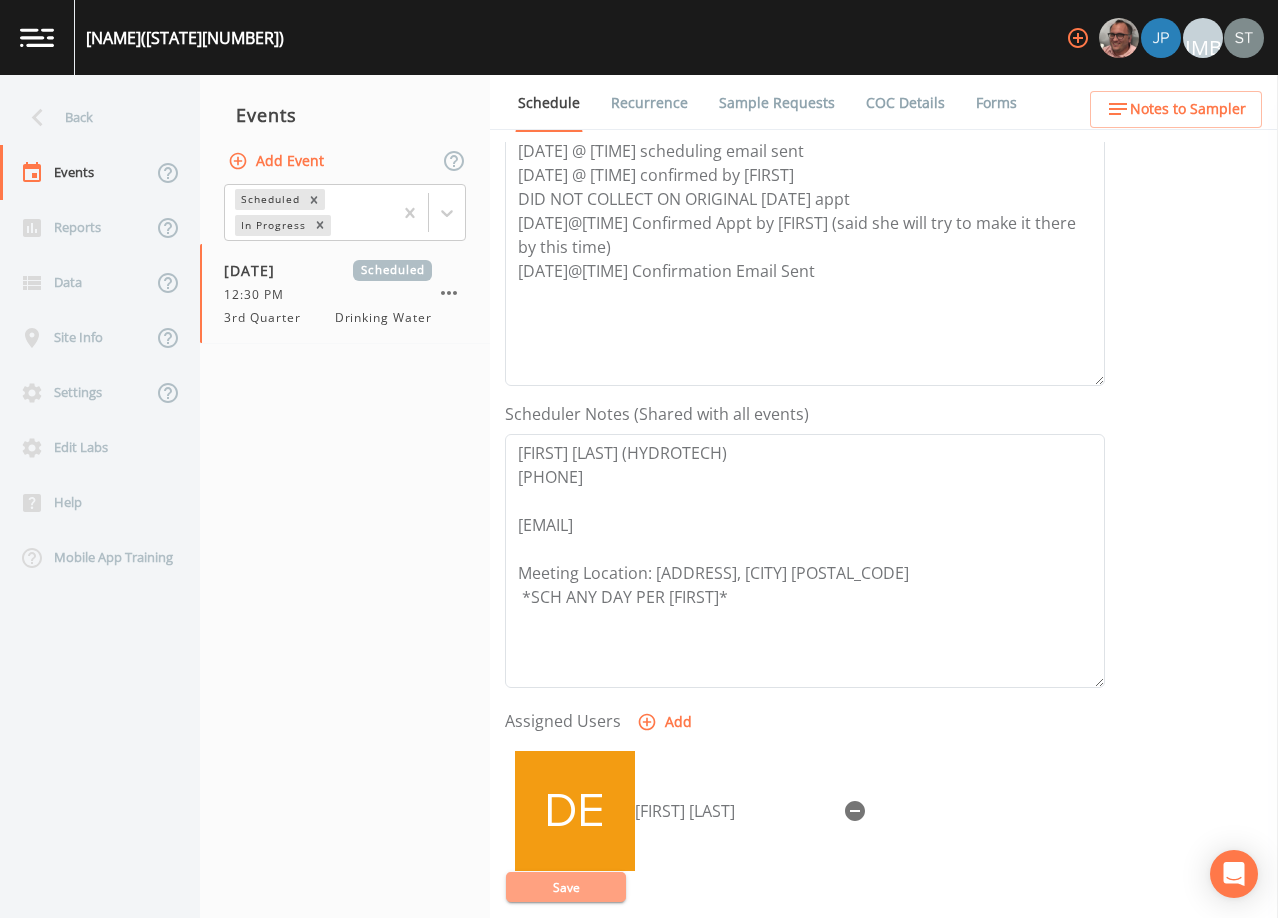 click on "Save" at bounding box center (566, 887) 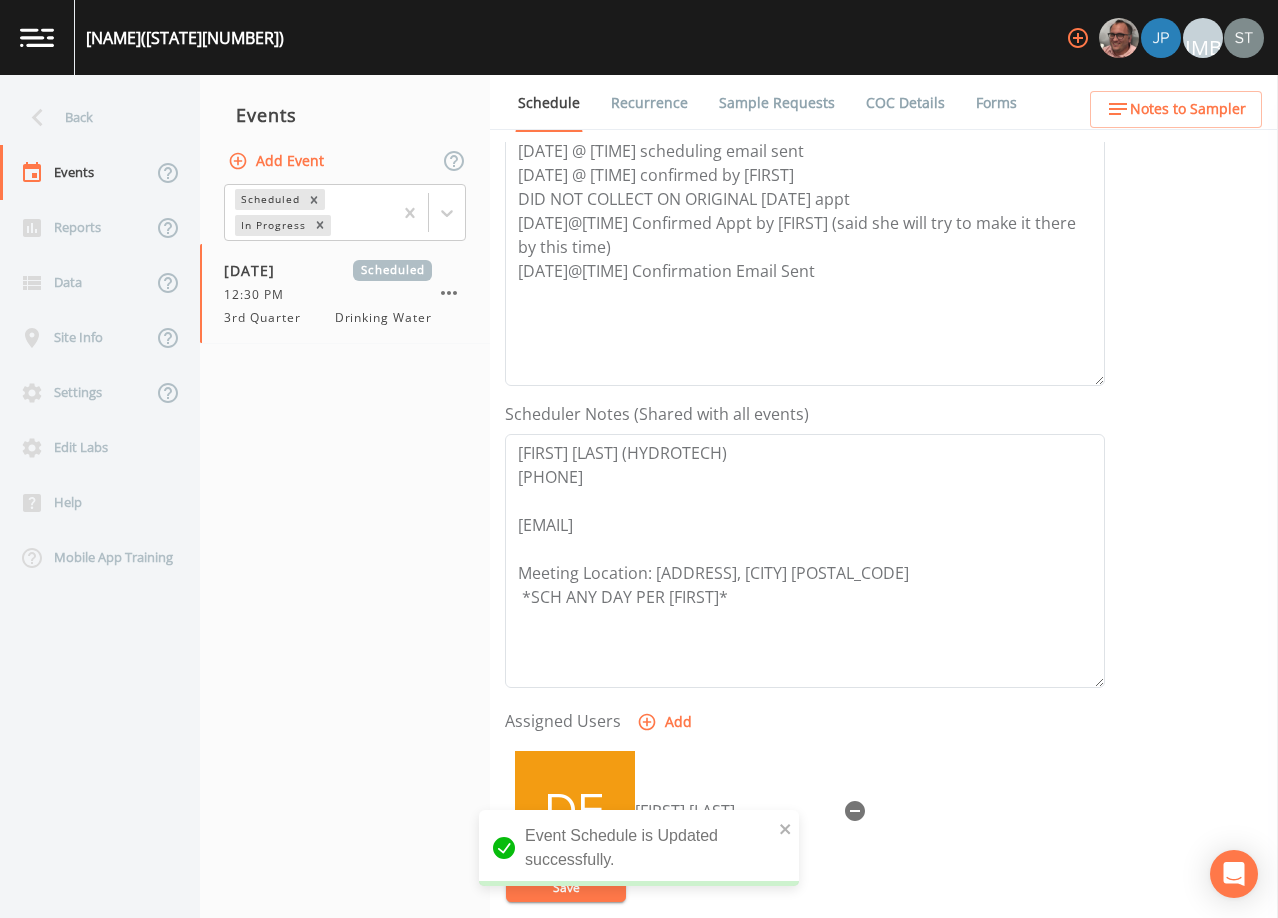 click on "Recurrence" at bounding box center (649, 103) 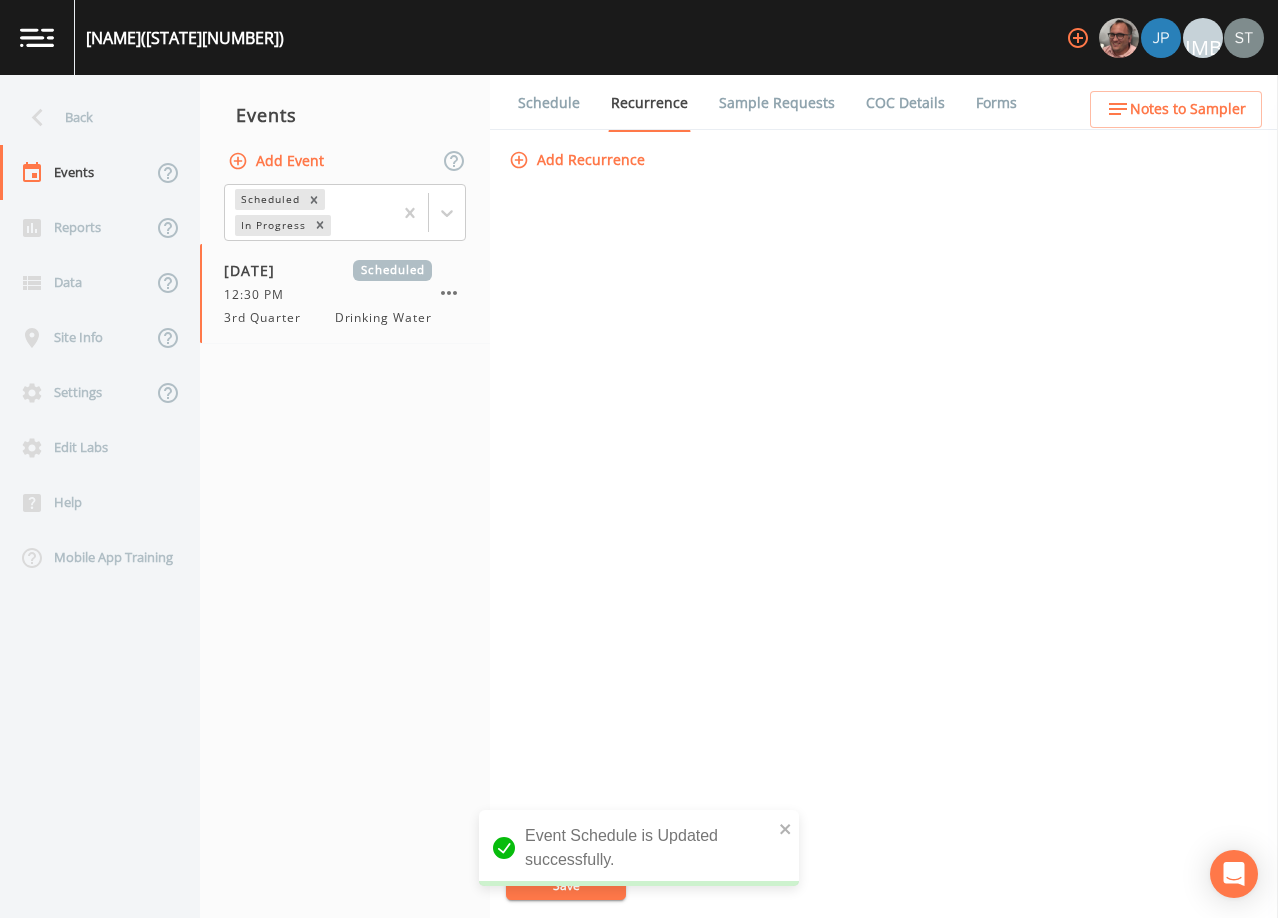 click on "Add Recurrence Save" at bounding box center (884, 530) 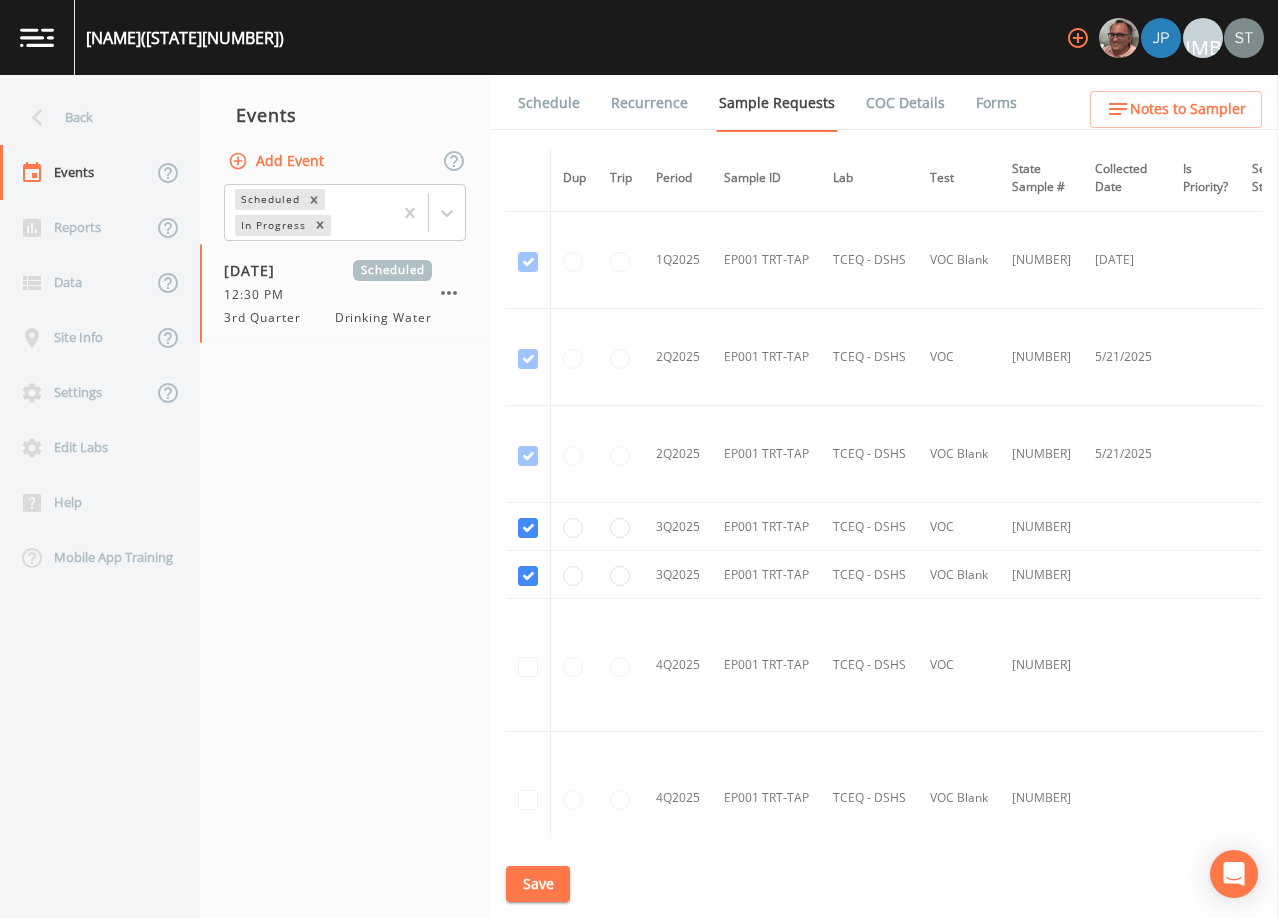 scroll, scrollTop: 2400, scrollLeft: 0, axis: vertical 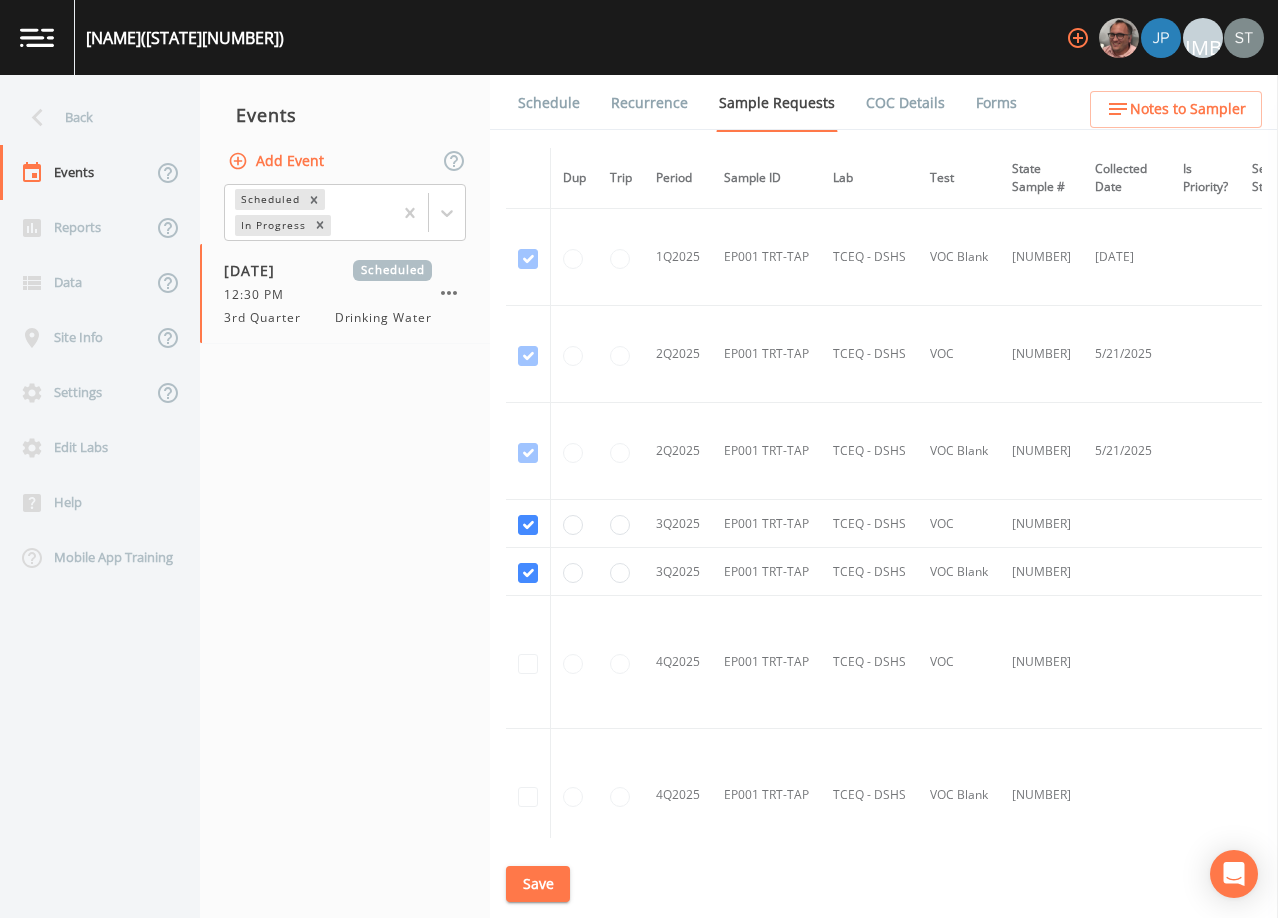 click on "Schedule" at bounding box center [549, 103] 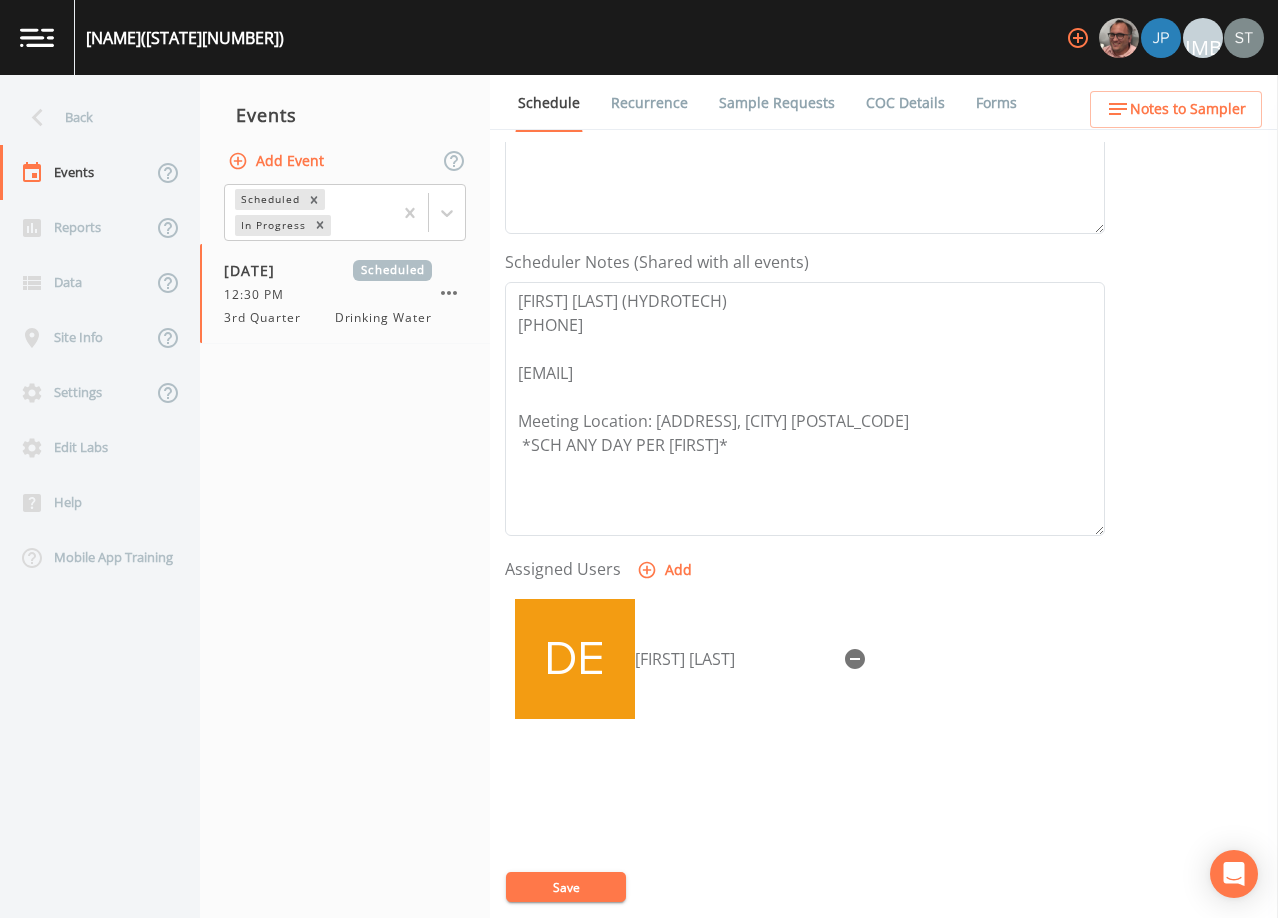 scroll, scrollTop: 493, scrollLeft: 0, axis: vertical 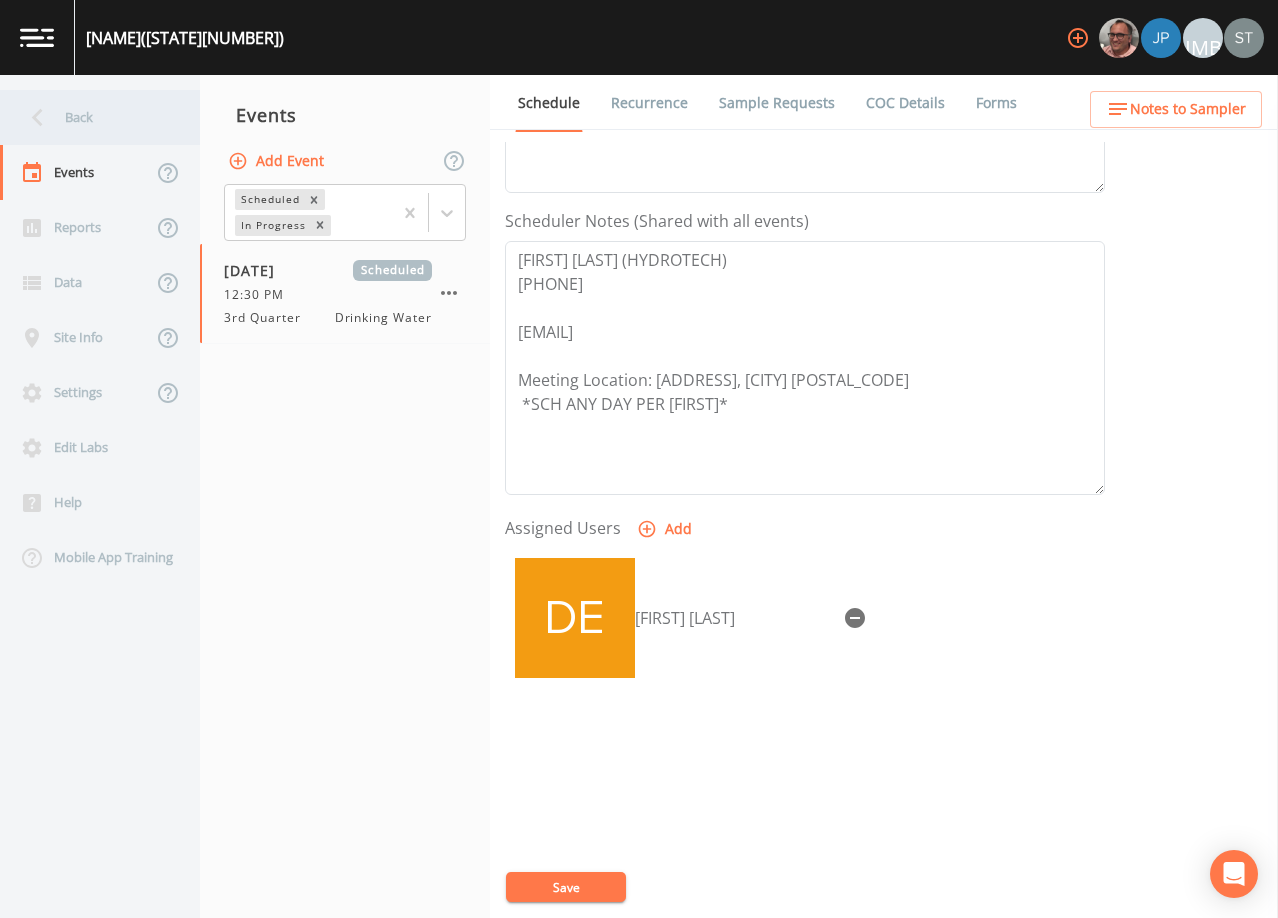 click on "Back" at bounding box center [90, 117] 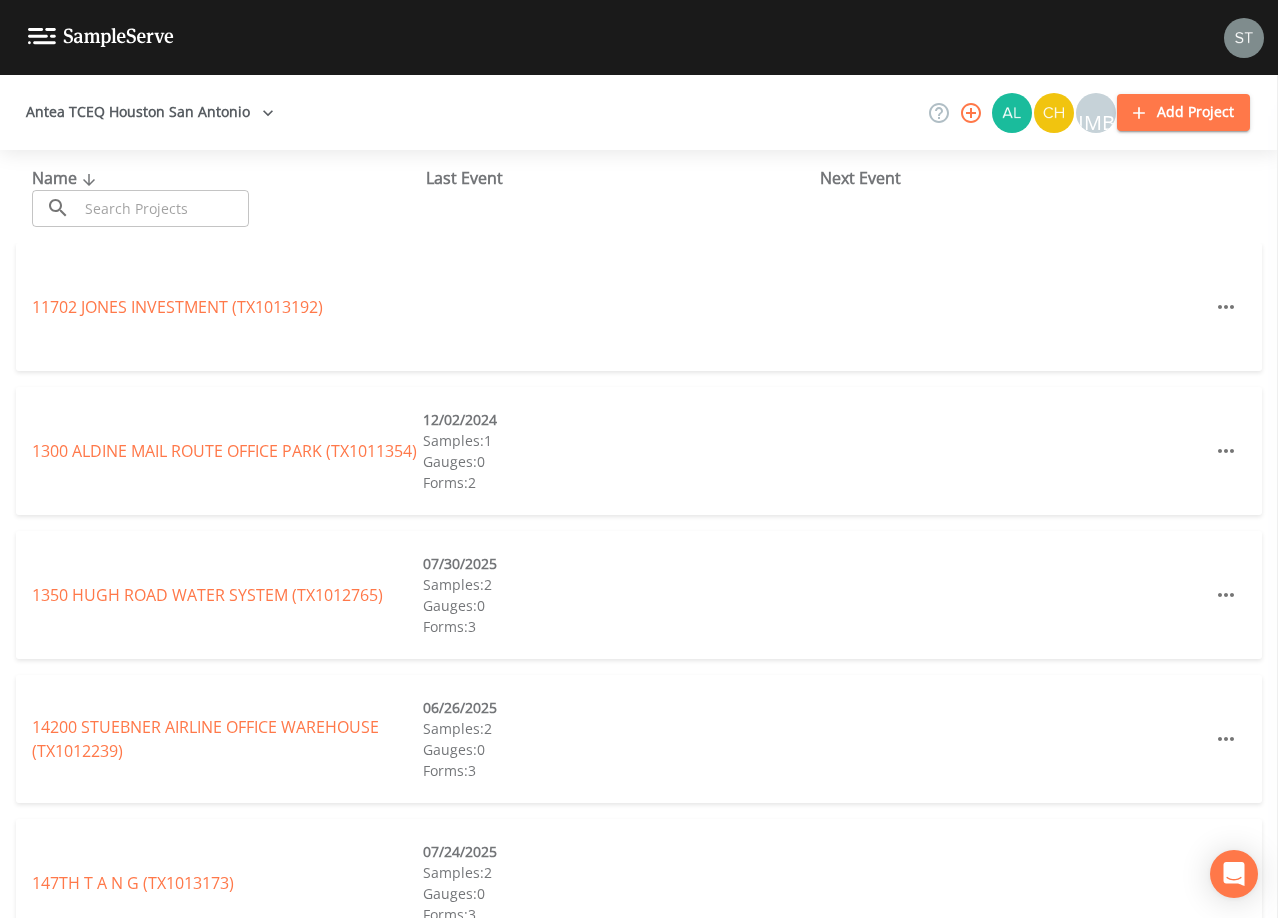 click at bounding box center (1244, 38) 